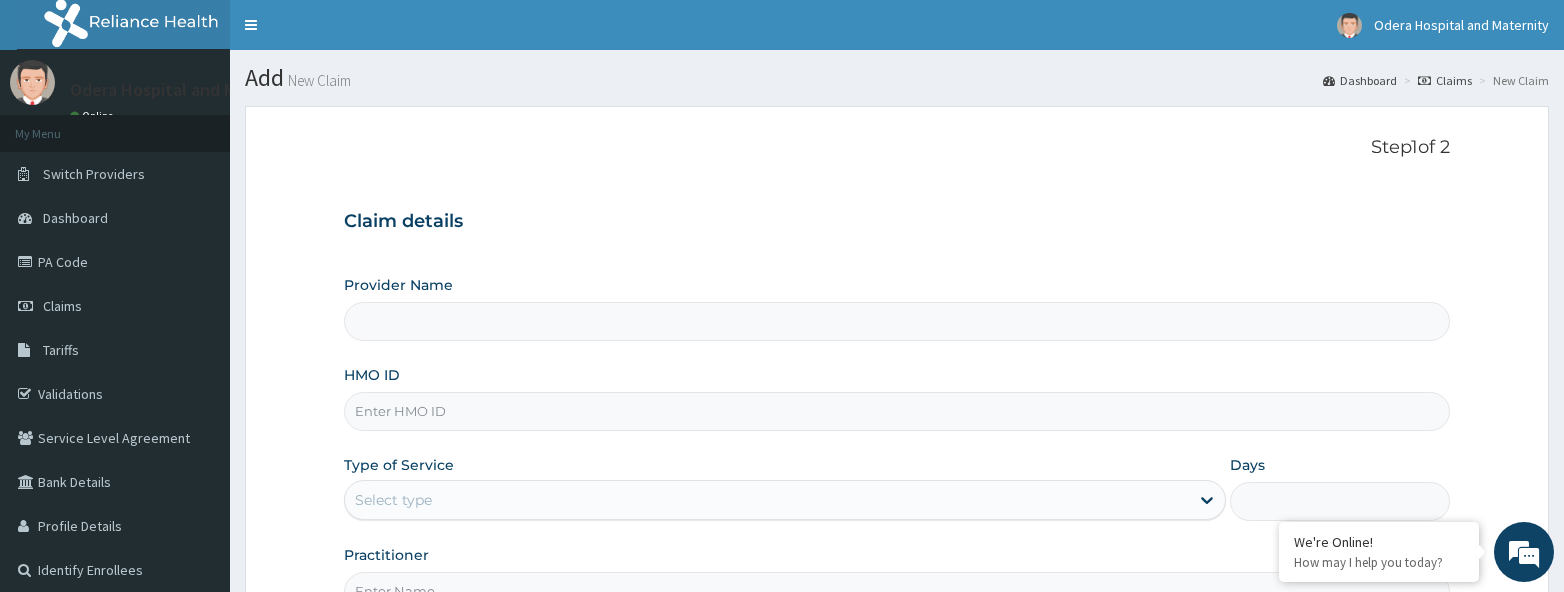scroll, scrollTop: 0, scrollLeft: 0, axis: both 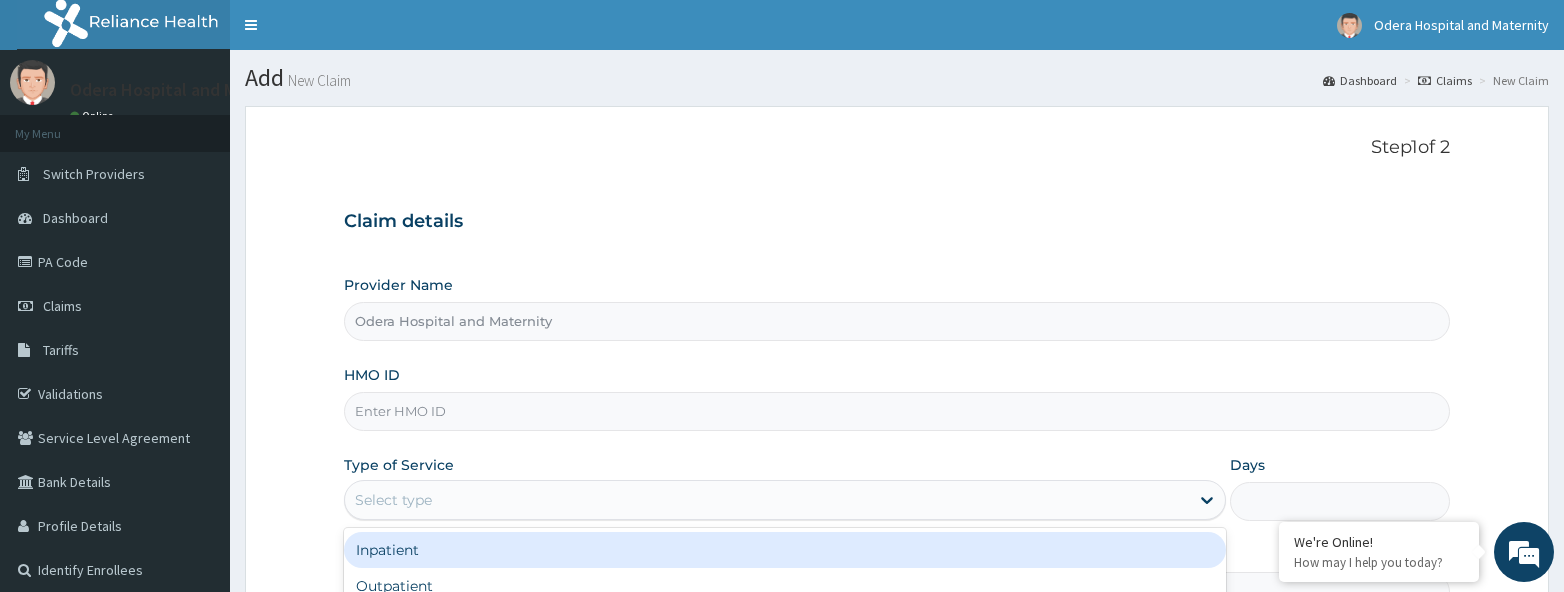 click on "Select type" at bounding box center (393, 500) 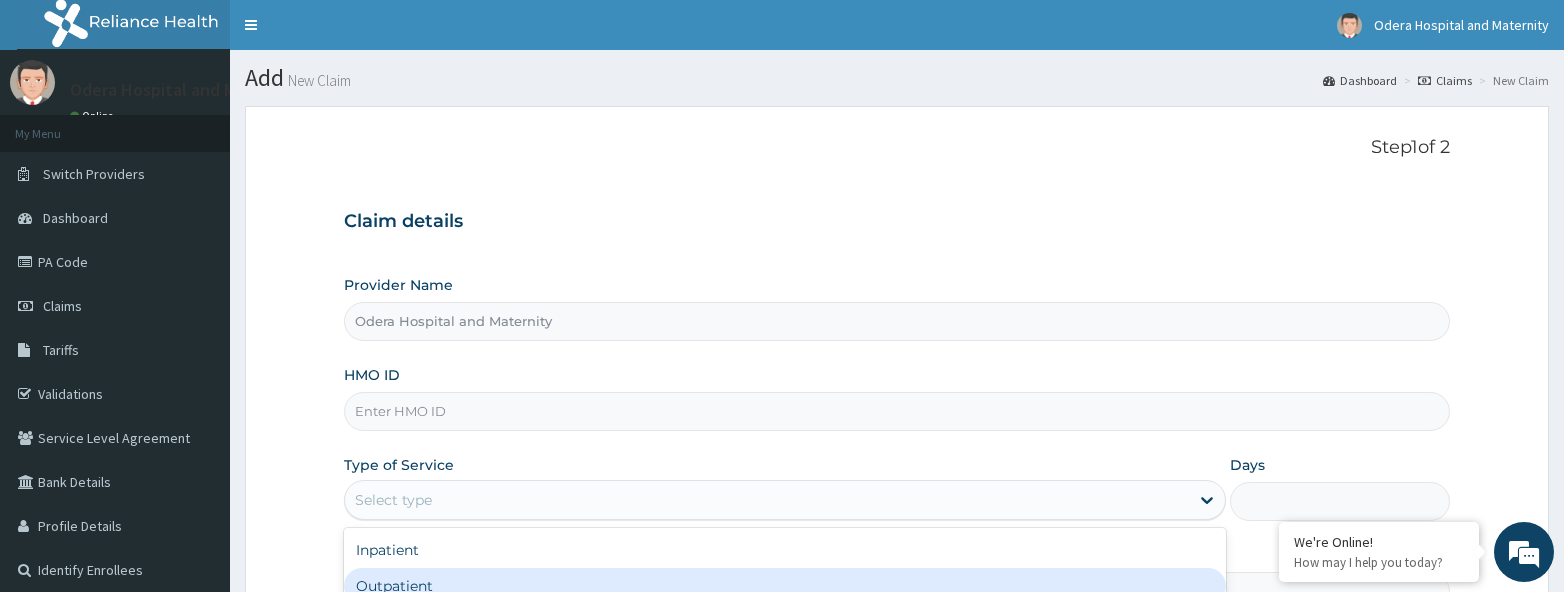 click on "Outpatient" at bounding box center [785, 586] 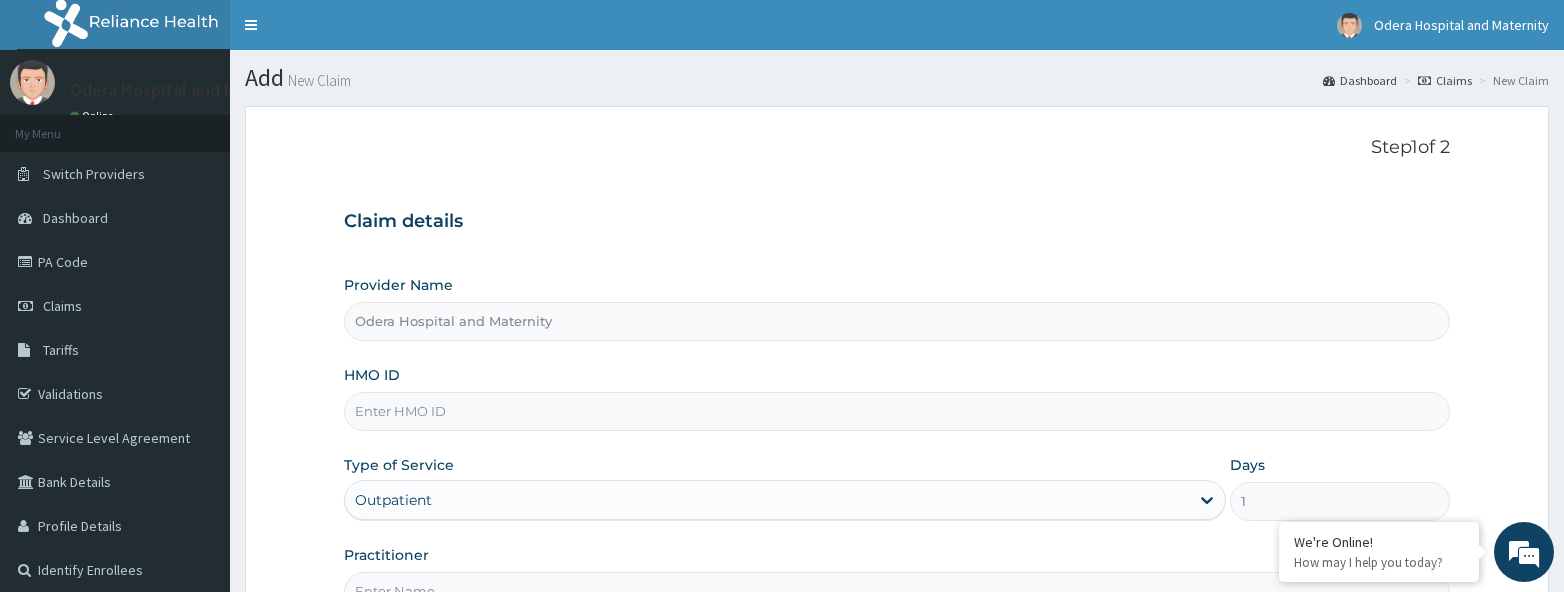 click on "HMO ID" at bounding box center (897, 411) 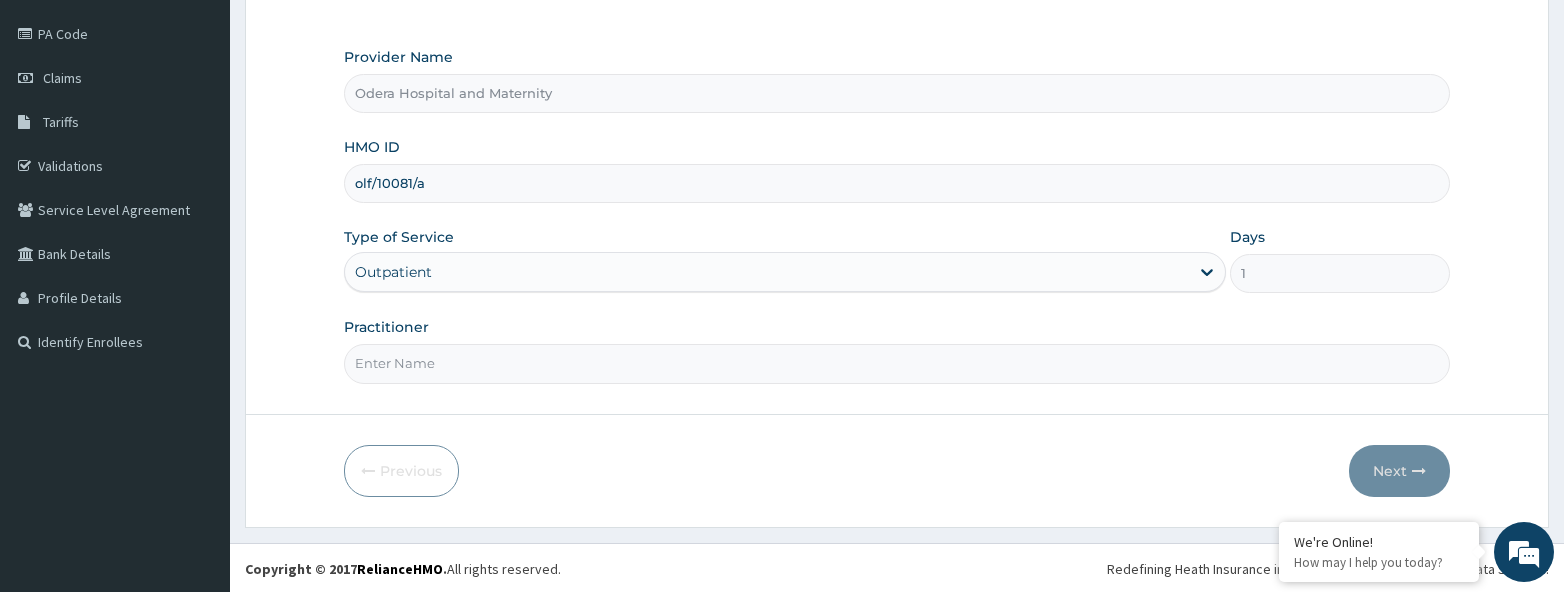 scroll, scrollTop: 227, scrollLeft: 0, axis: vertical 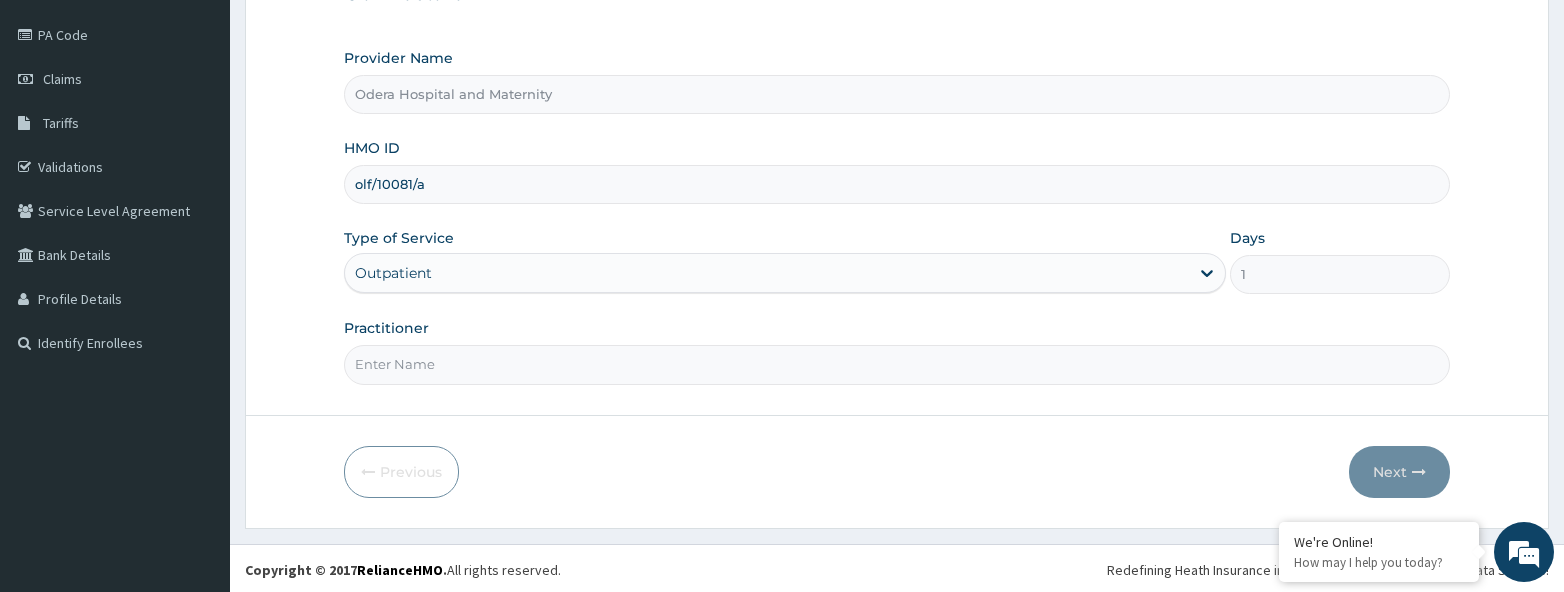 type on "olf/10081/a" 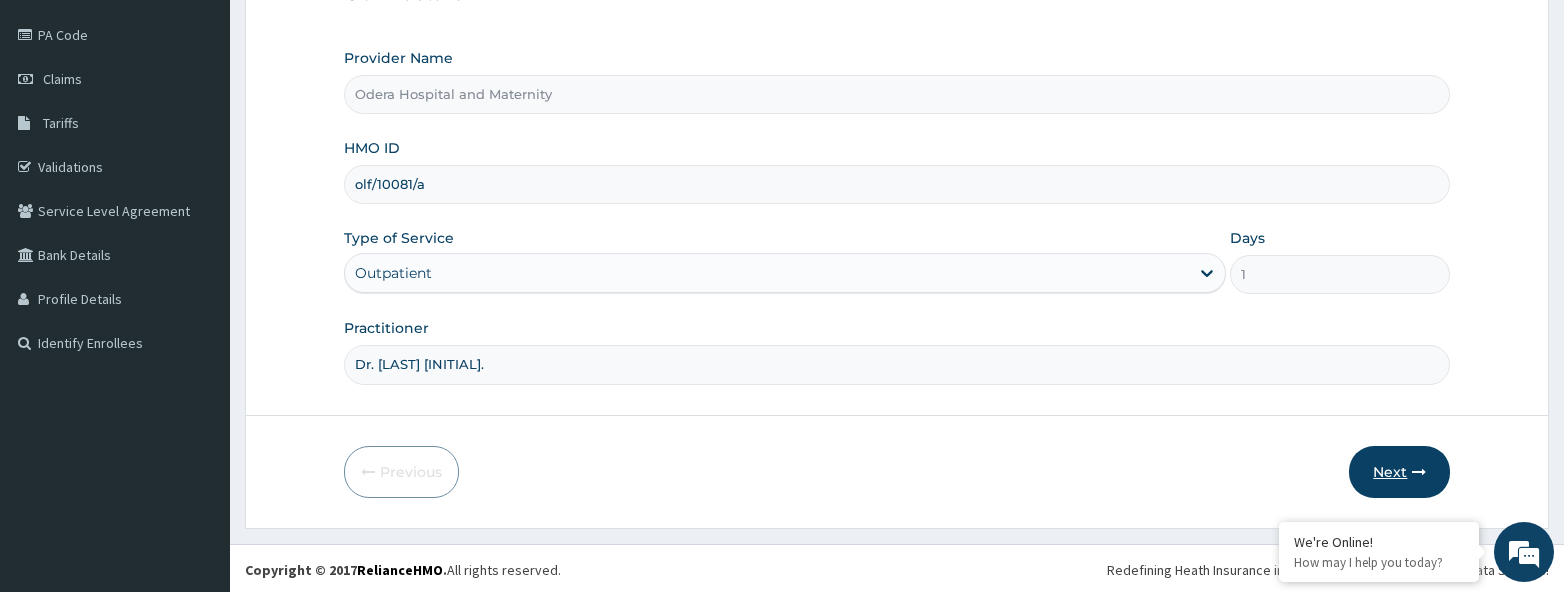 type on "Dr. [LAST]" 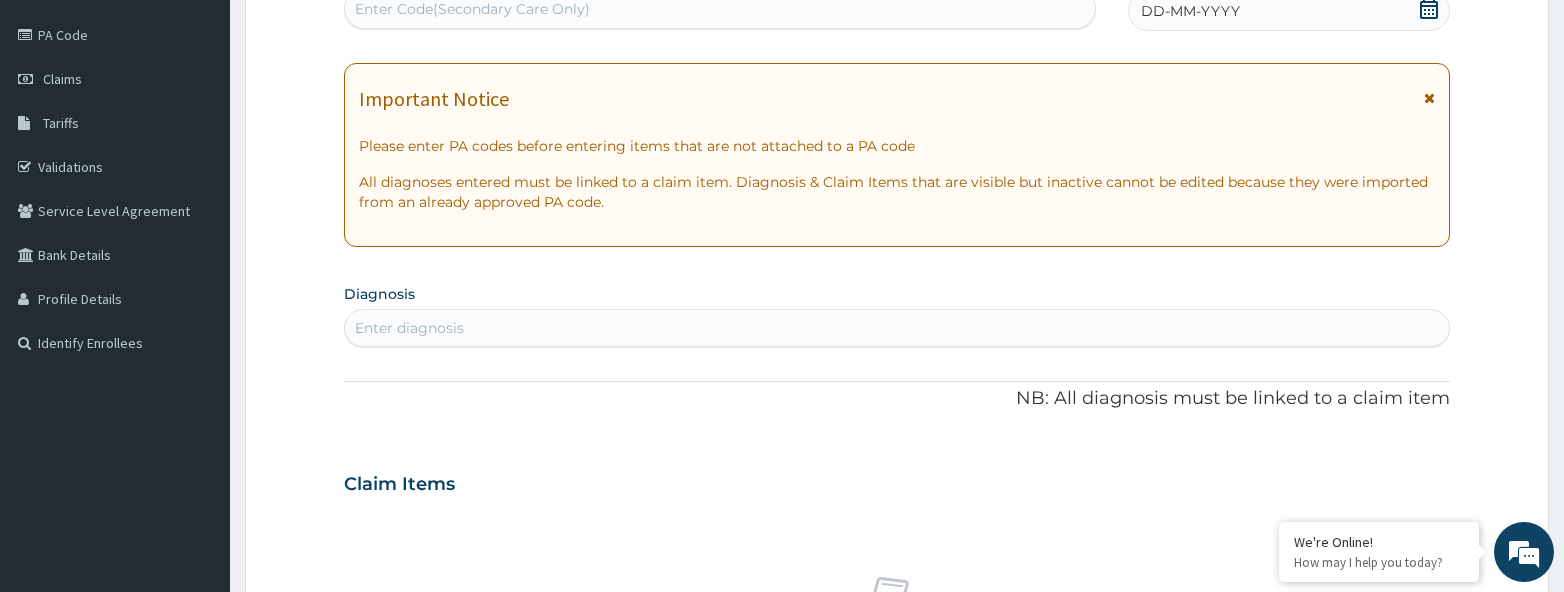 click on "Enter diagnosis" at bounding box center (897, 328) 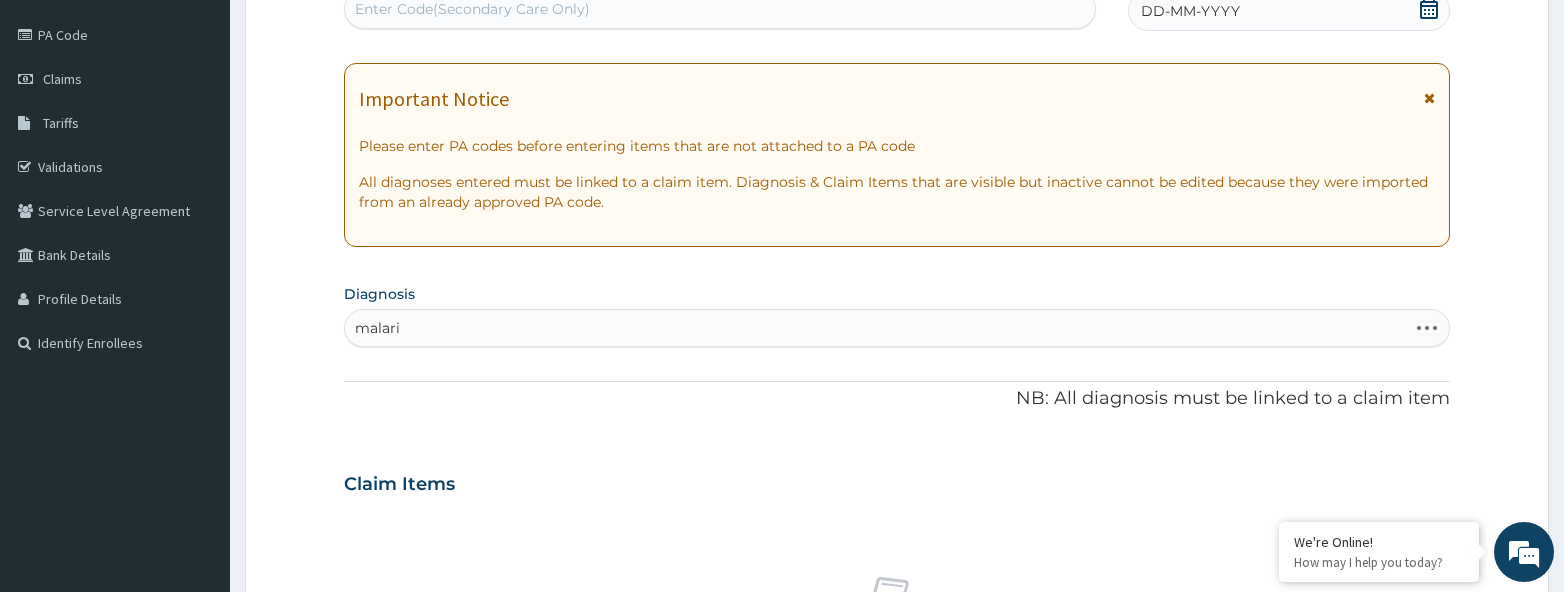 type on "malaria" 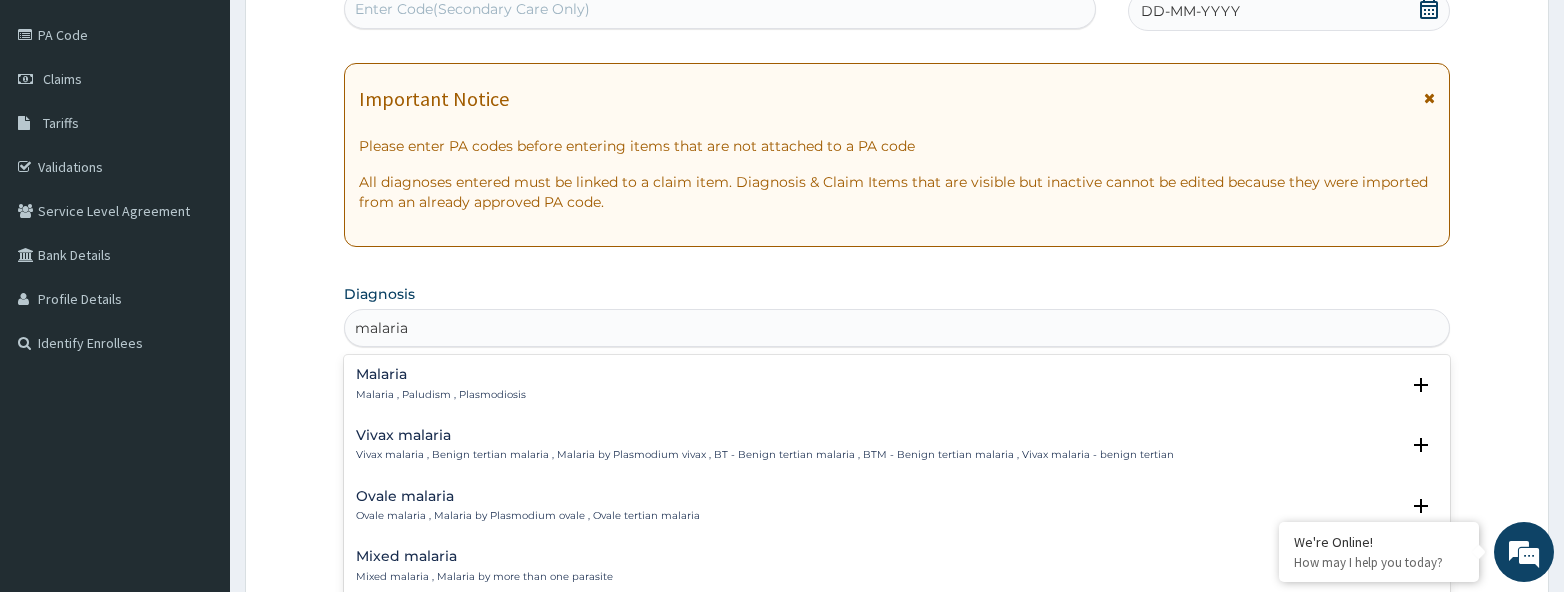 click on "Malaria Malaria , Paludism , Plasmodiosis" at bounding box center [897, 384] 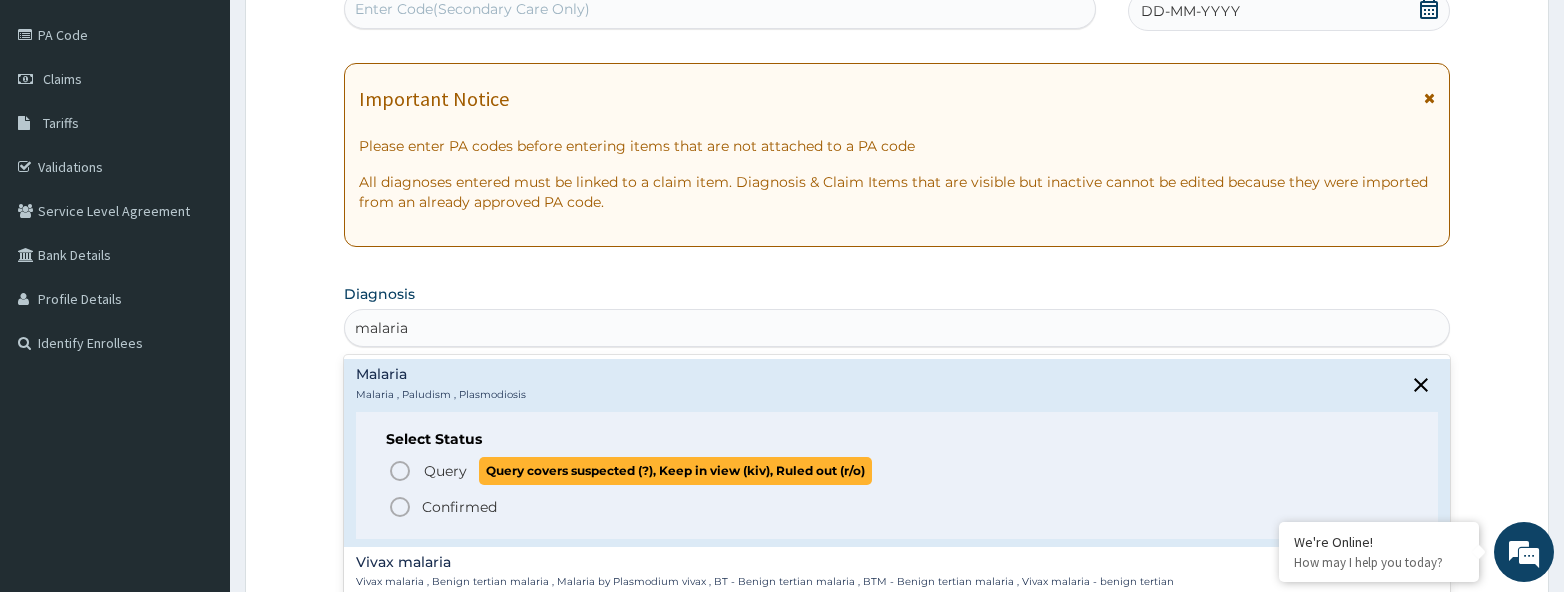 click on "Query" at bounding box center (445, 471) 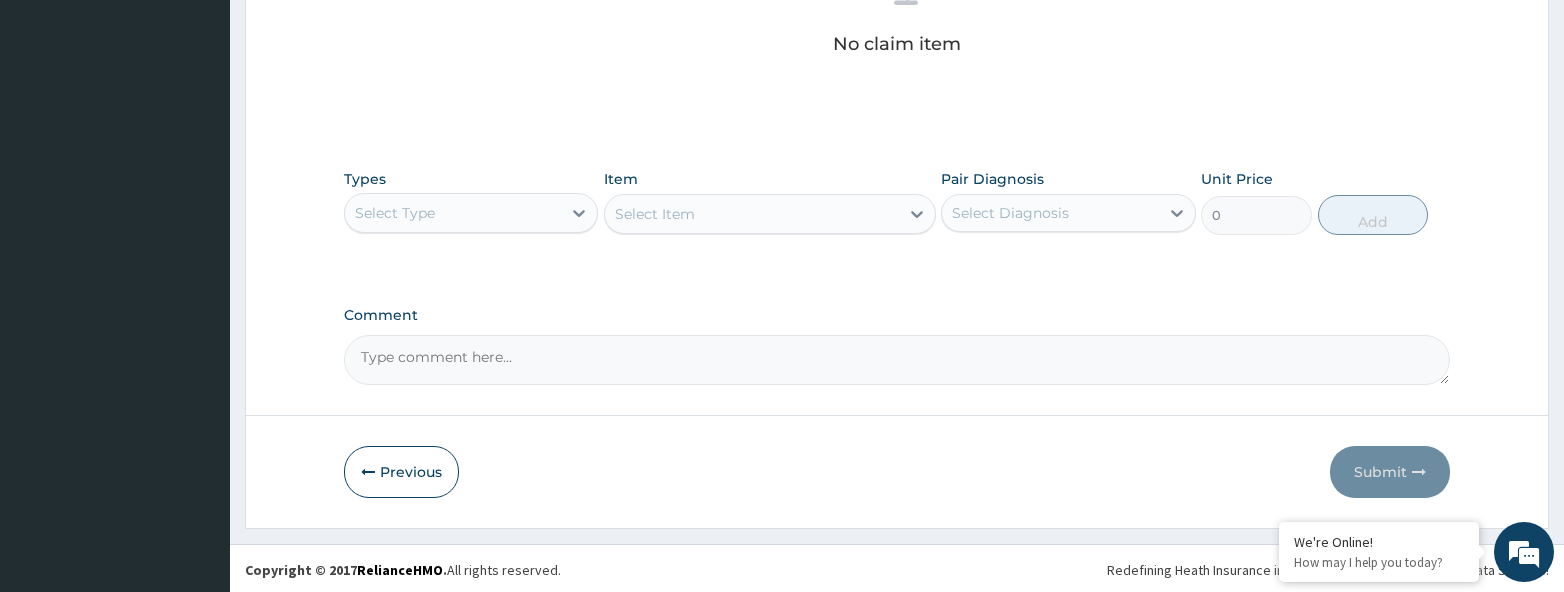 scroll, scrollTop: 846, scrollLeft: 0, axis: vertical 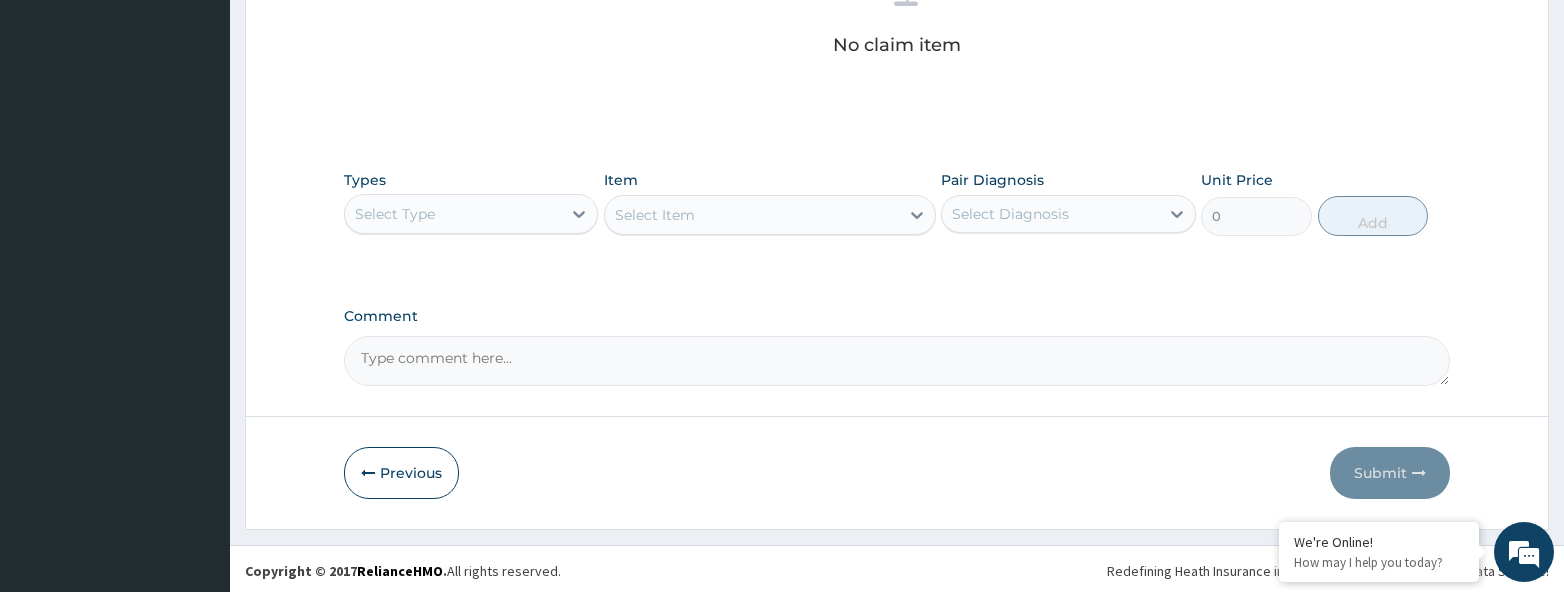 click on "Select Type" at bounding box center (453, 214) 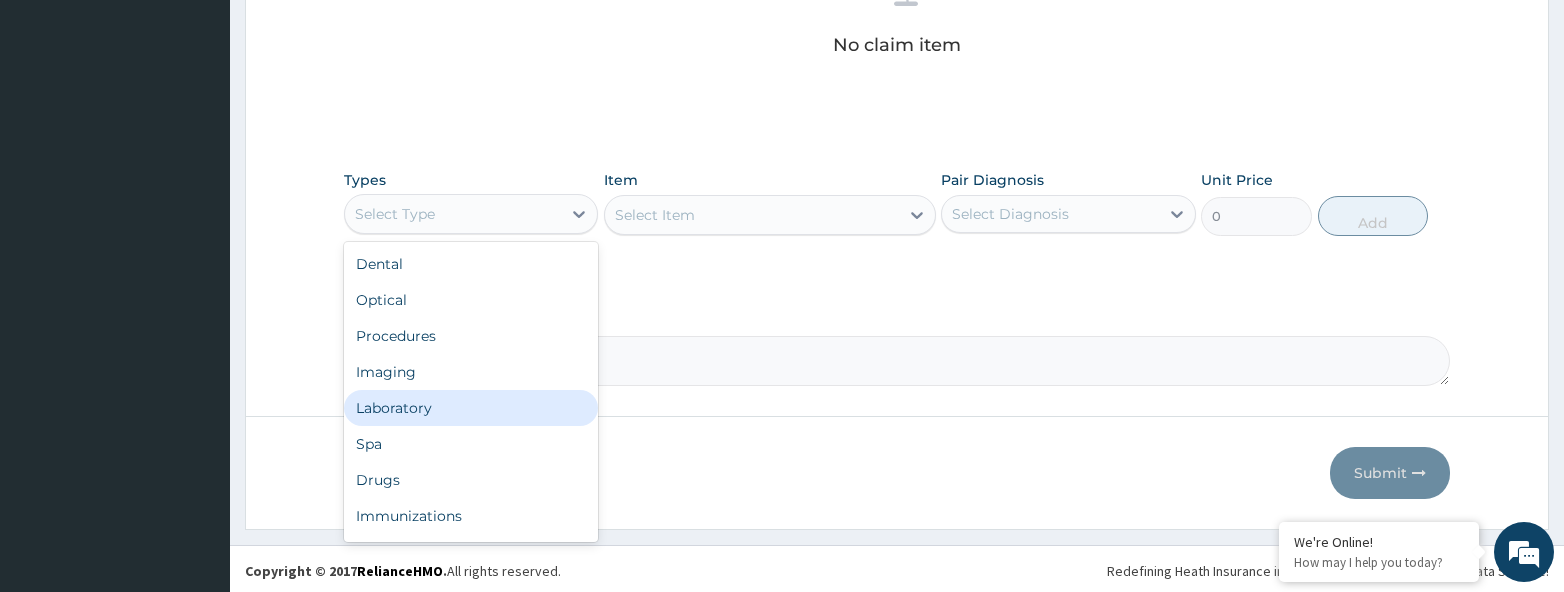 click on "Laboratory" at bounding box center (471, 408) 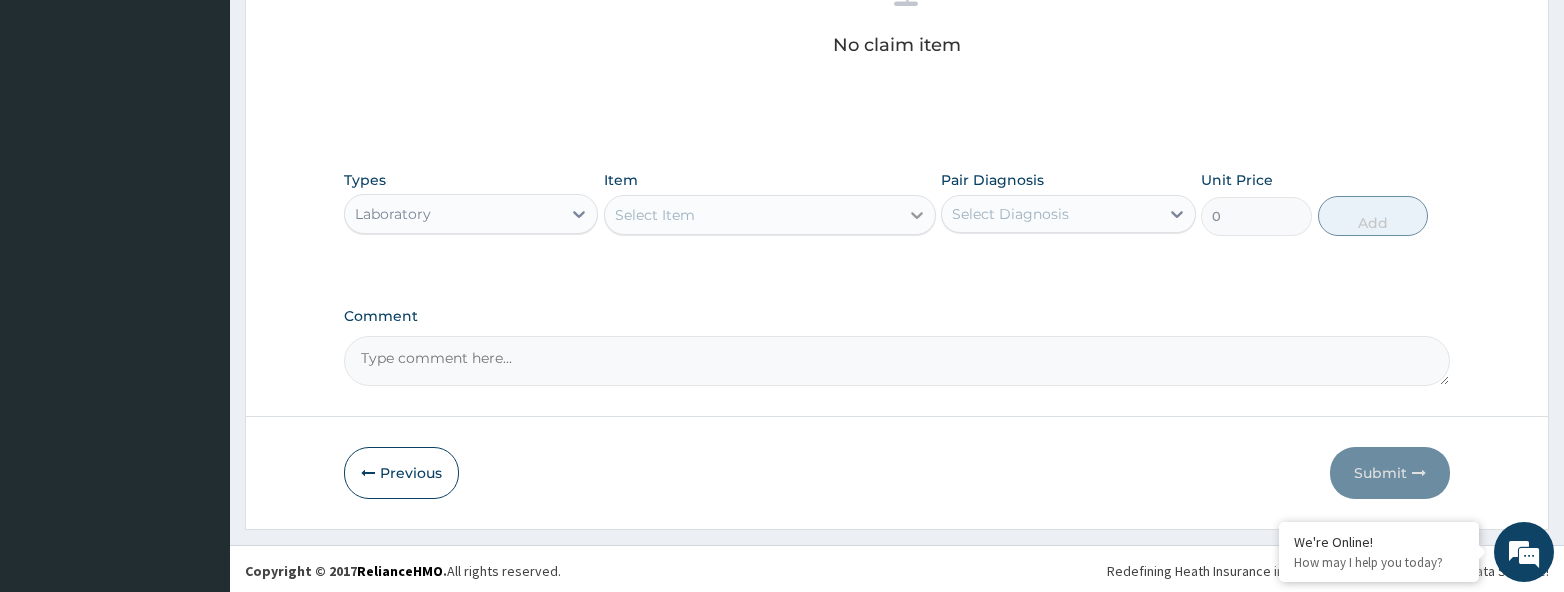 click 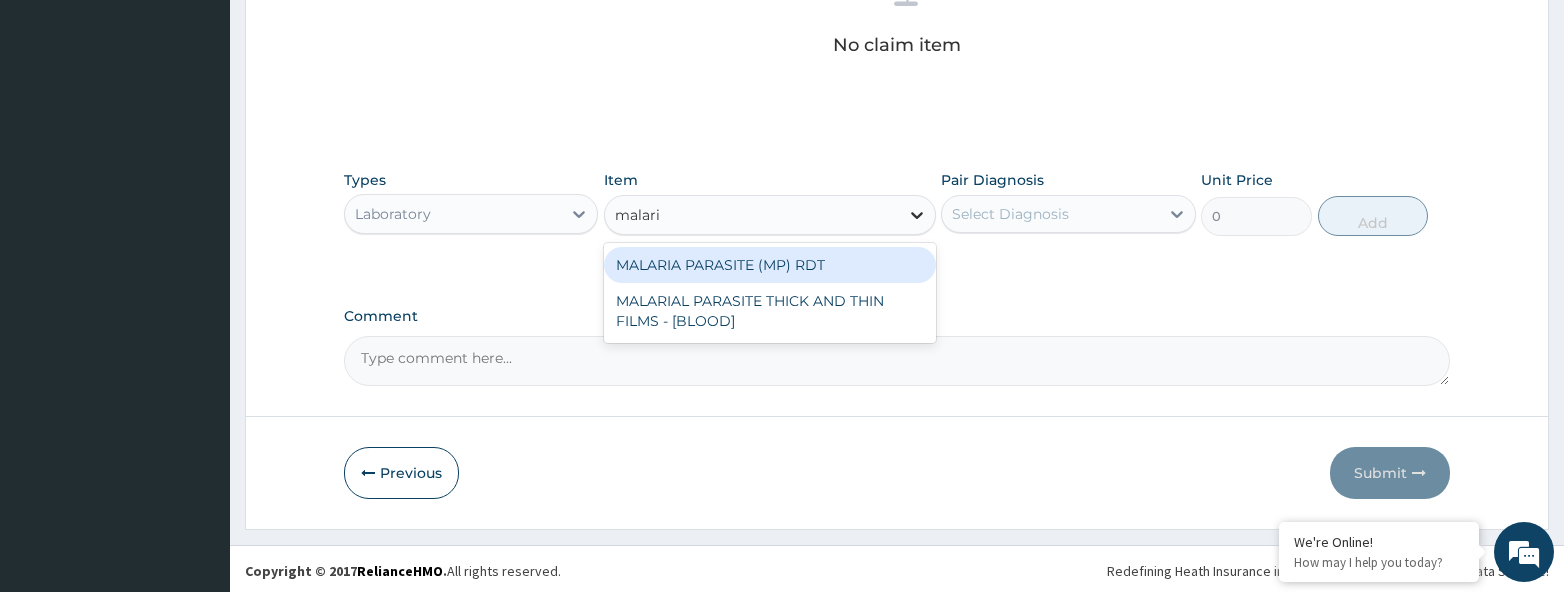 type on "malaria" 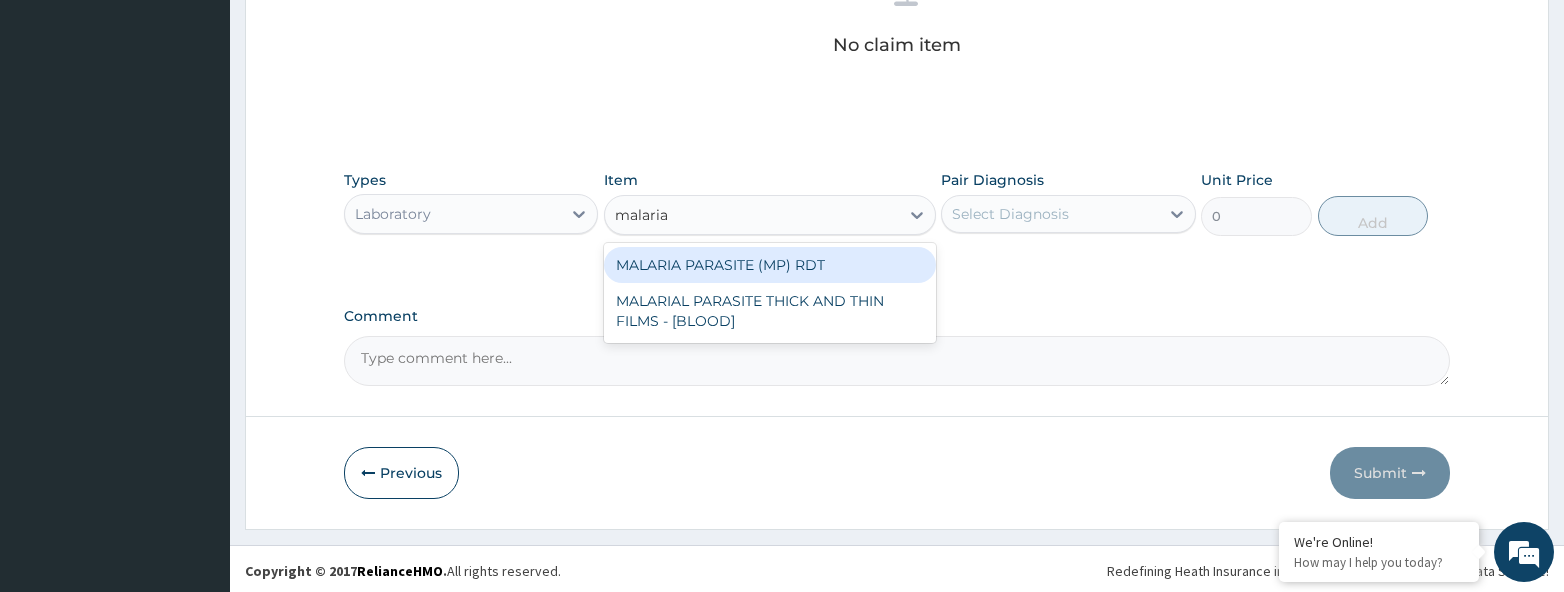 click on "MALARIA PARASITE (MP) RDT" at bounding box center [770, 265] 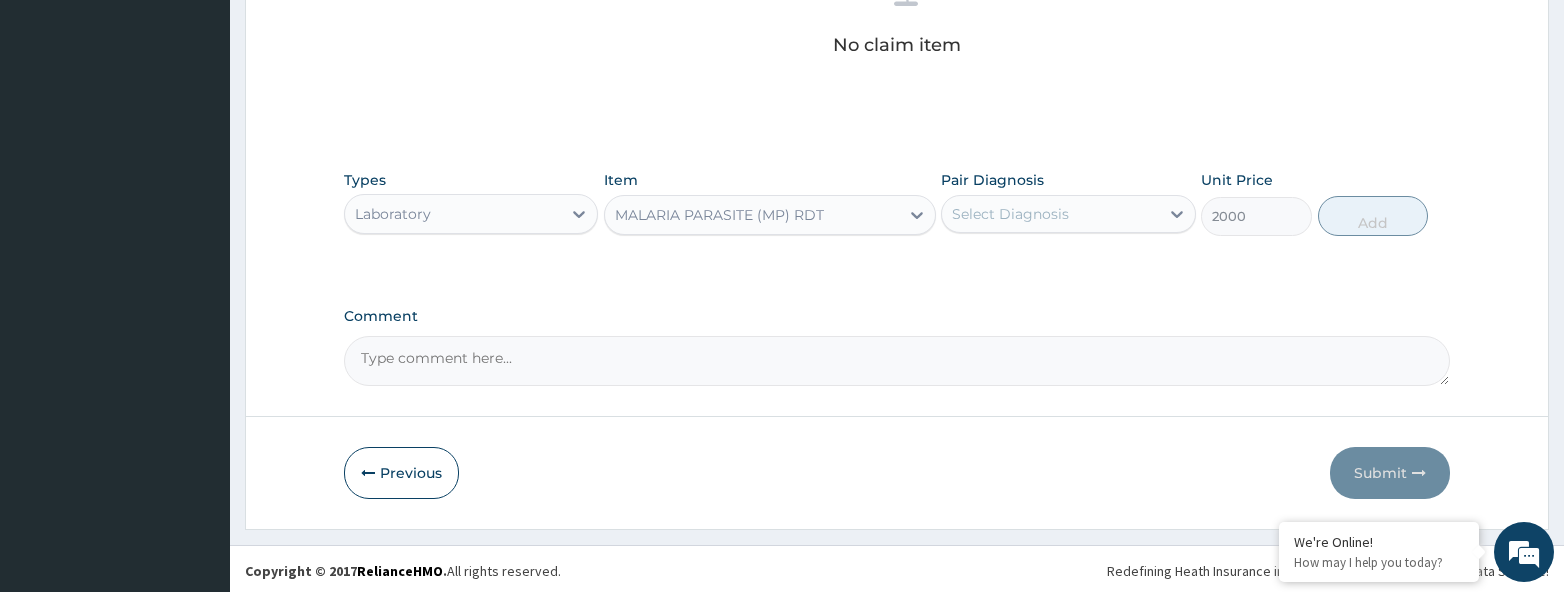 click on "Select Diagnosis" at bounding box center (1010, 214) 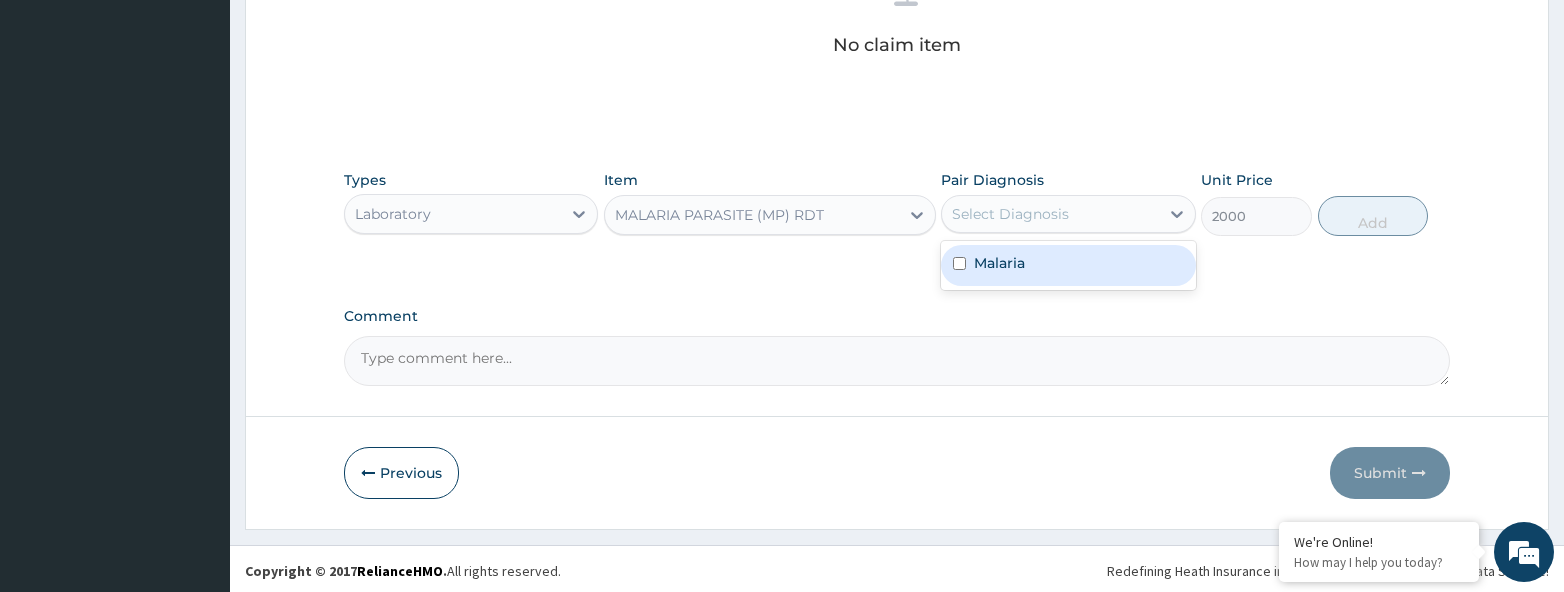 click on "Malaria" at bounding box center (999, 263) 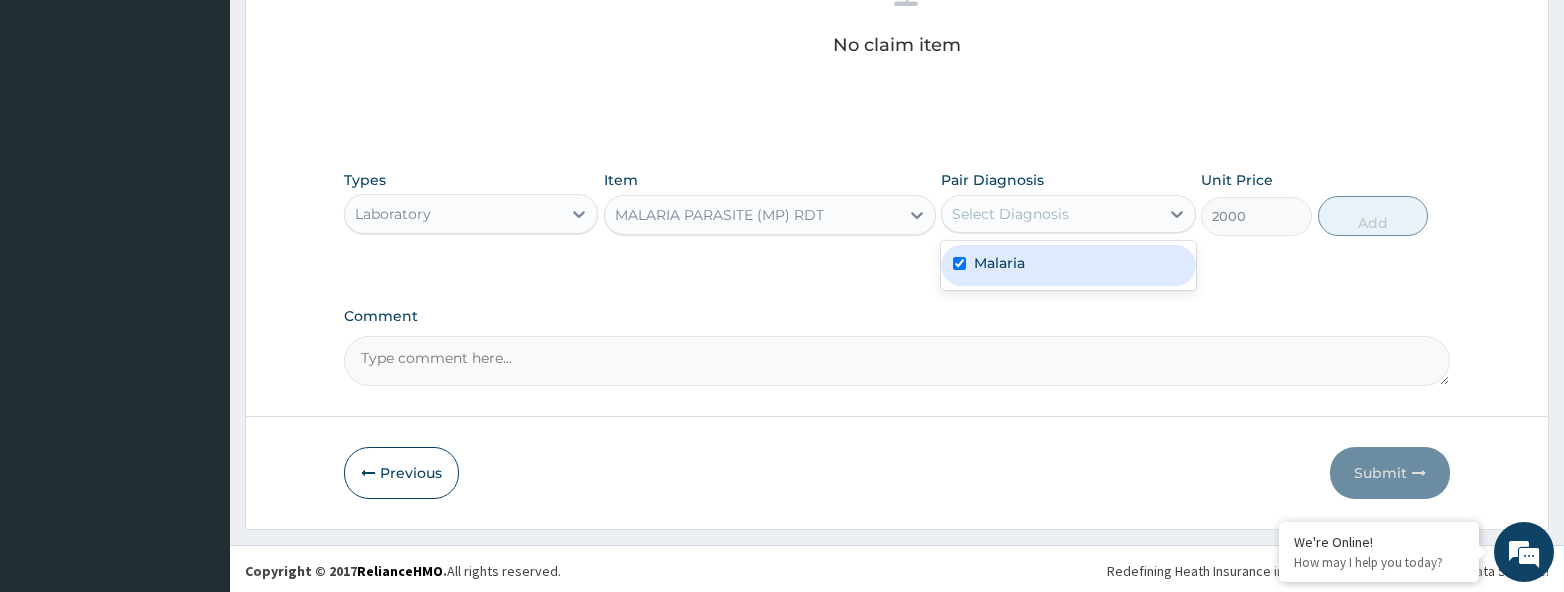 checkbox on "true" 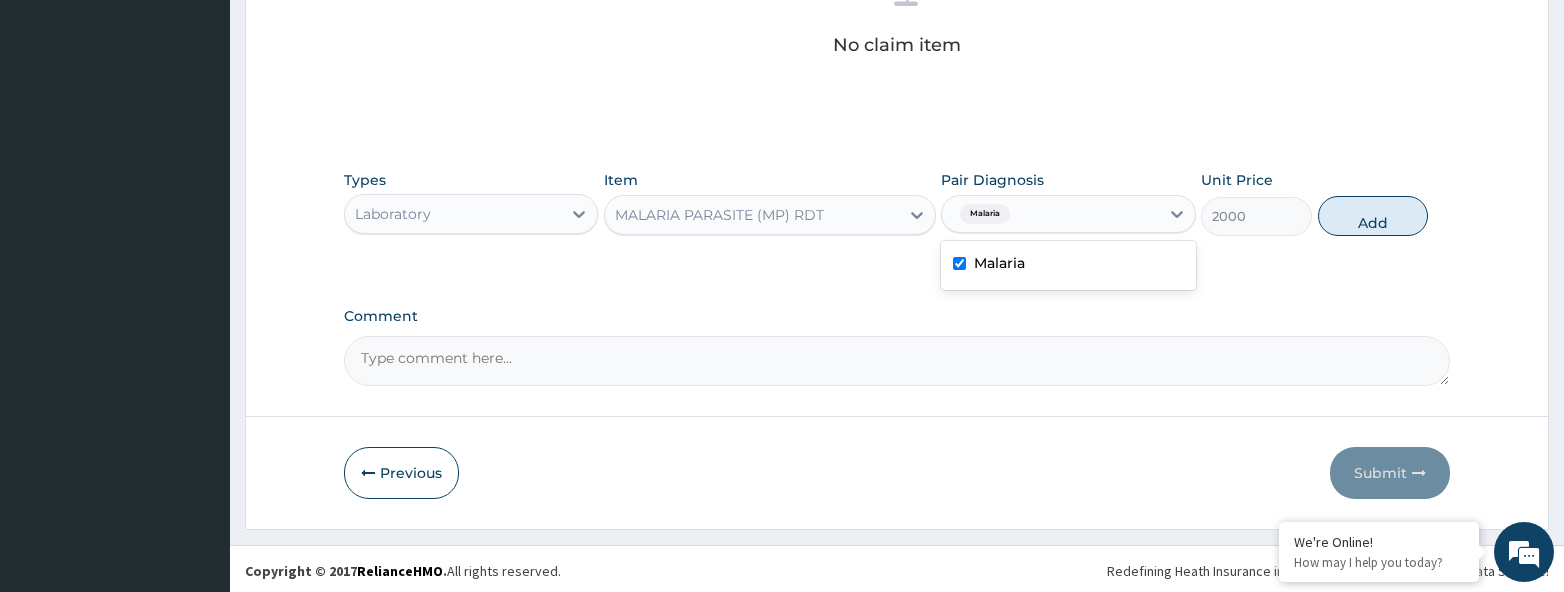 click on "Laboratory" at bounding box center (453, 214) 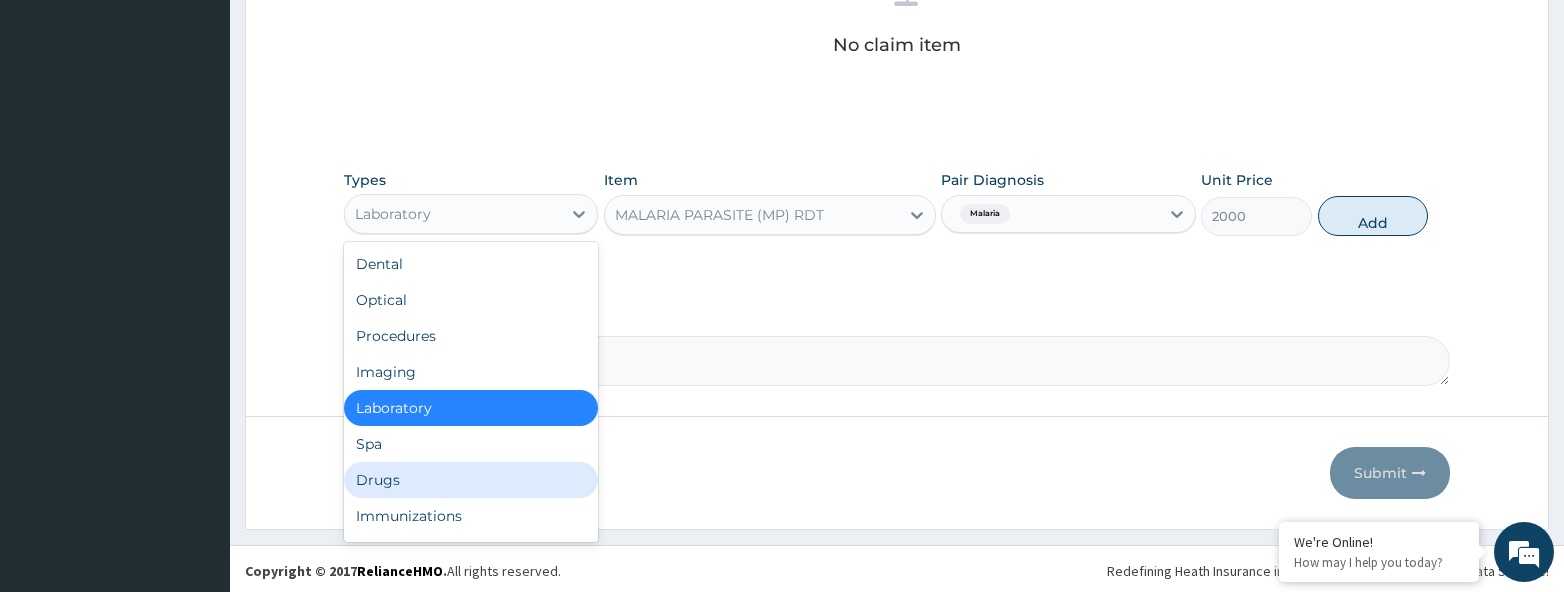 click on "Drugs" at bounding box center [471, 480] 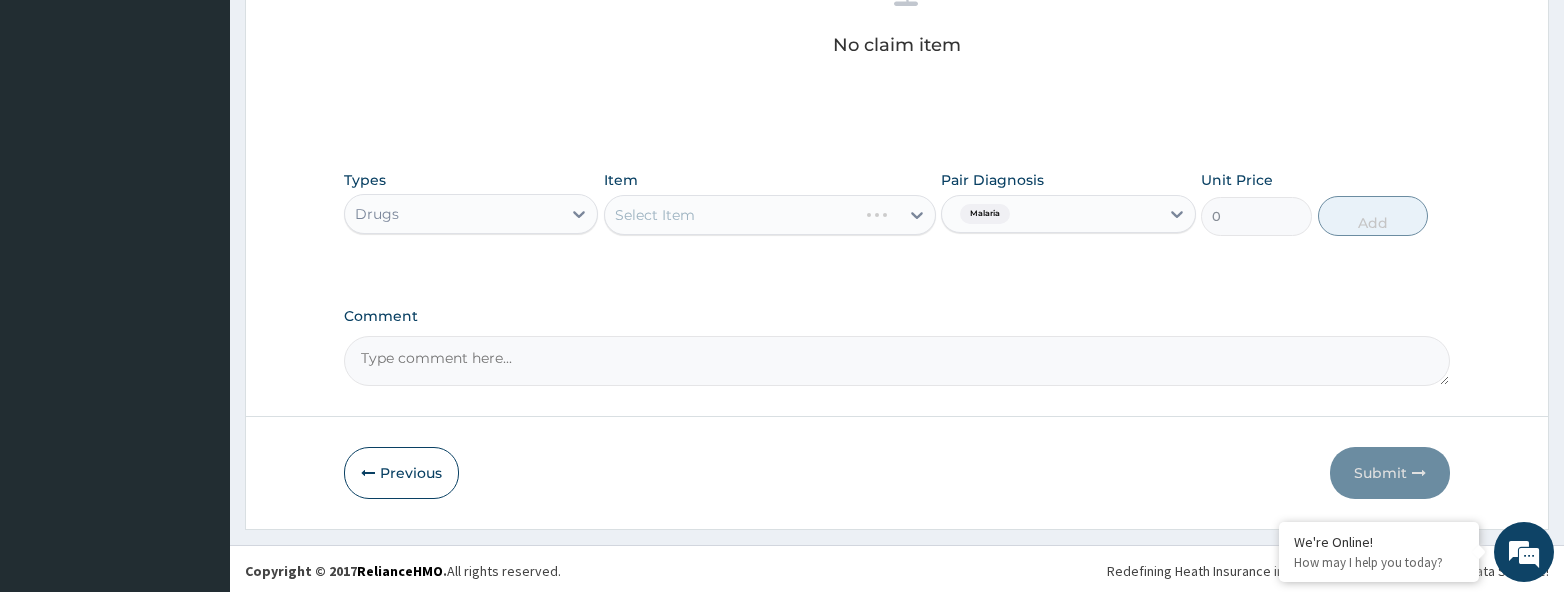 click on "Select Item" at bounding box center [770, 215] 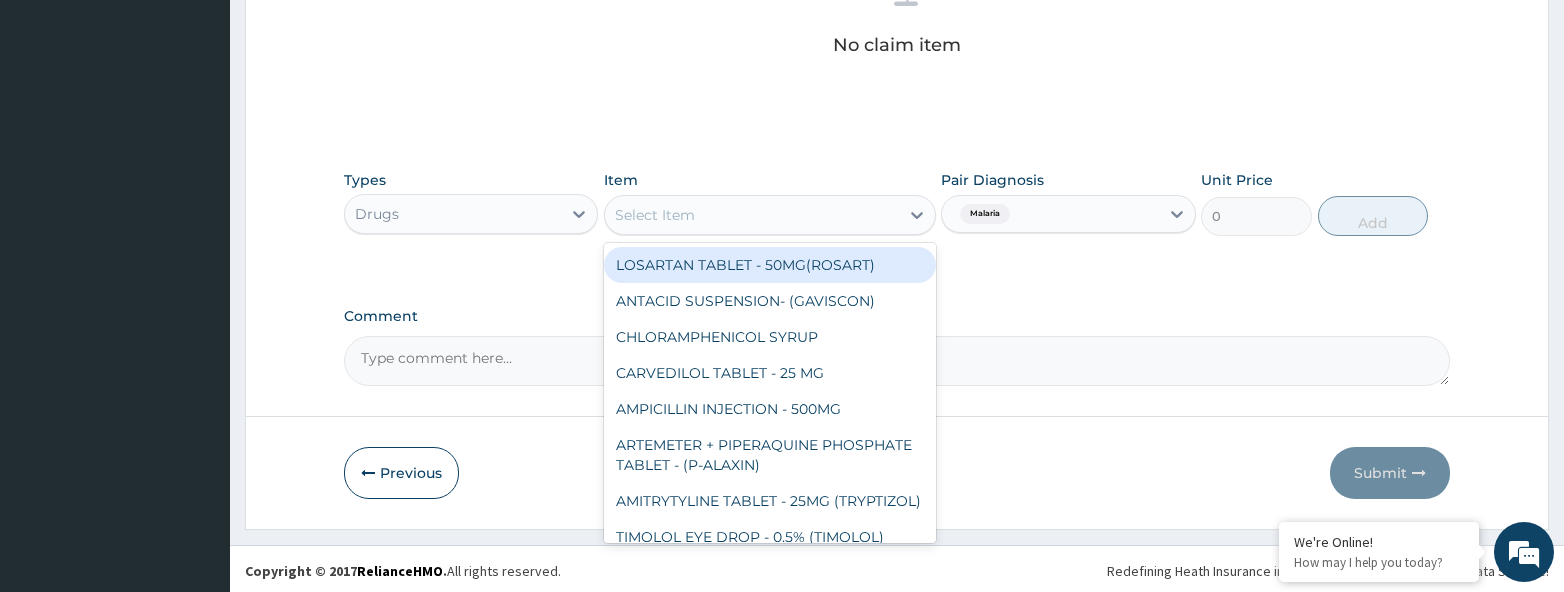 click on "Select Item" at bounding box center (752, 215) 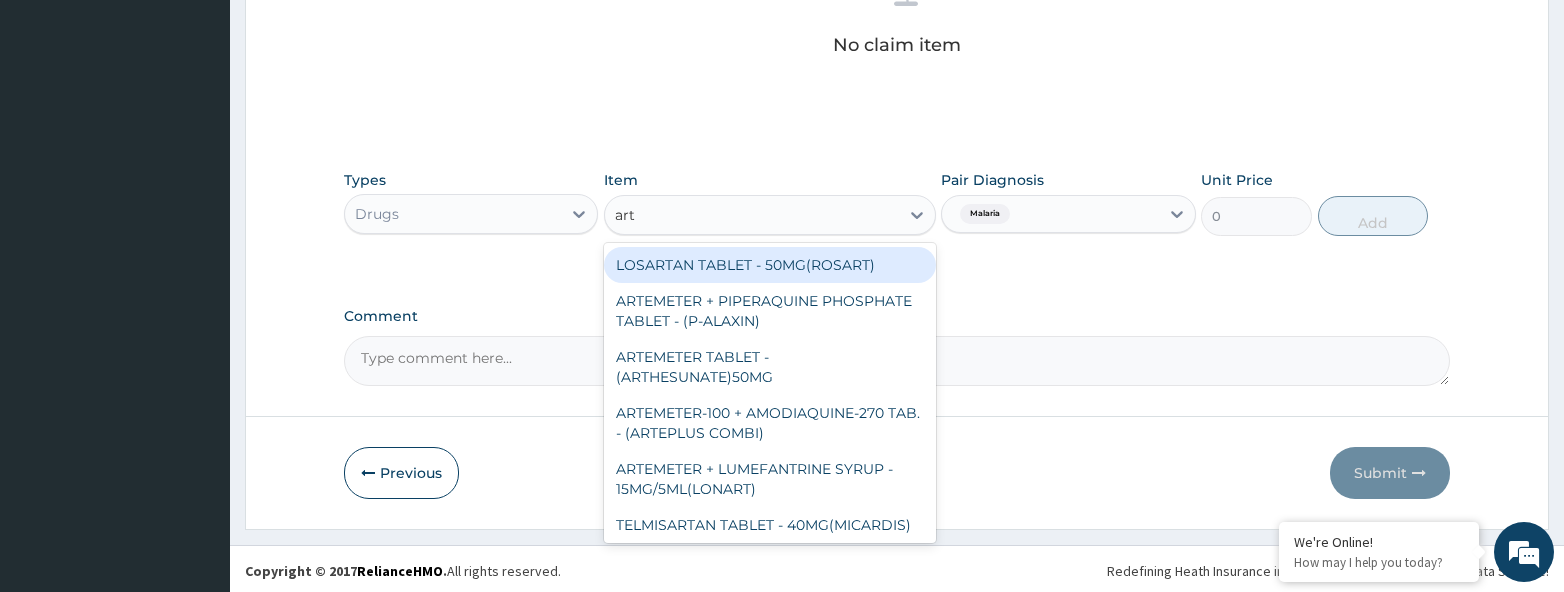 type on "arte" 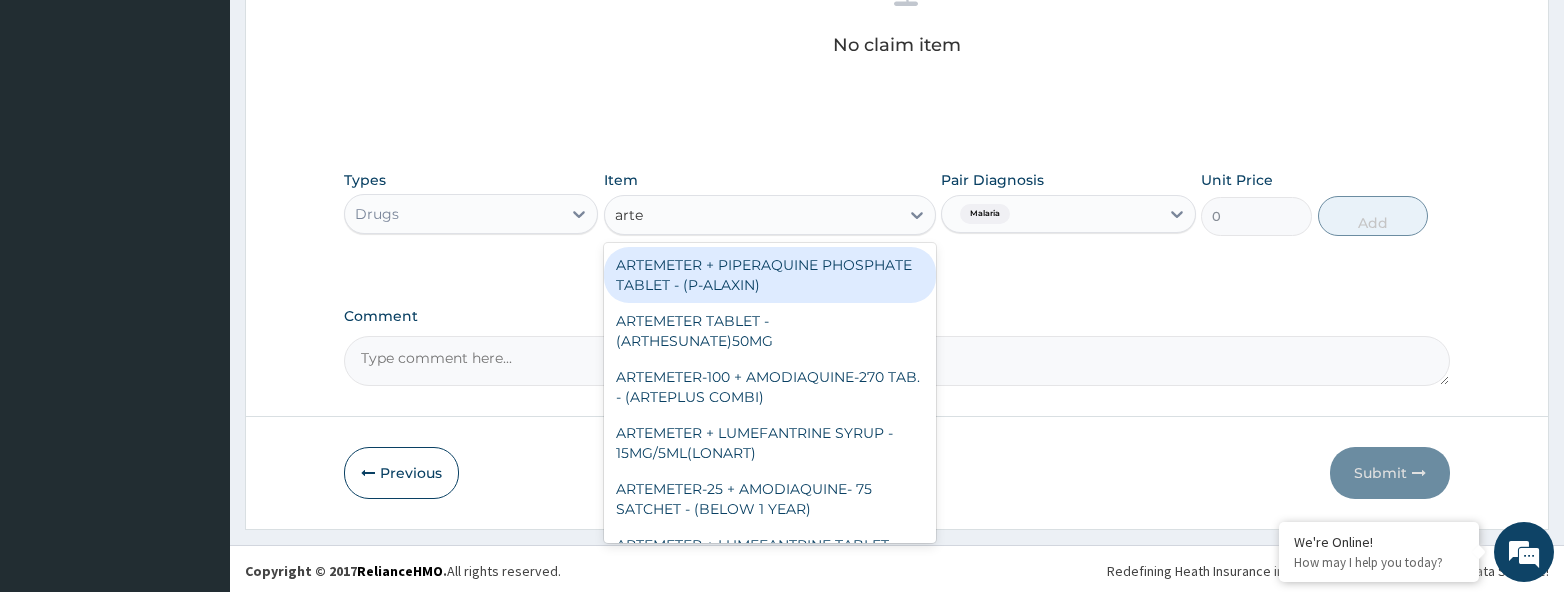 click on "ARTEMETER + PIPERAQUINE PHOSPHATE TABLET - (P-ALAXIN)" at bounding box center (770, 275) 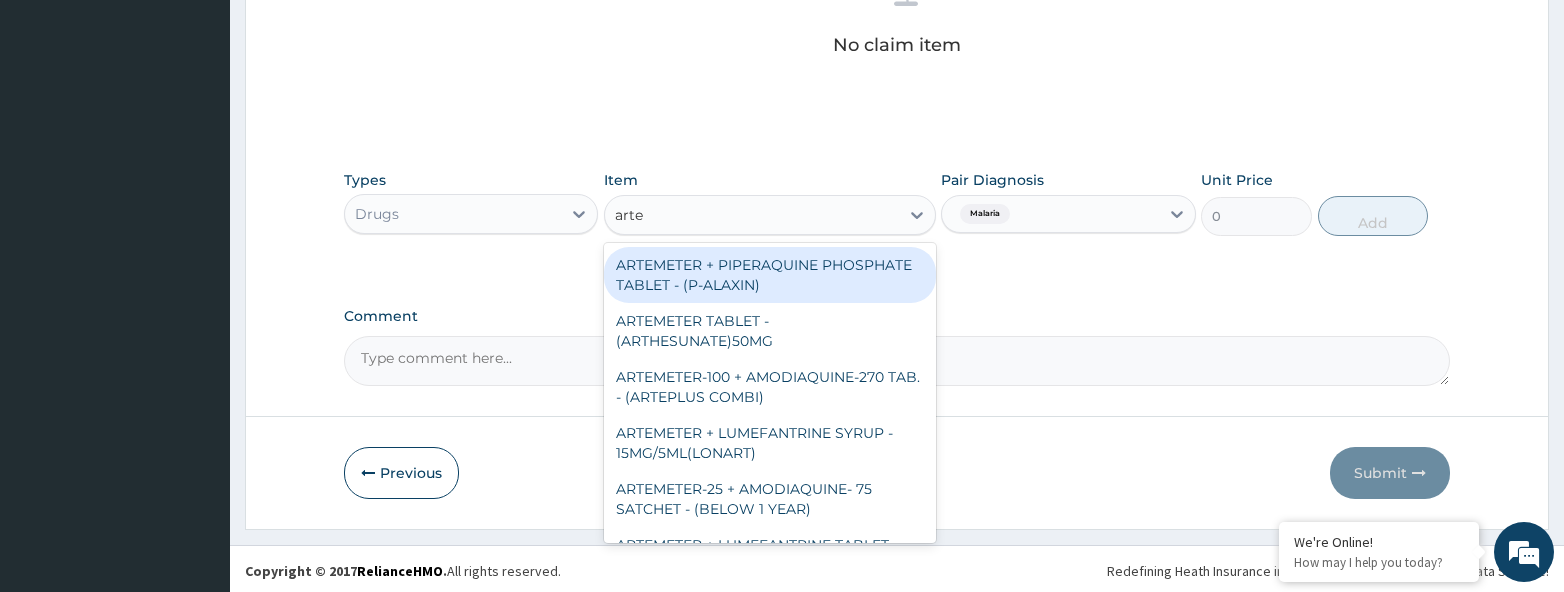 type 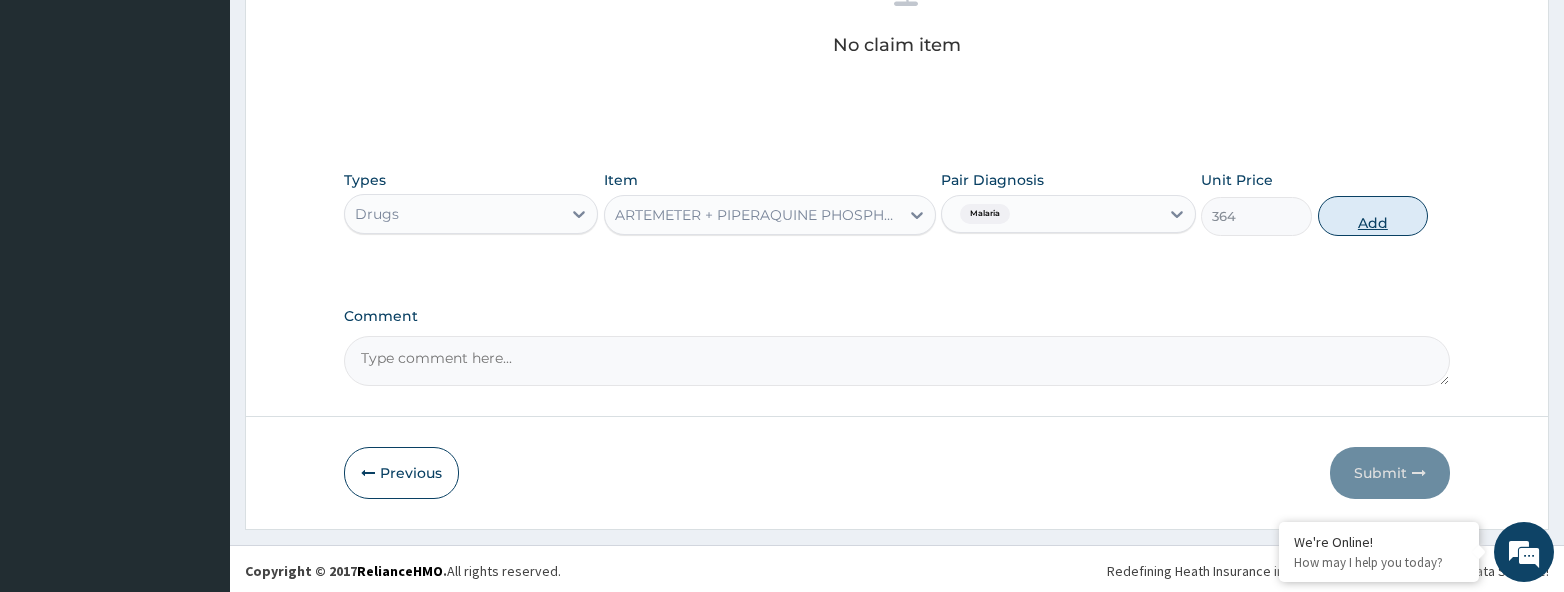 click on "Add" at bounding box center (1373, 216) 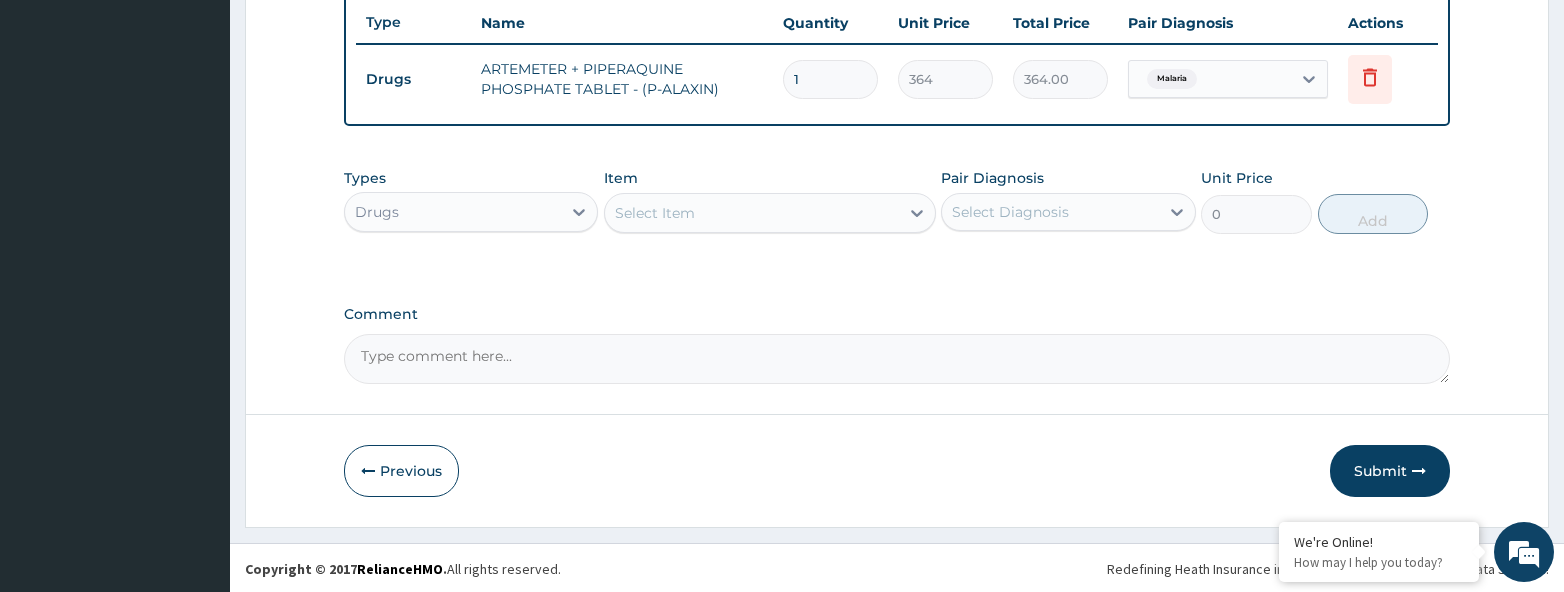 scroll, scrollTop: 751, scrollLeft: 0, axis: vertical 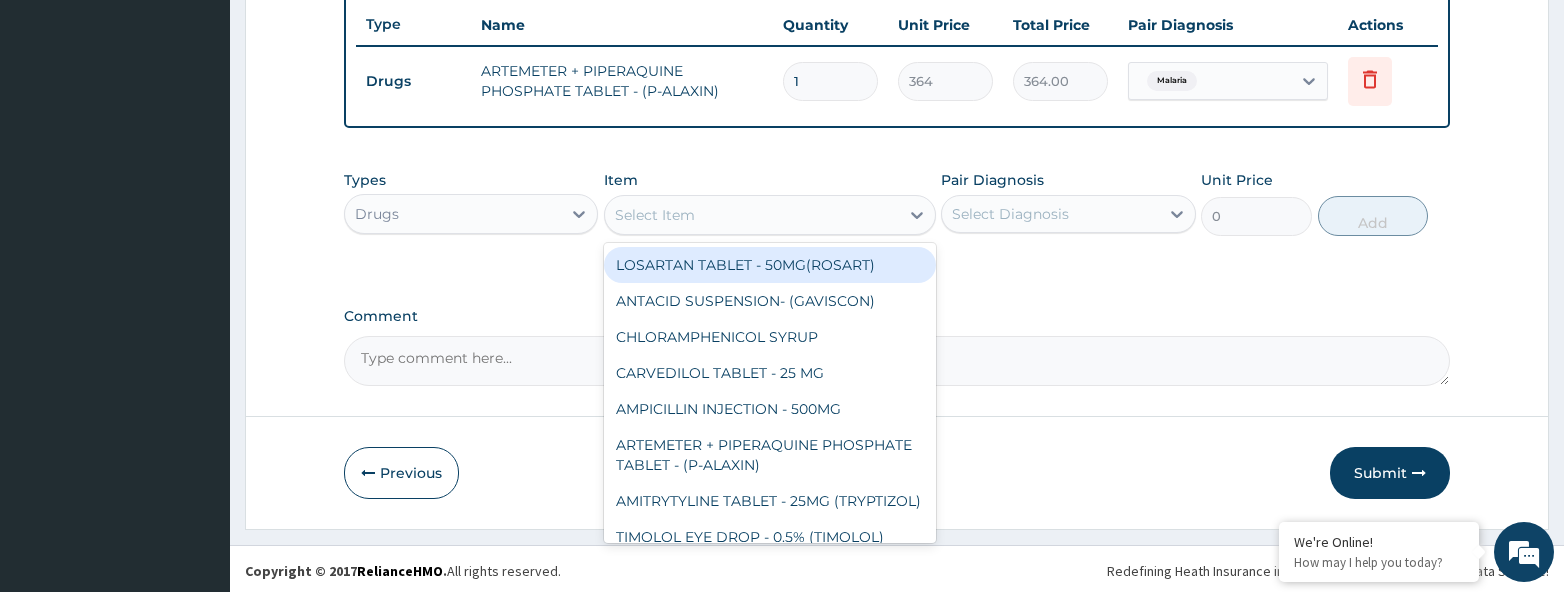 click on "Select Item" at bounding box center [752, 215] 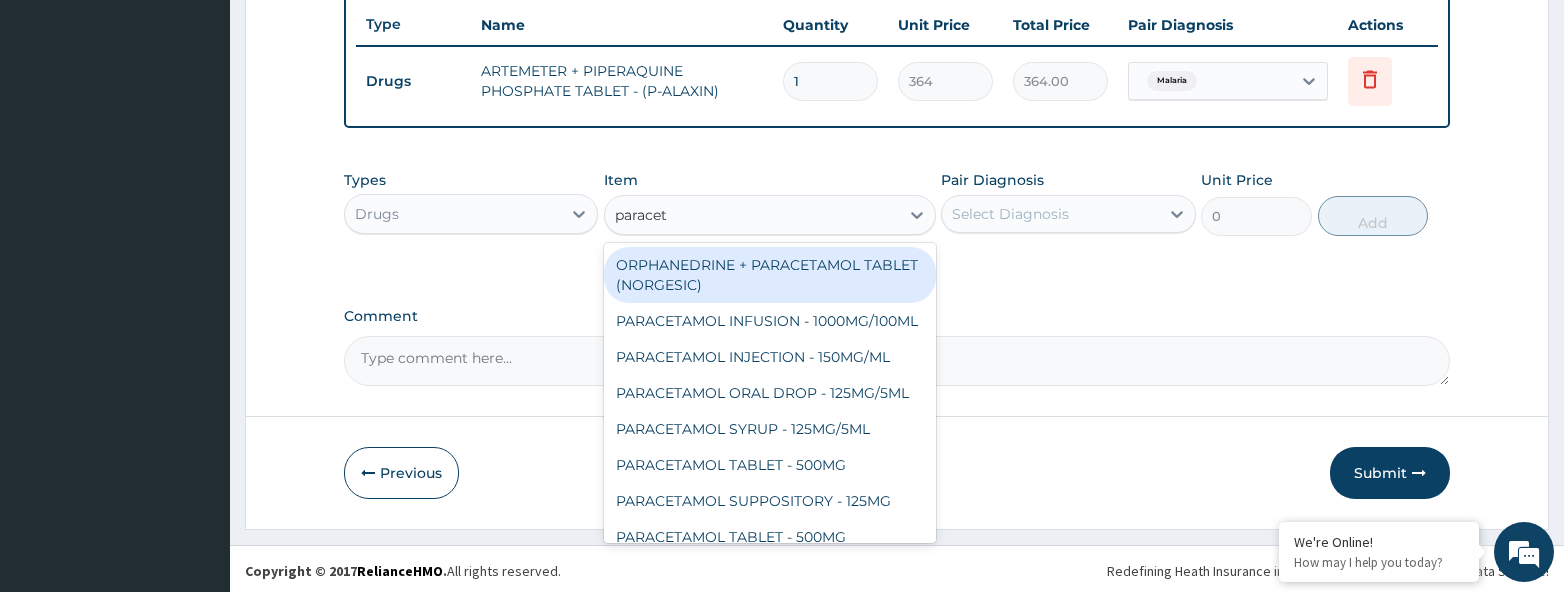 type on "paraceta" 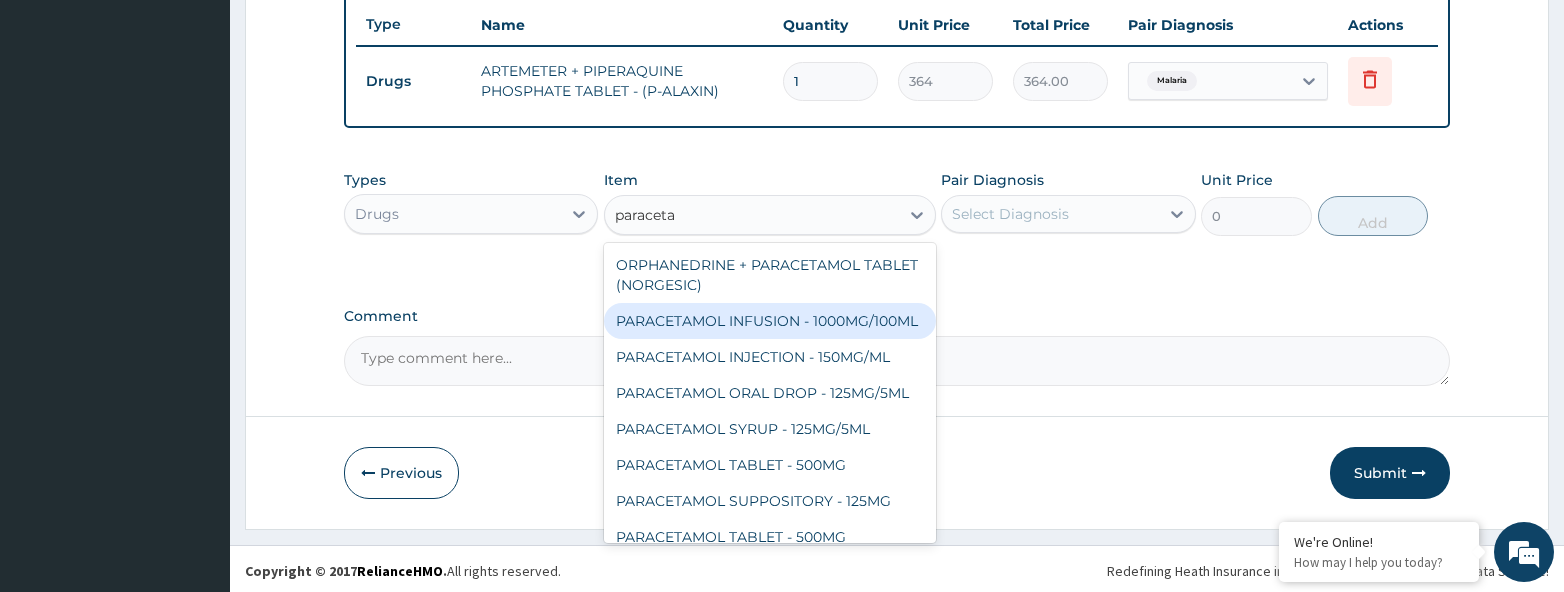 click on "PARACETAMOL INFUSION - 1000MG/100ML" at bounding box center (770, 321) 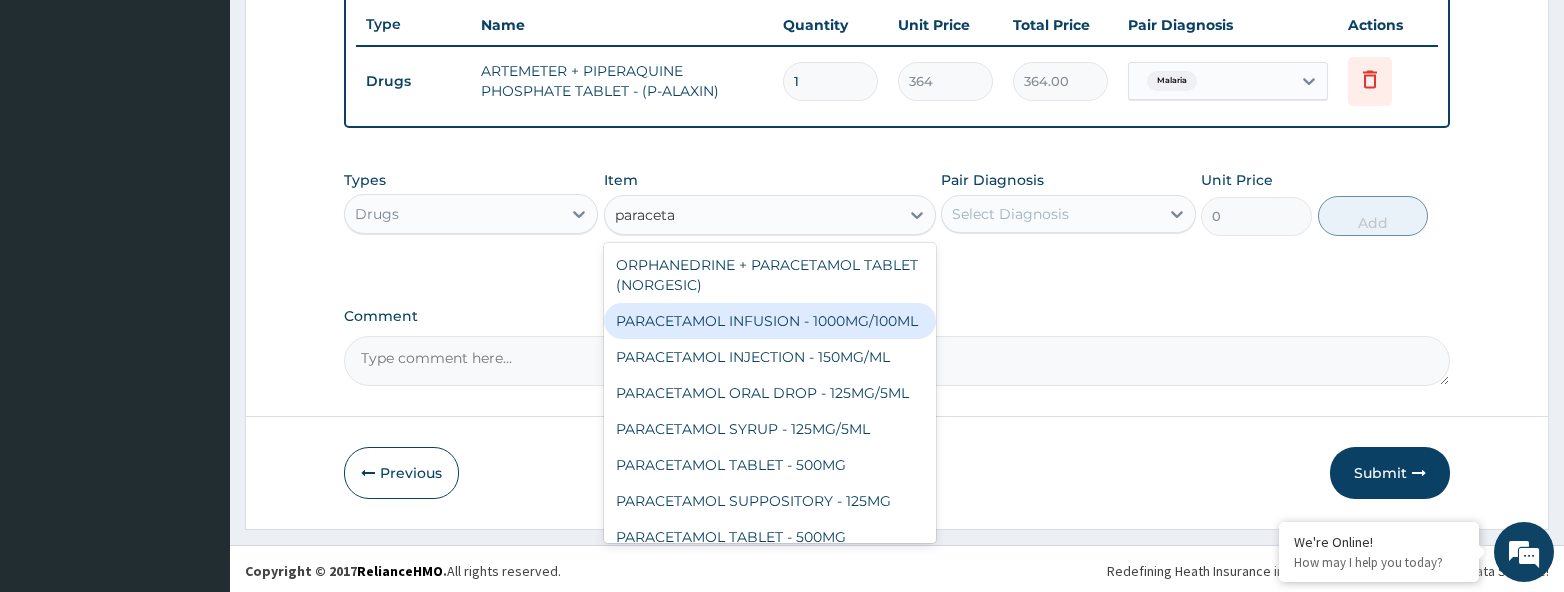 type 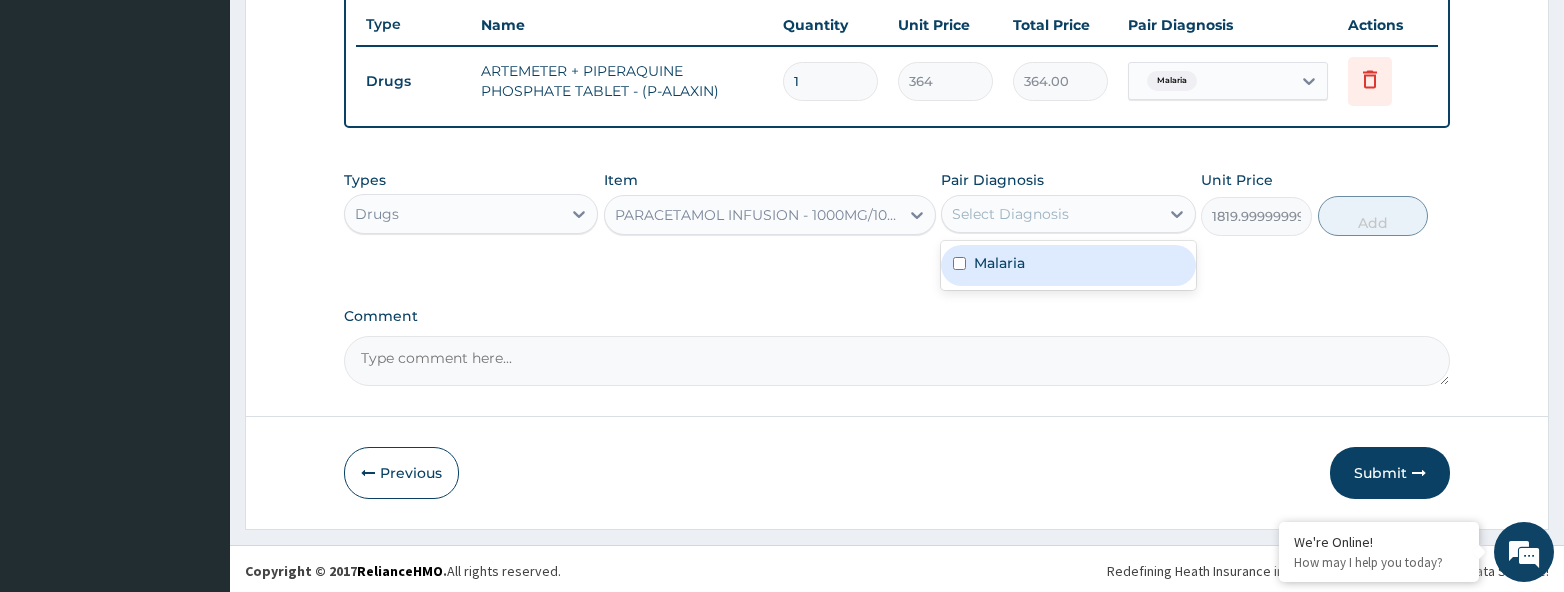 click on "Select Diagnosis" at bounding box center [1050, 214] 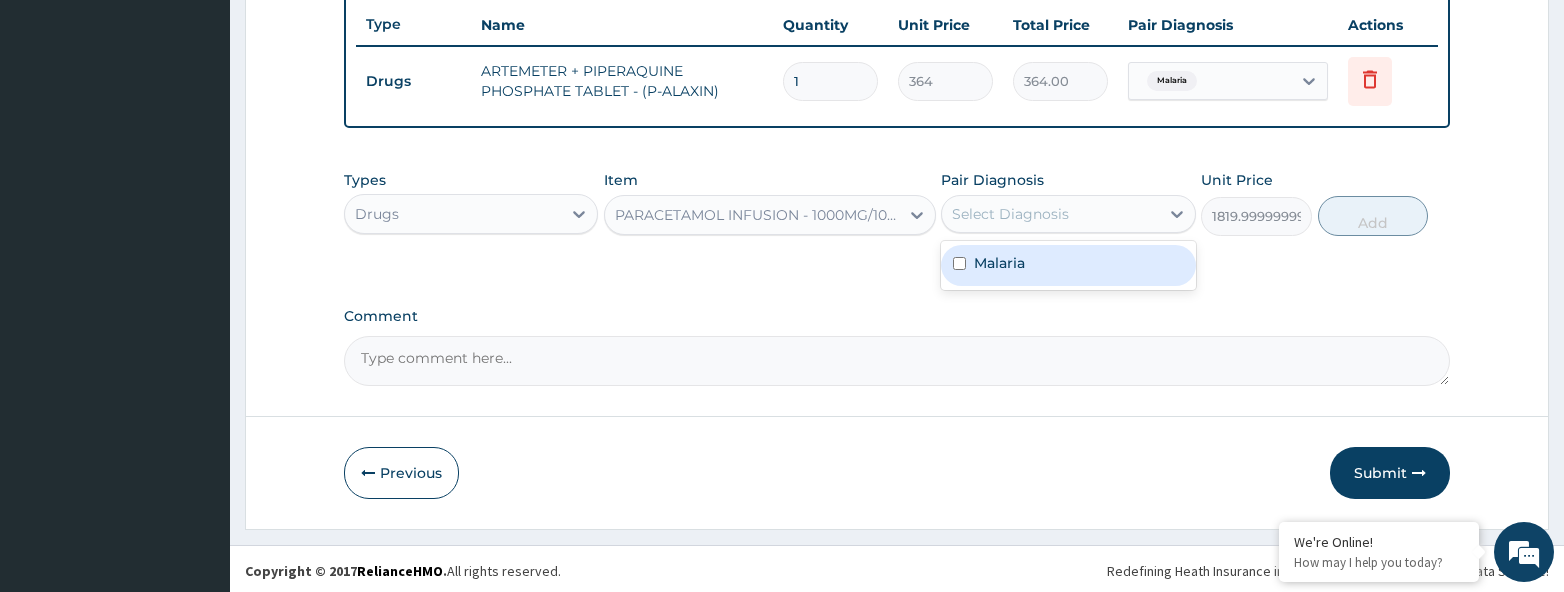 click on "Malaria" at bounding box center (1068, 265) 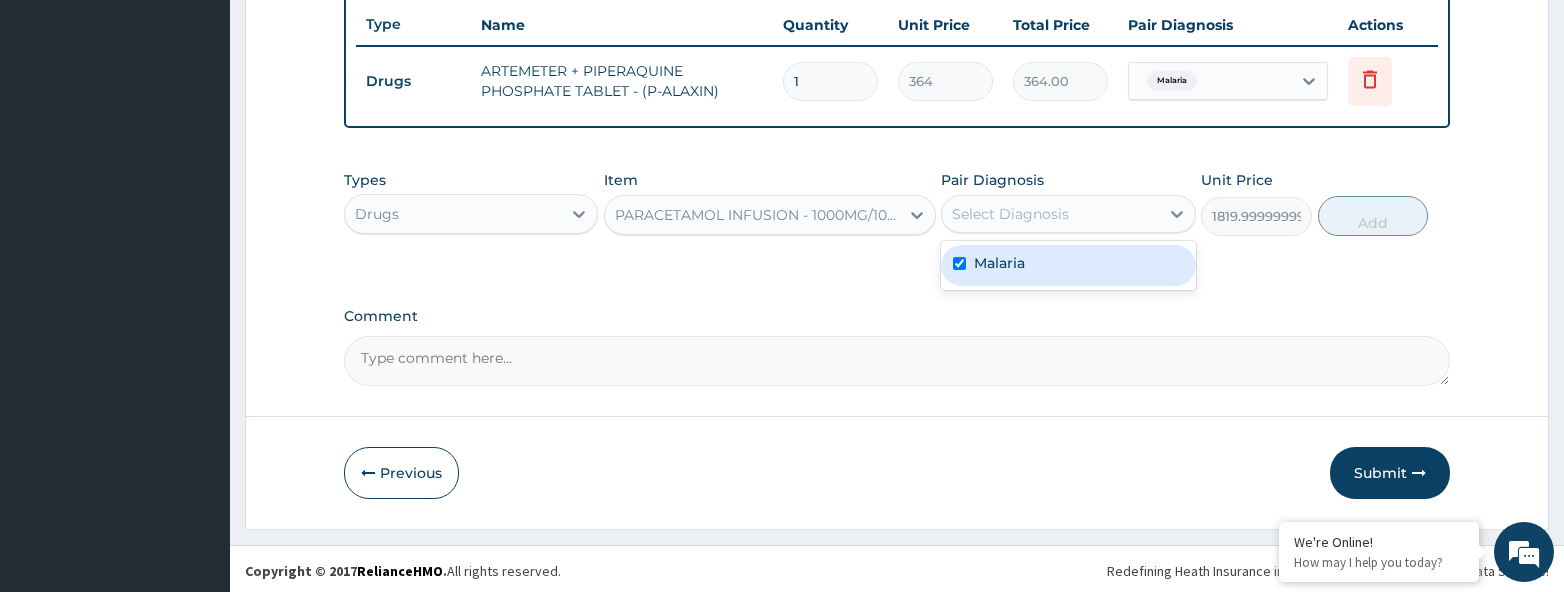 checkbox on "true" 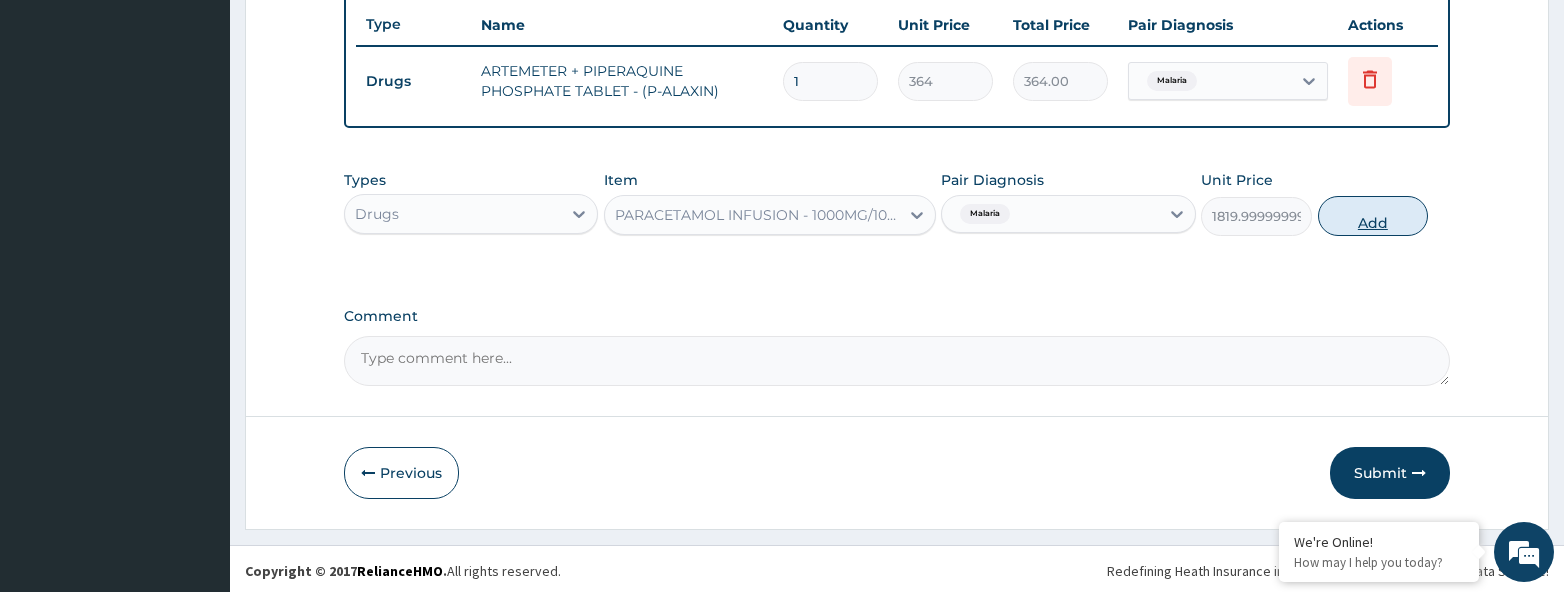 click on "Add" at bounding box center [1373, 216] 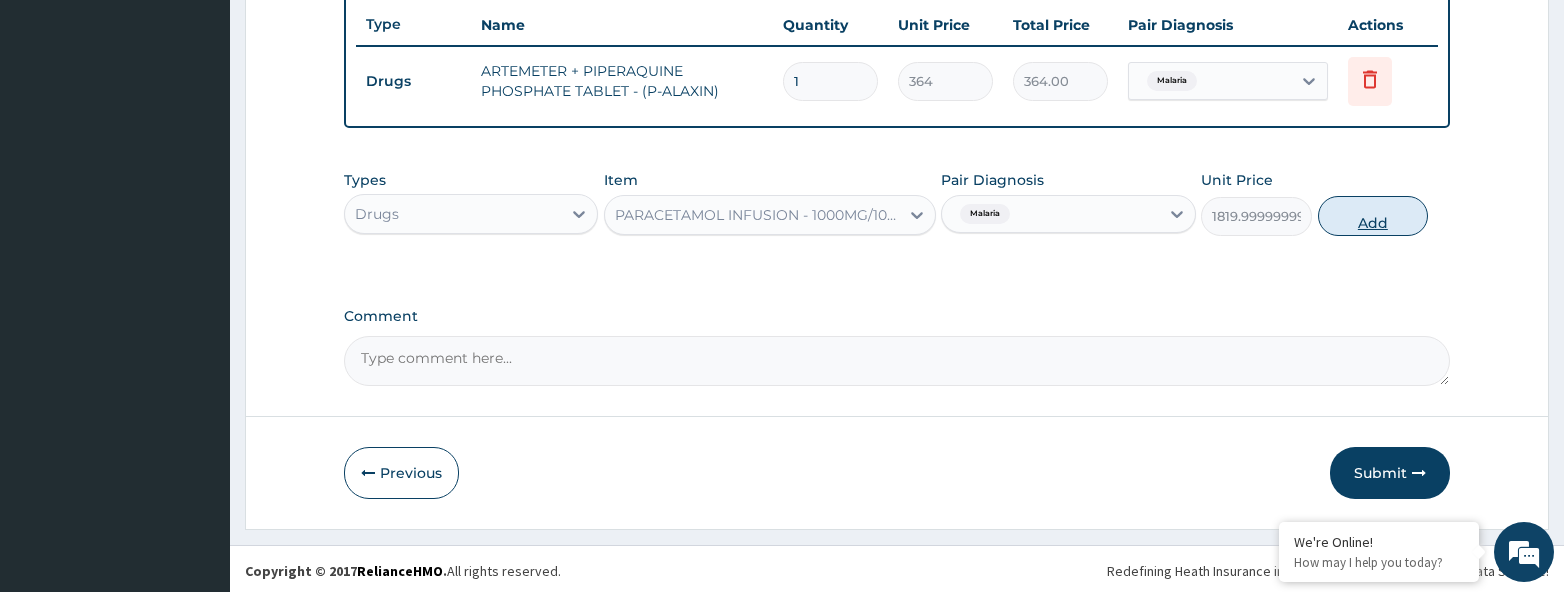 type on "0" 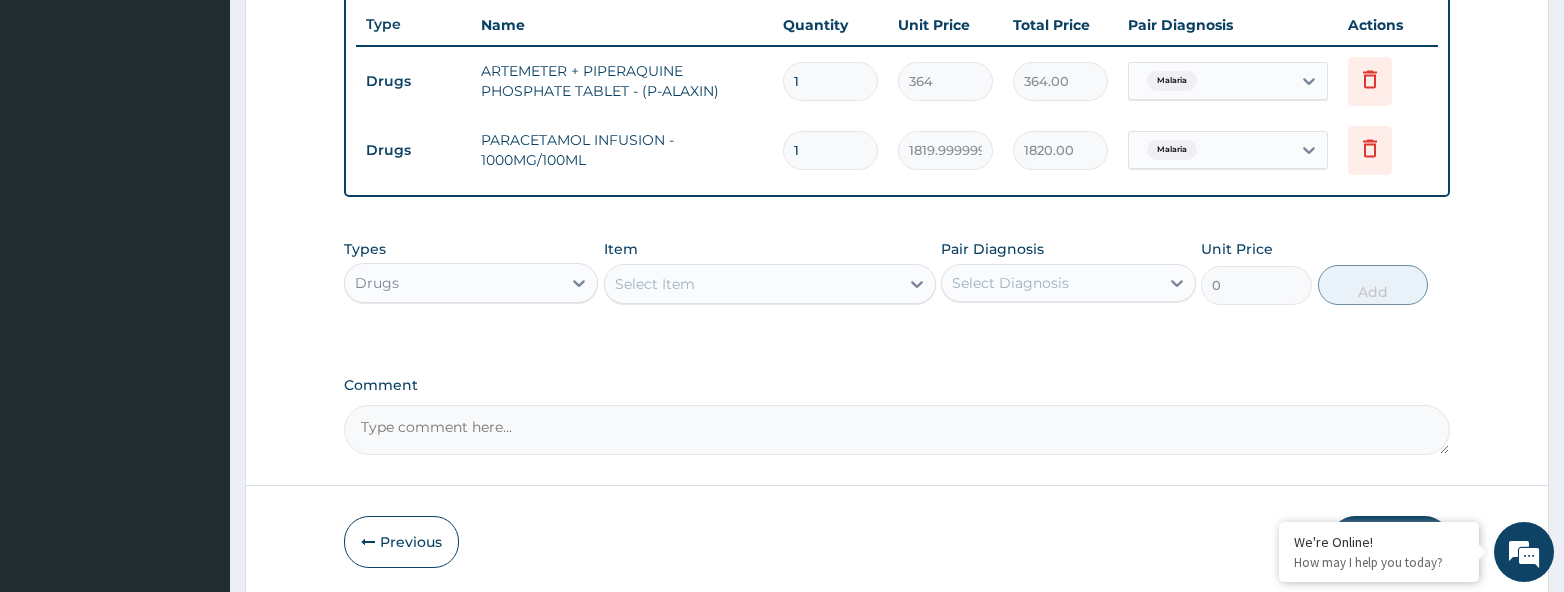 click on "Item Select Item" at bounding box center (770, 272) 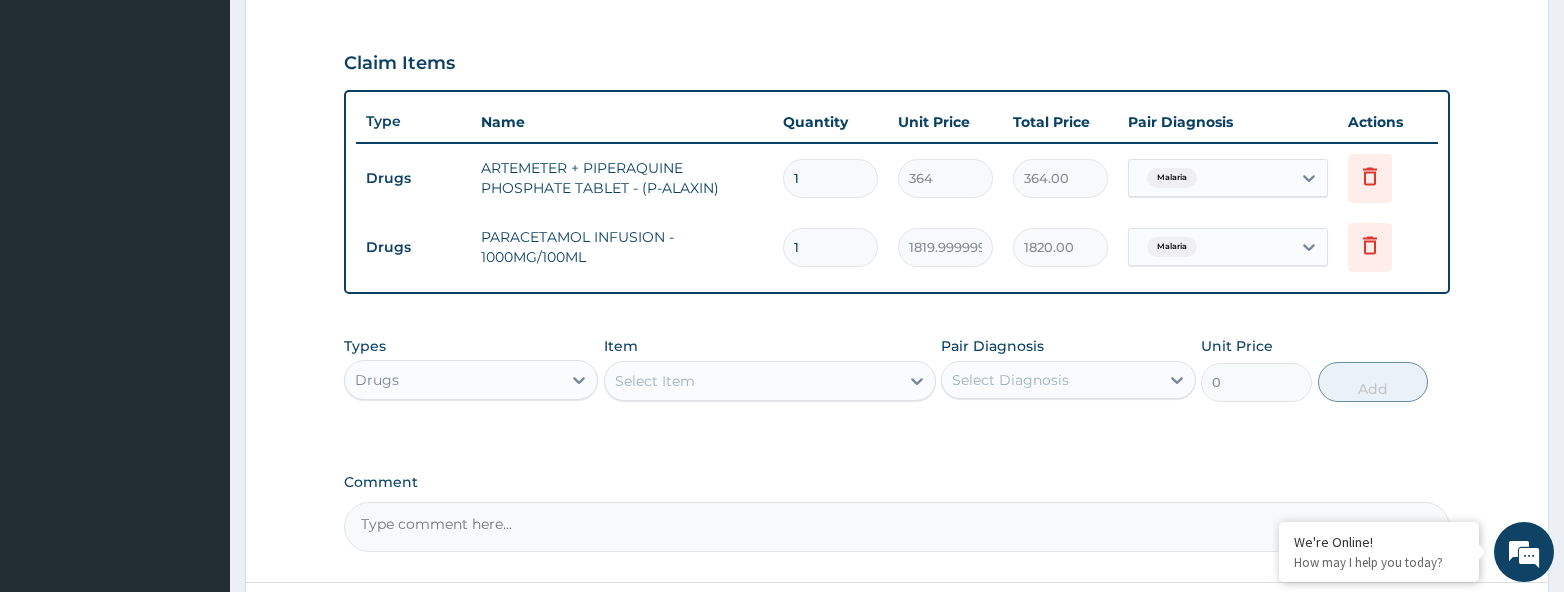 scroll, scrollTop: 648, scrollLeft: 0, axis: vertical 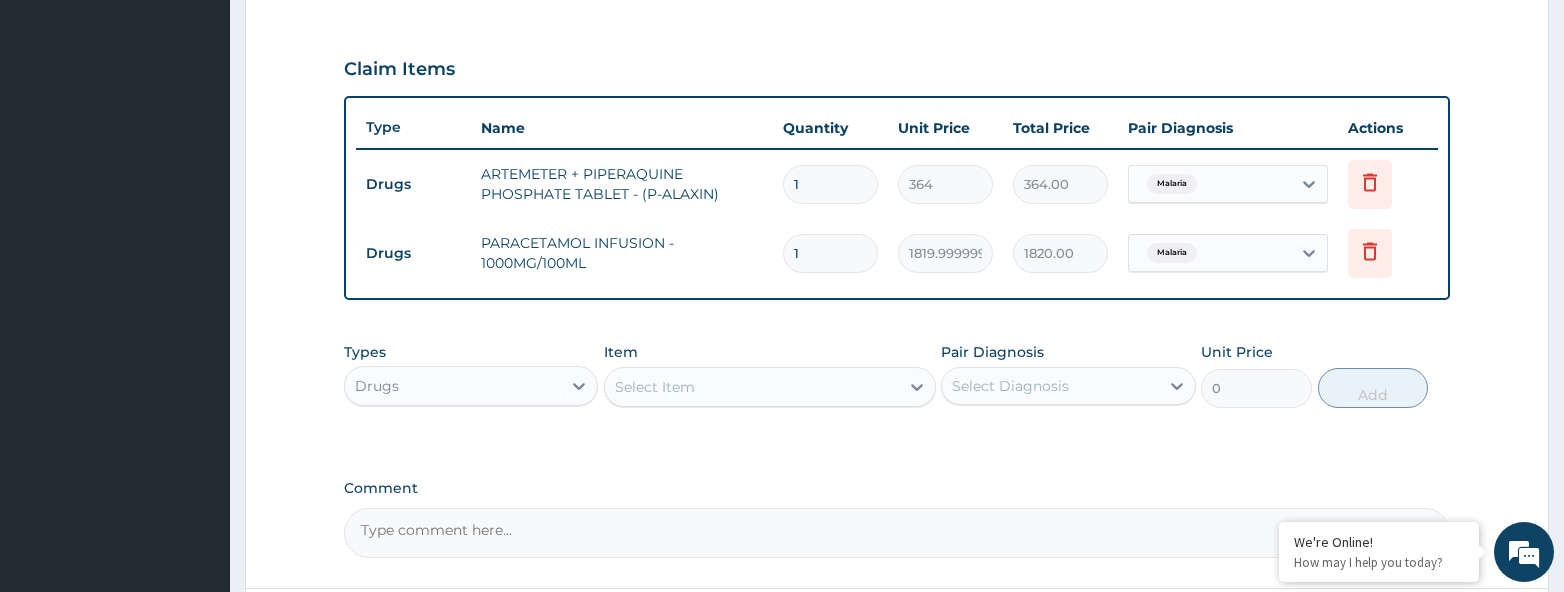 click on "ARTEMETER + PIPERAQUINE PHOSPHATE TABLET - (P-ALAXIN)" at bounding box center [622, 184] 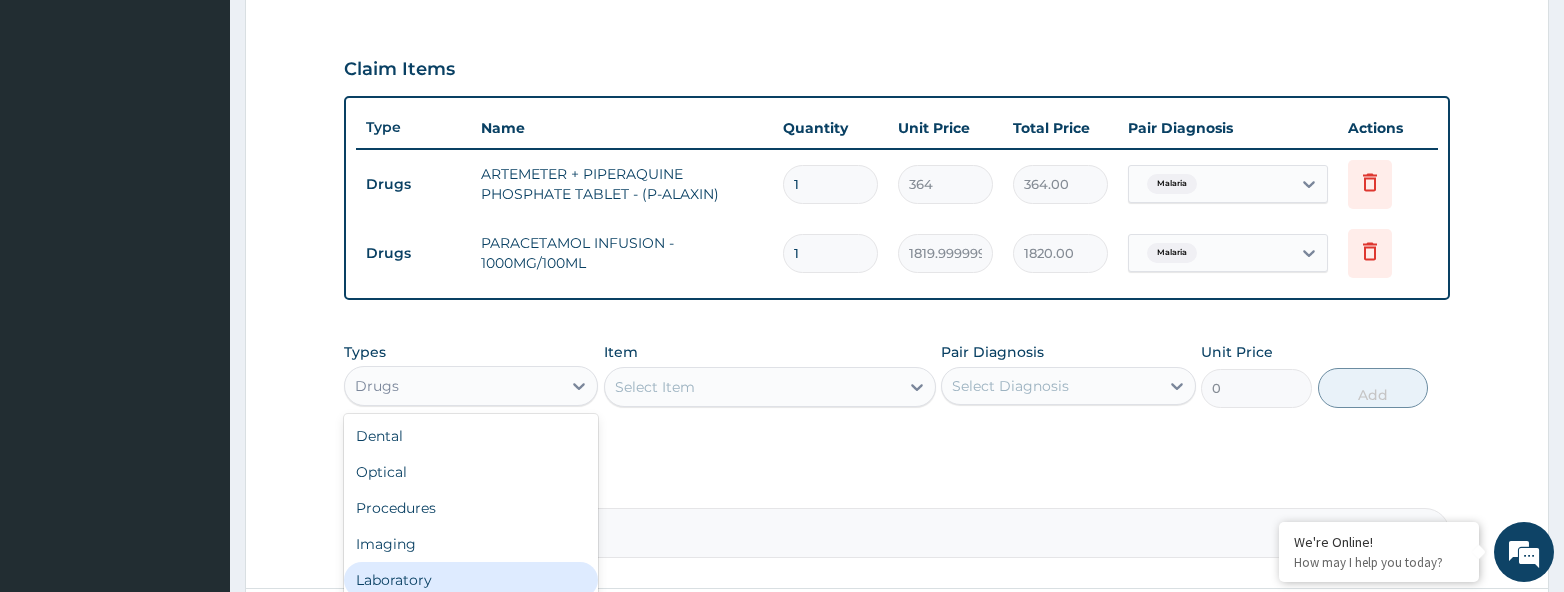 click on "Laboratory" at bounding box center [471, 580] 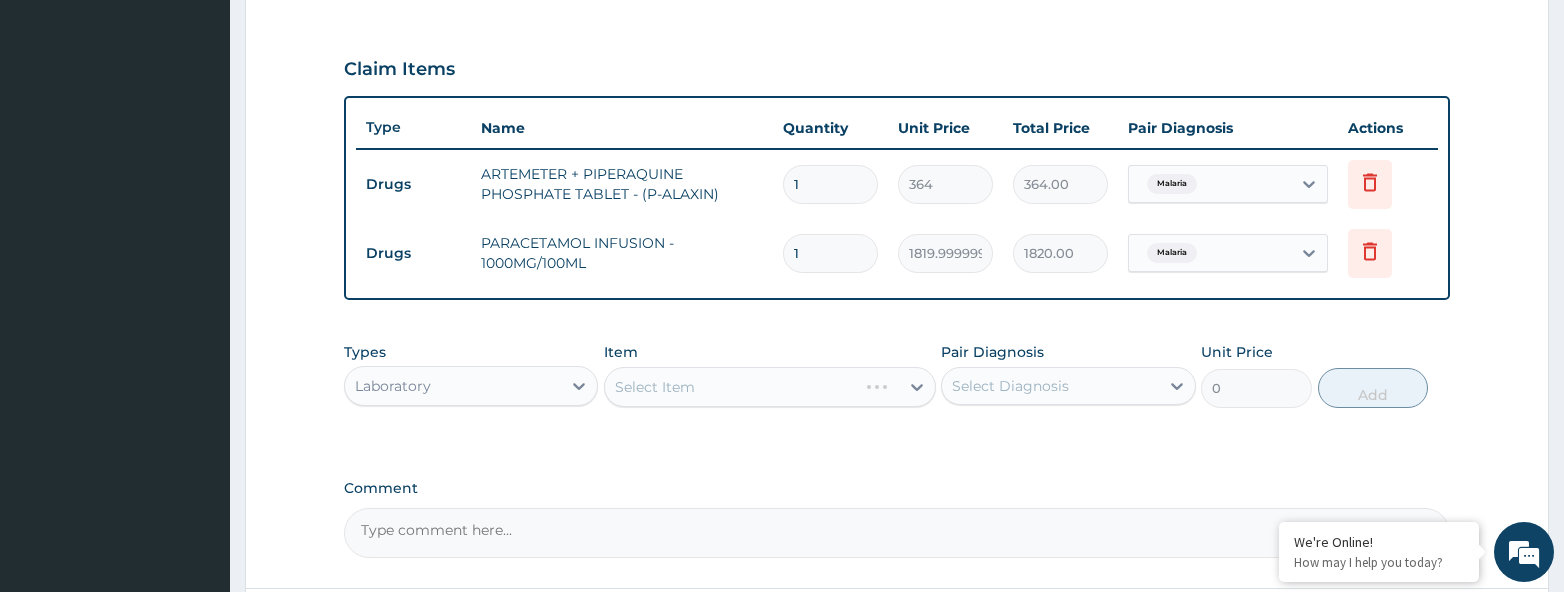 click on "Select Item" at bounding box center [770, 387] 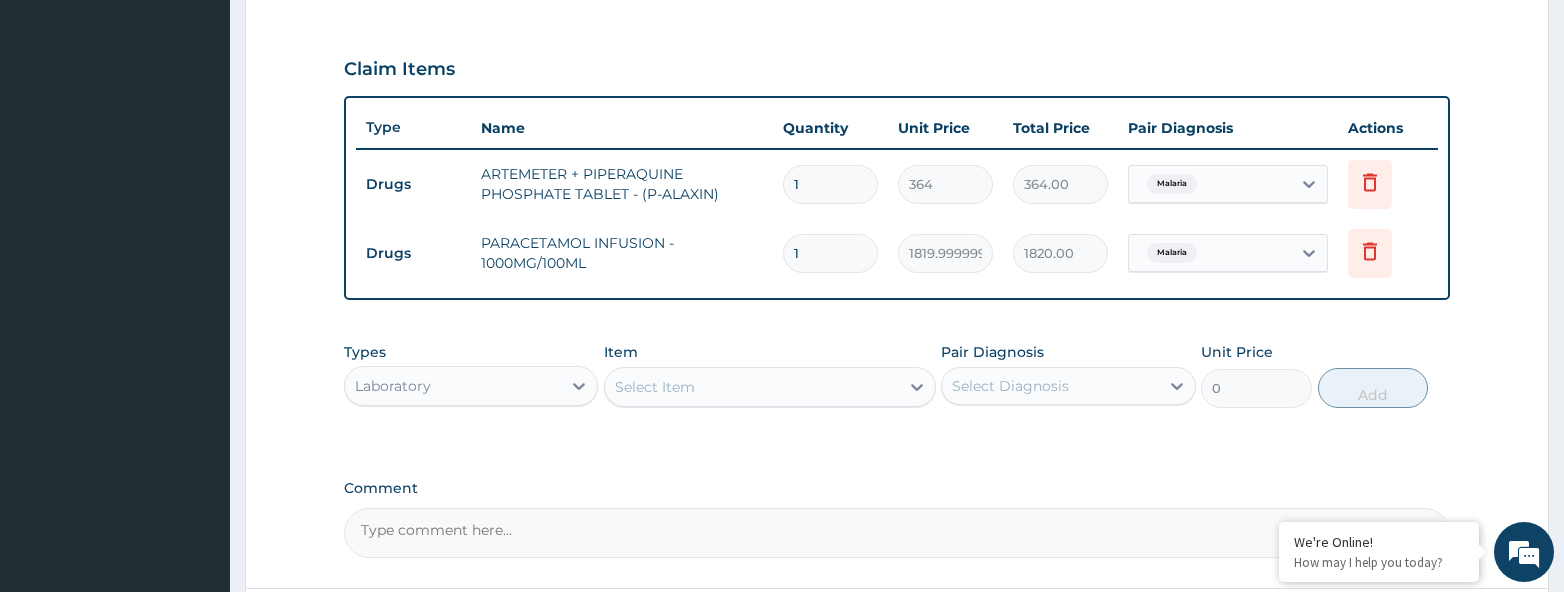 click on "Select Item" at bounding box center (655, 387) 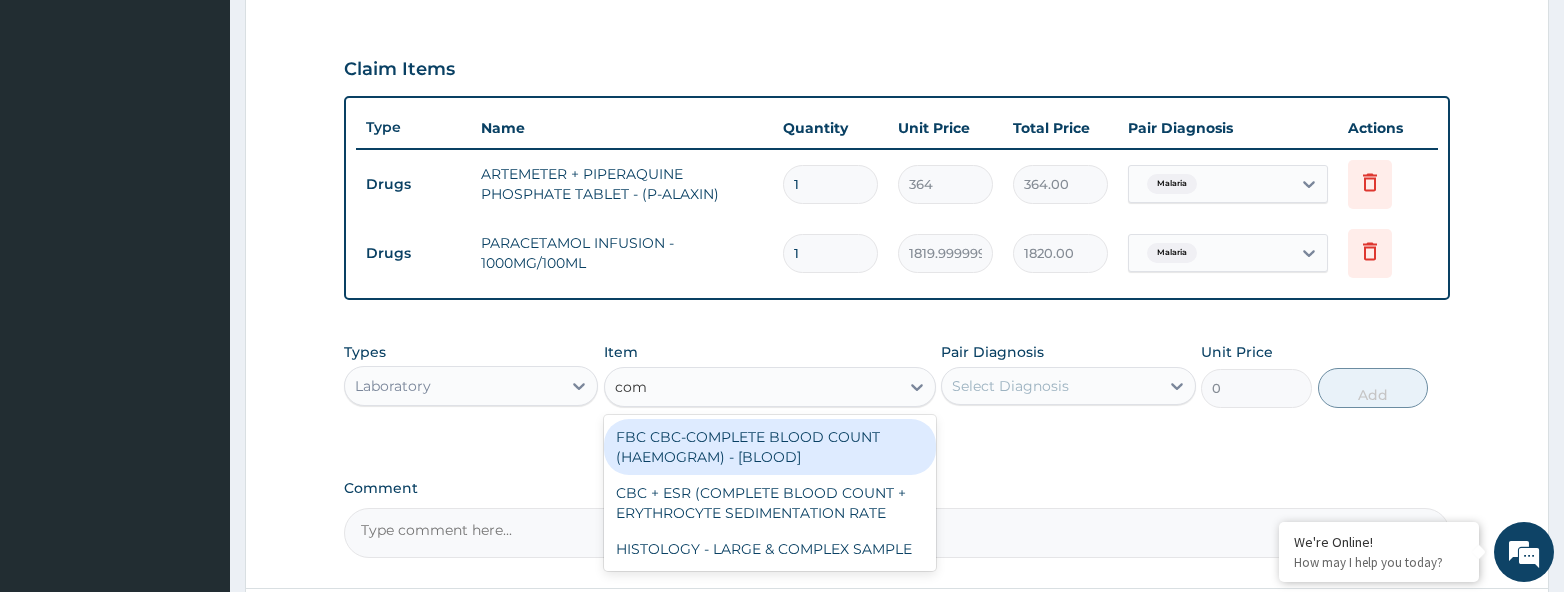 type on "compl" 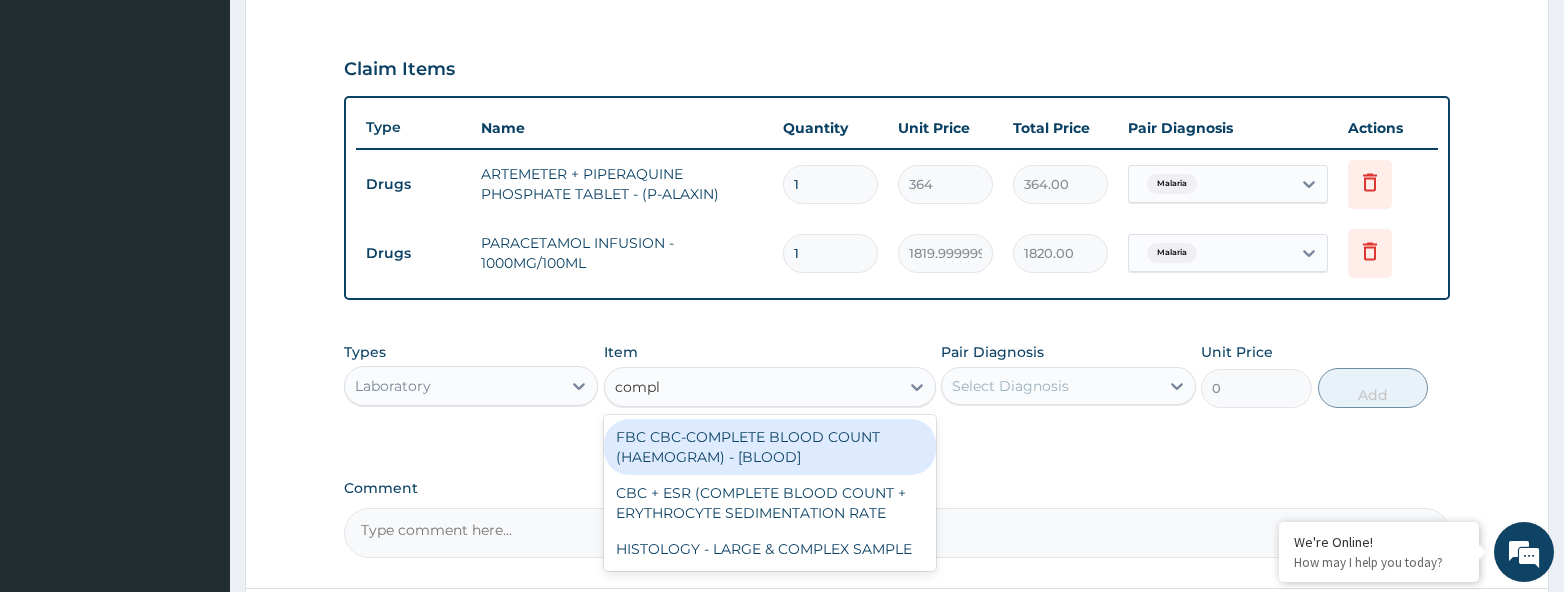 click on "FBC CBC-COMPLETE BLOOD COUNT (HAEMOGRAM) - [BLOOD]" at bounding box center [770, 447] 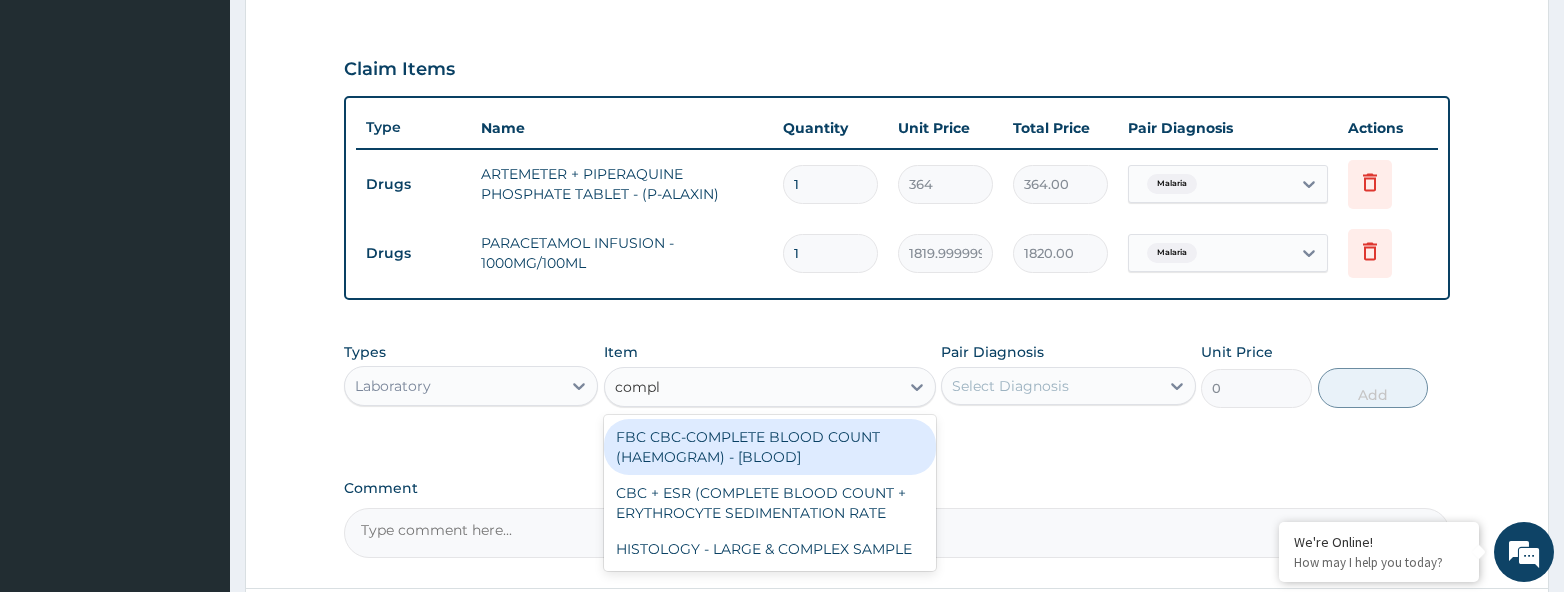 type 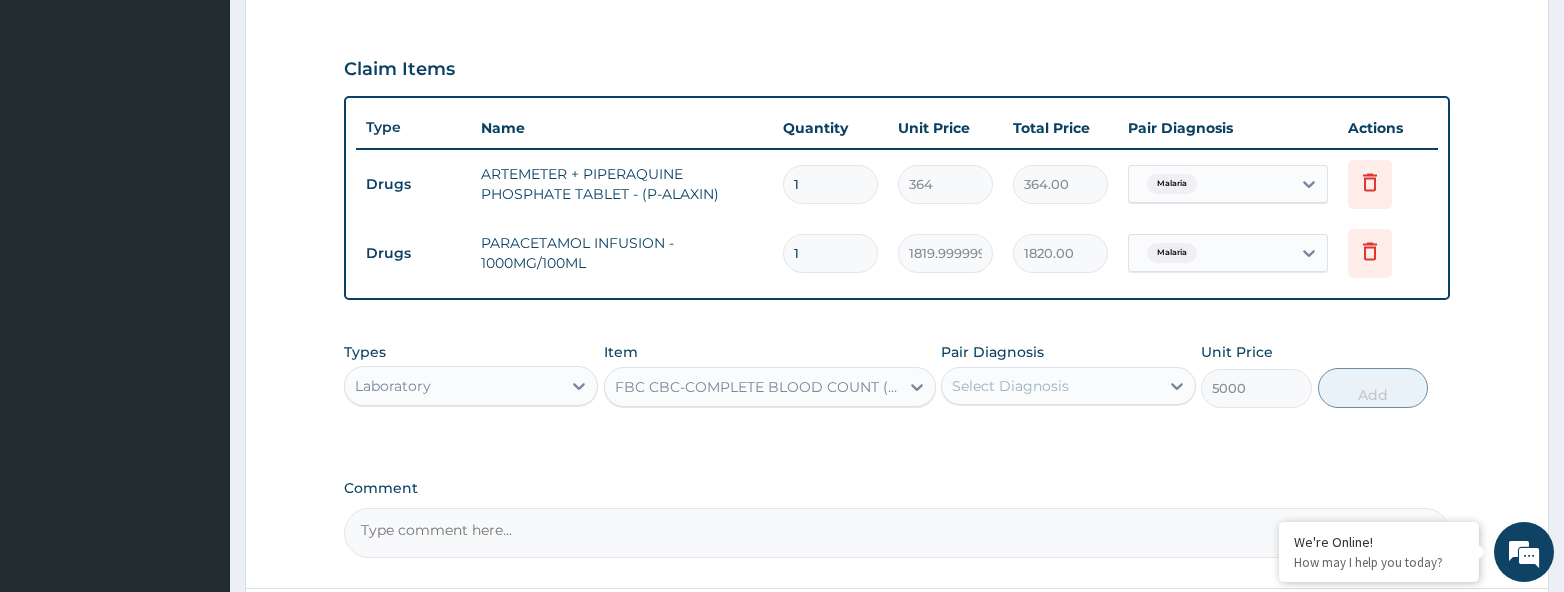 click on "Pair Diagnosis Select Diagnosis" at bounding box center (1068, 375) 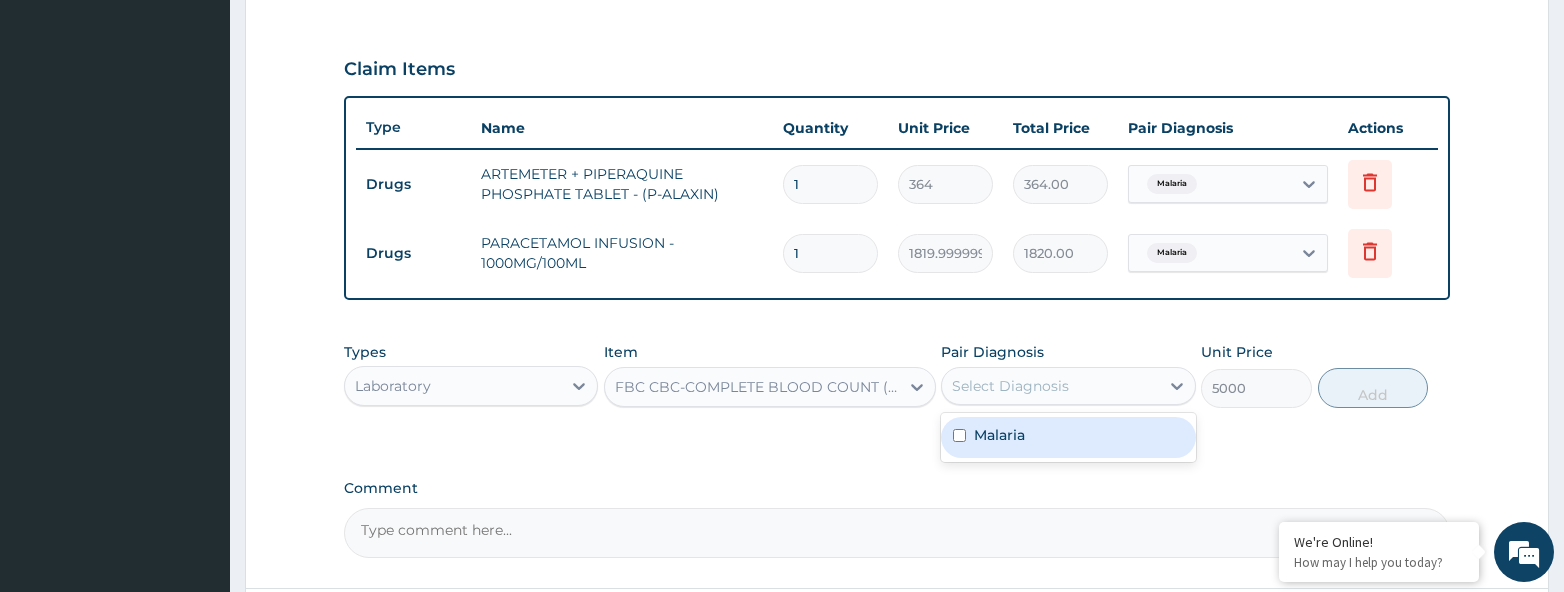 click on "Malaria" at bounding box center (1068, 437) 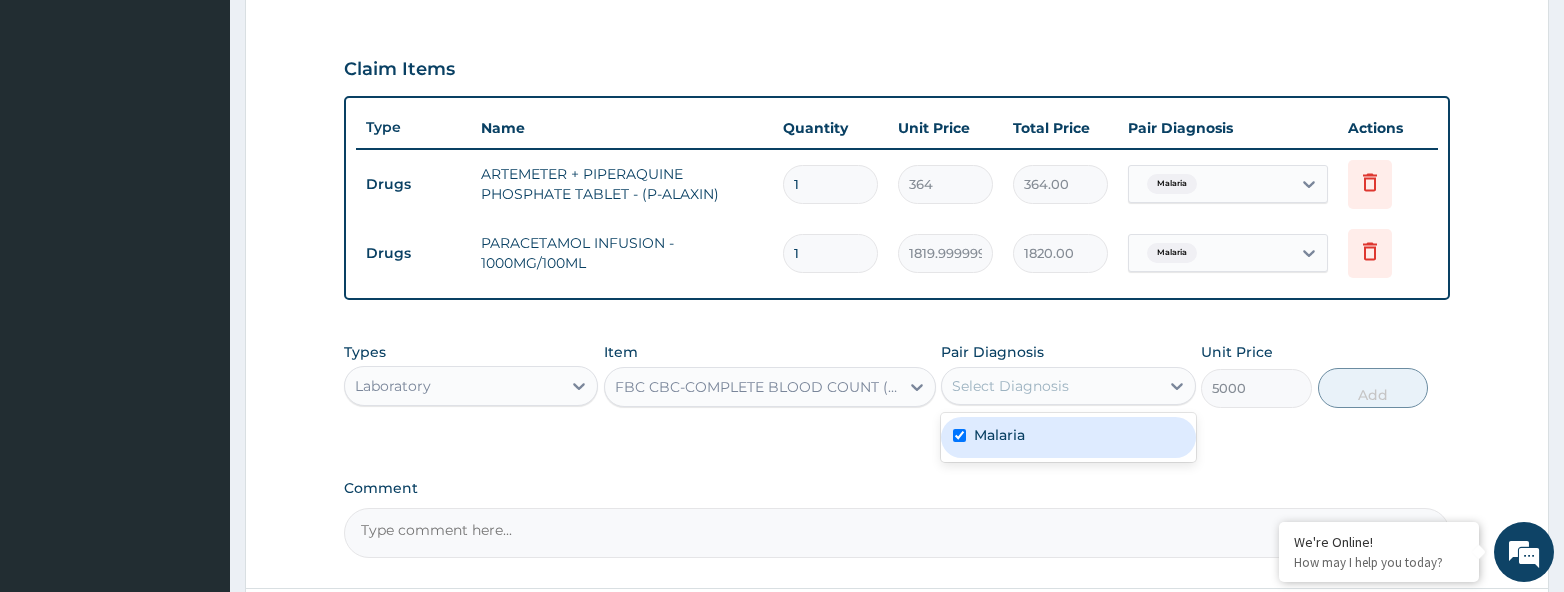 checkbox on "true" 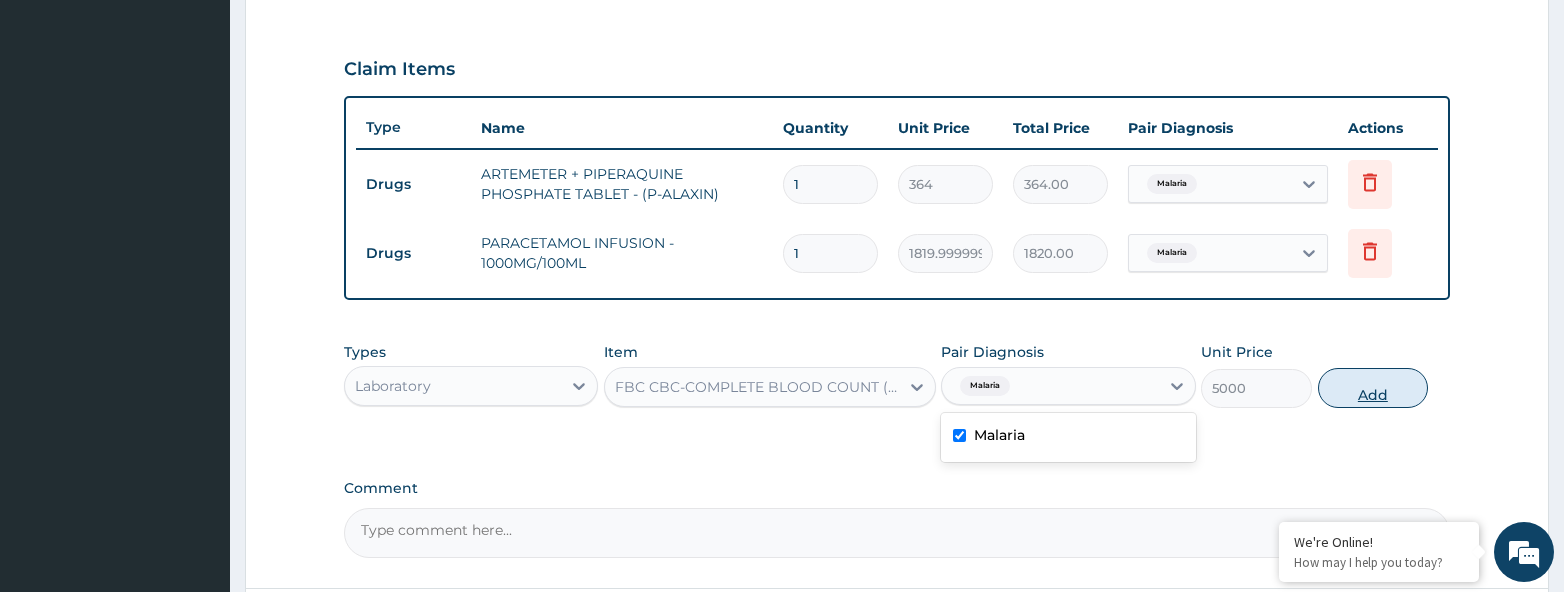 click on "Add" at bounding box center (1373, 388) 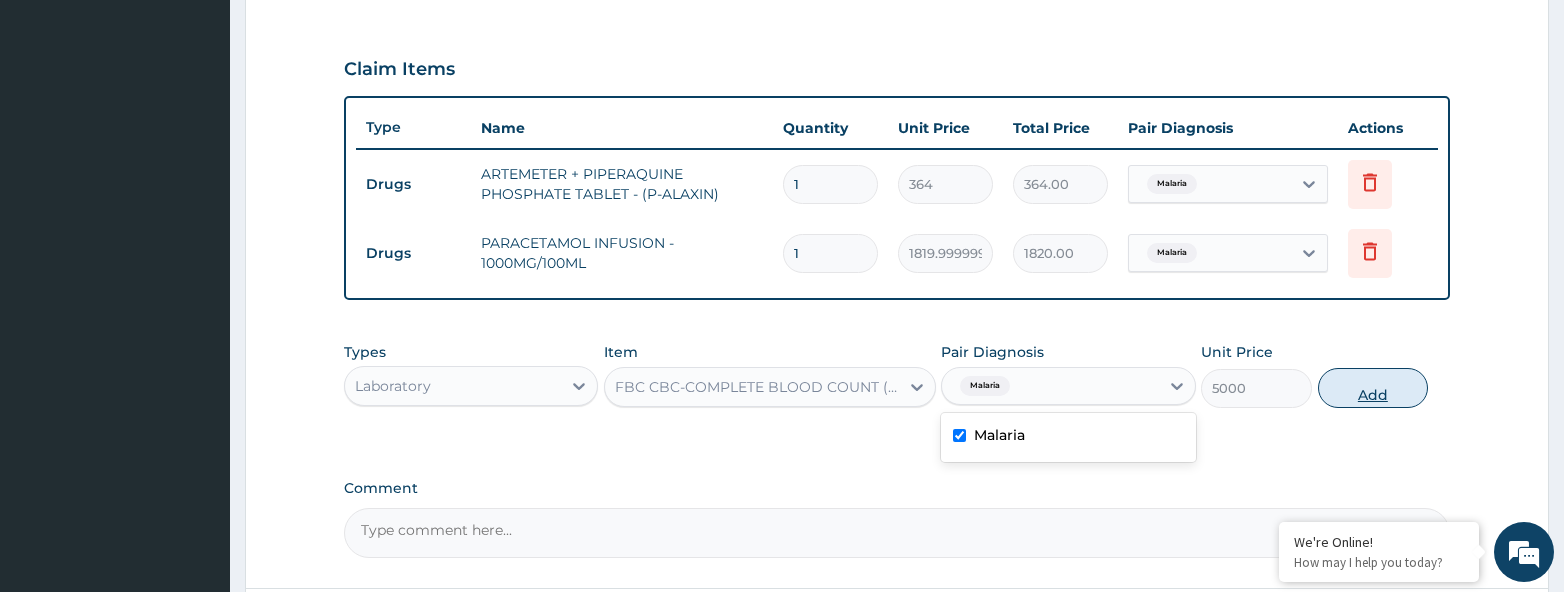 type on "0" 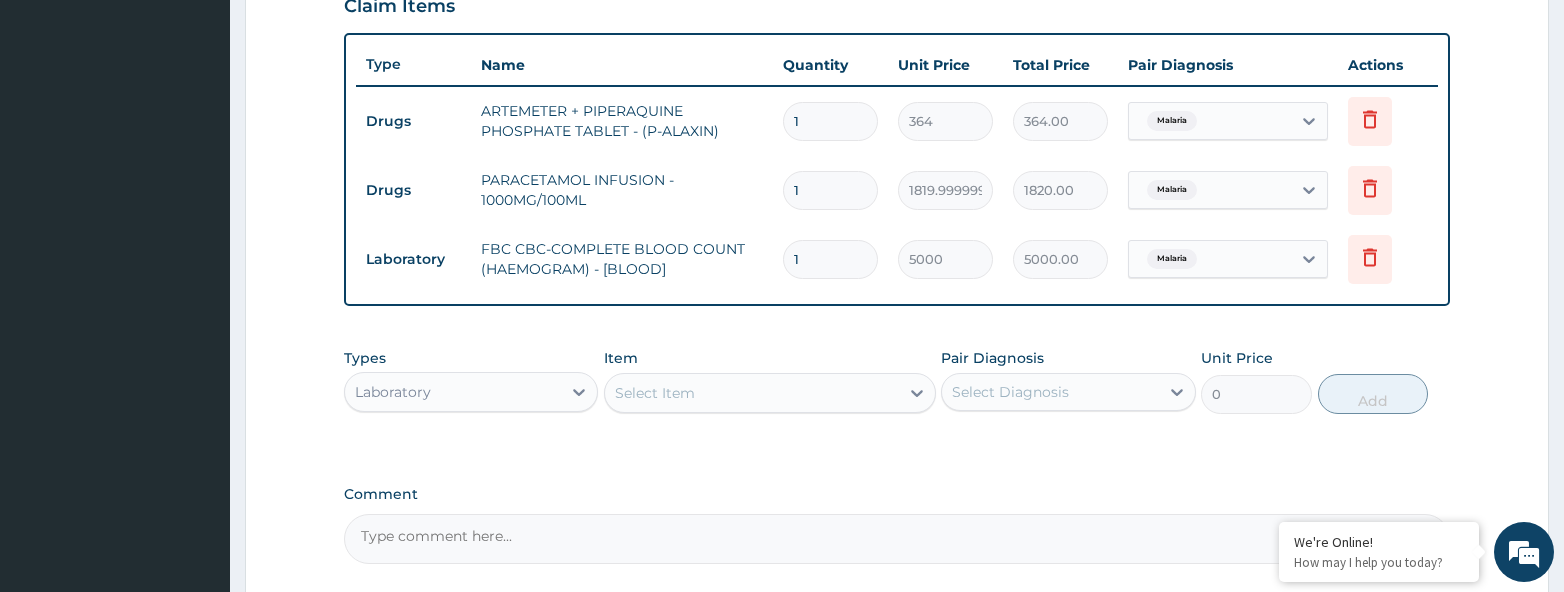scroll, scrollTop: 718, scrollLeft: 0, axis: vertical 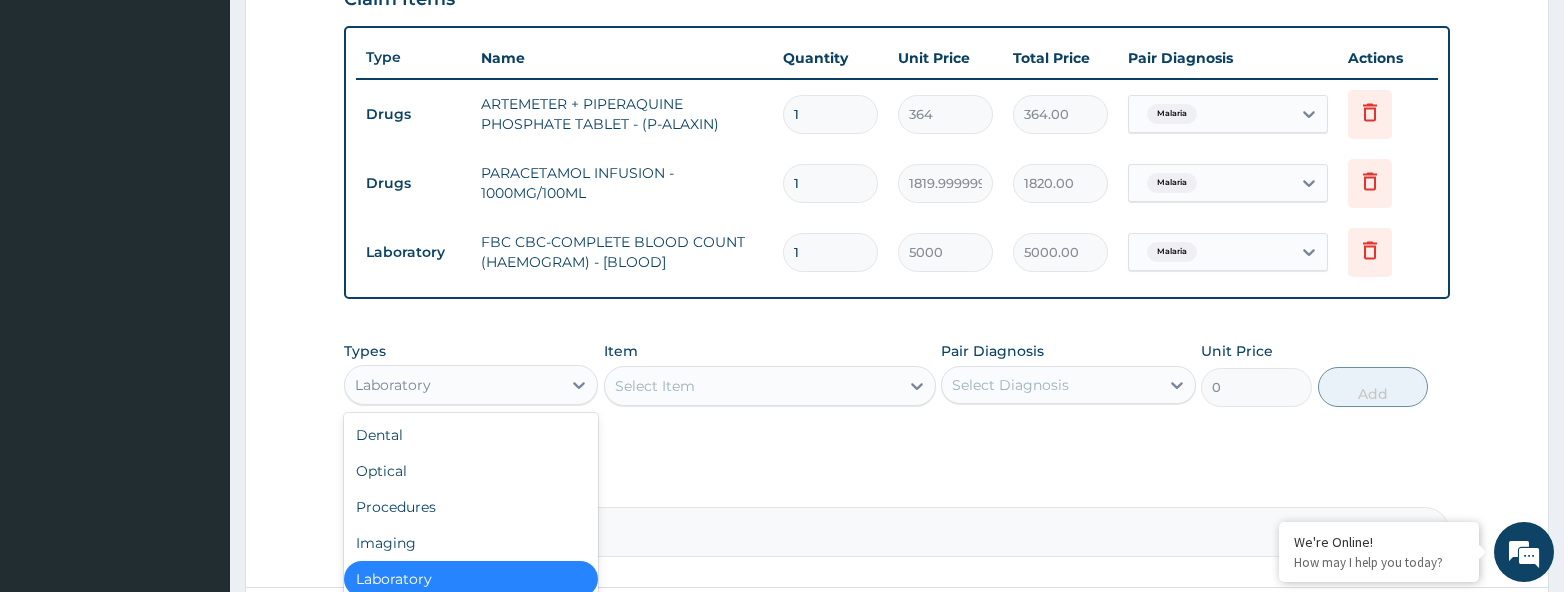 click on "Laboratory" at bounding box center [453, 385] 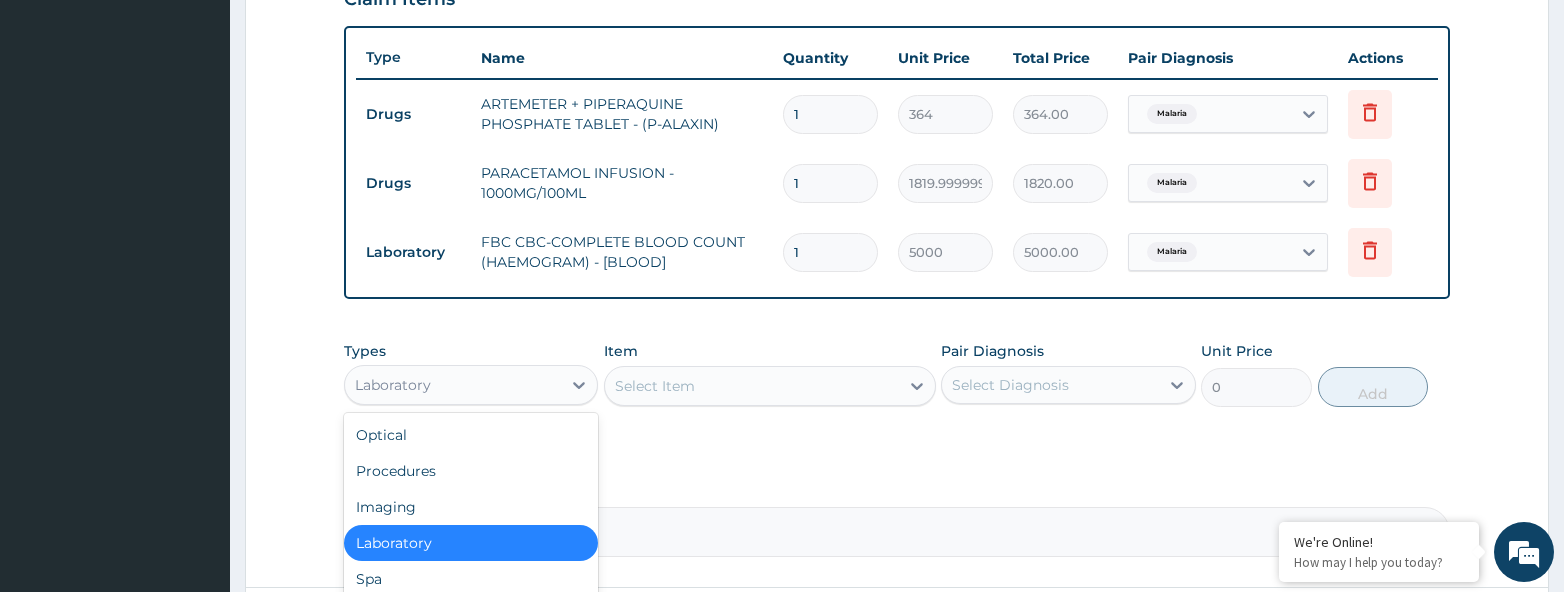 scroll, scrollTop: 46, scrollLeft: 0, axis: vertical 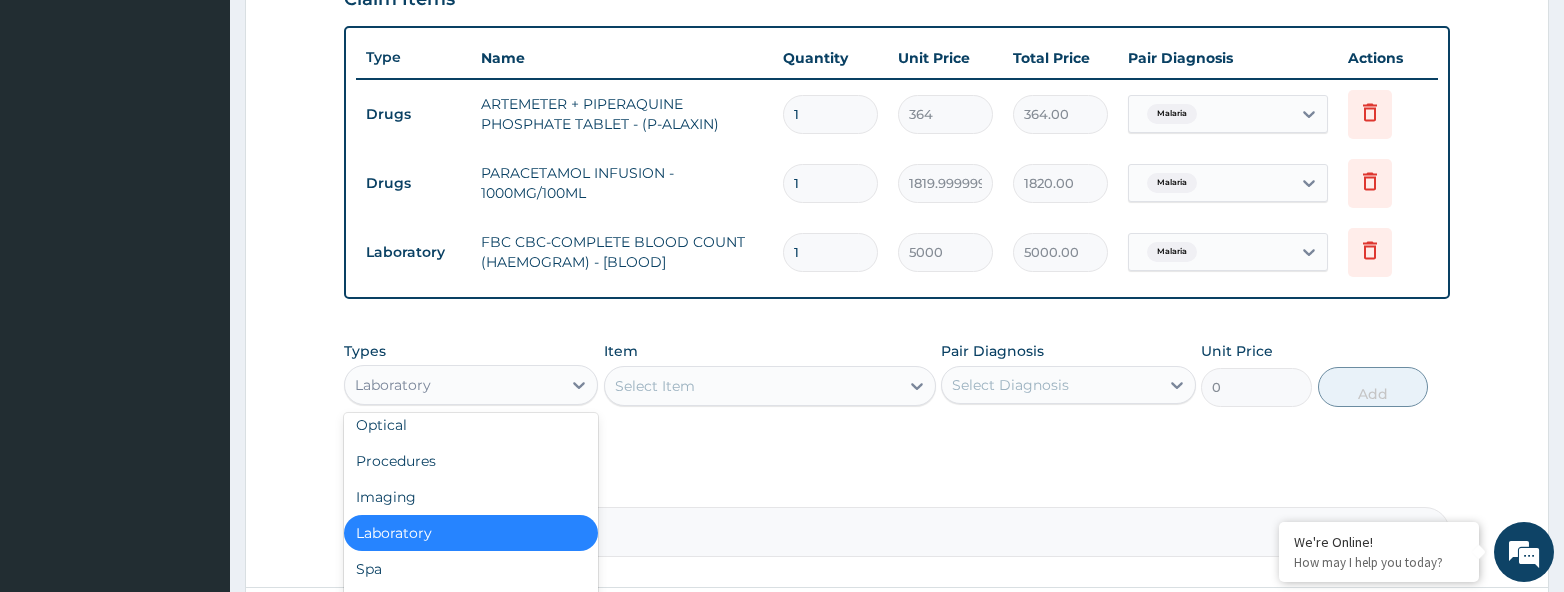click on "Laboratory" at bounding box center [471, 533] 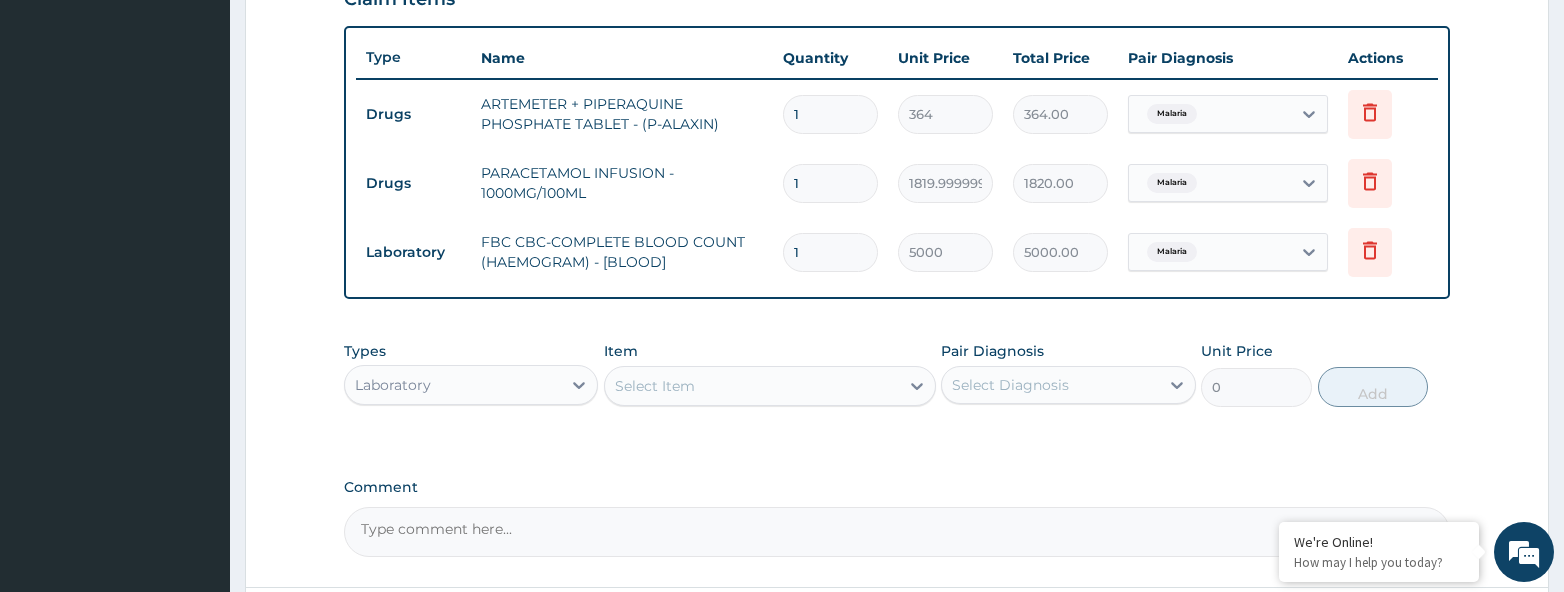 click on "Select Item" at bounding box center [752, 386] 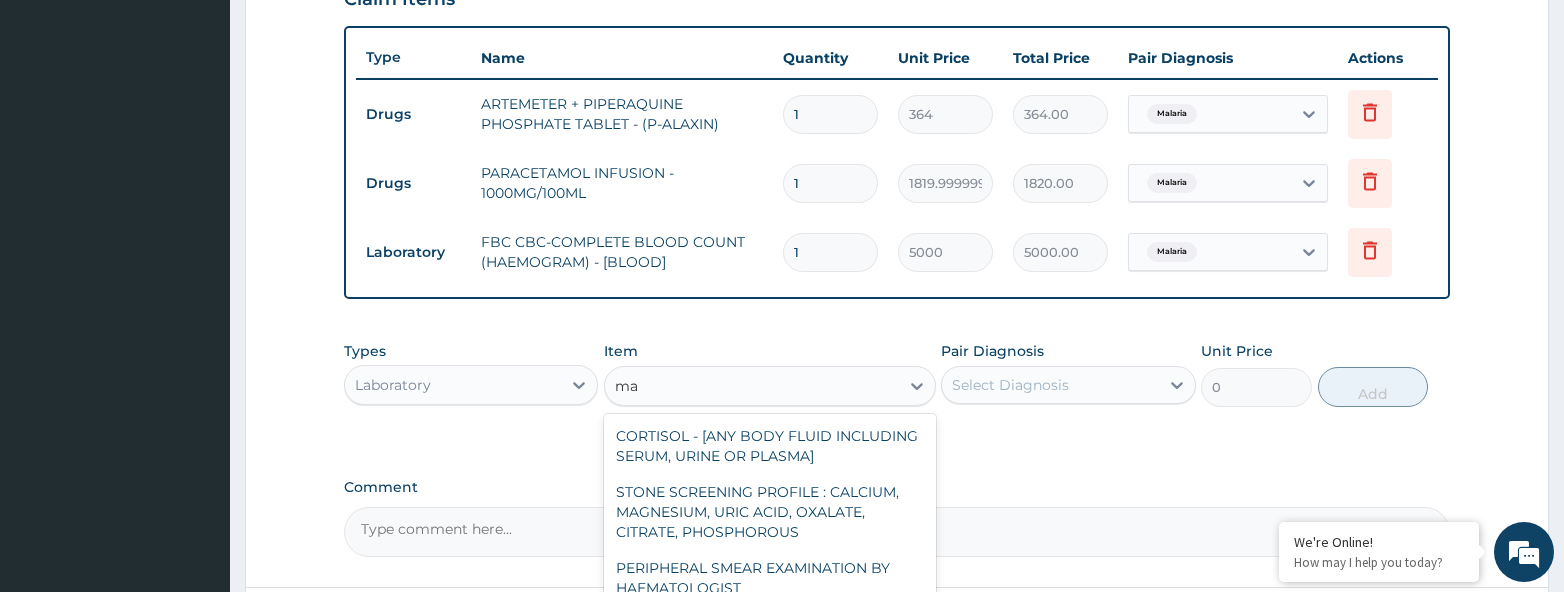 type on "m" 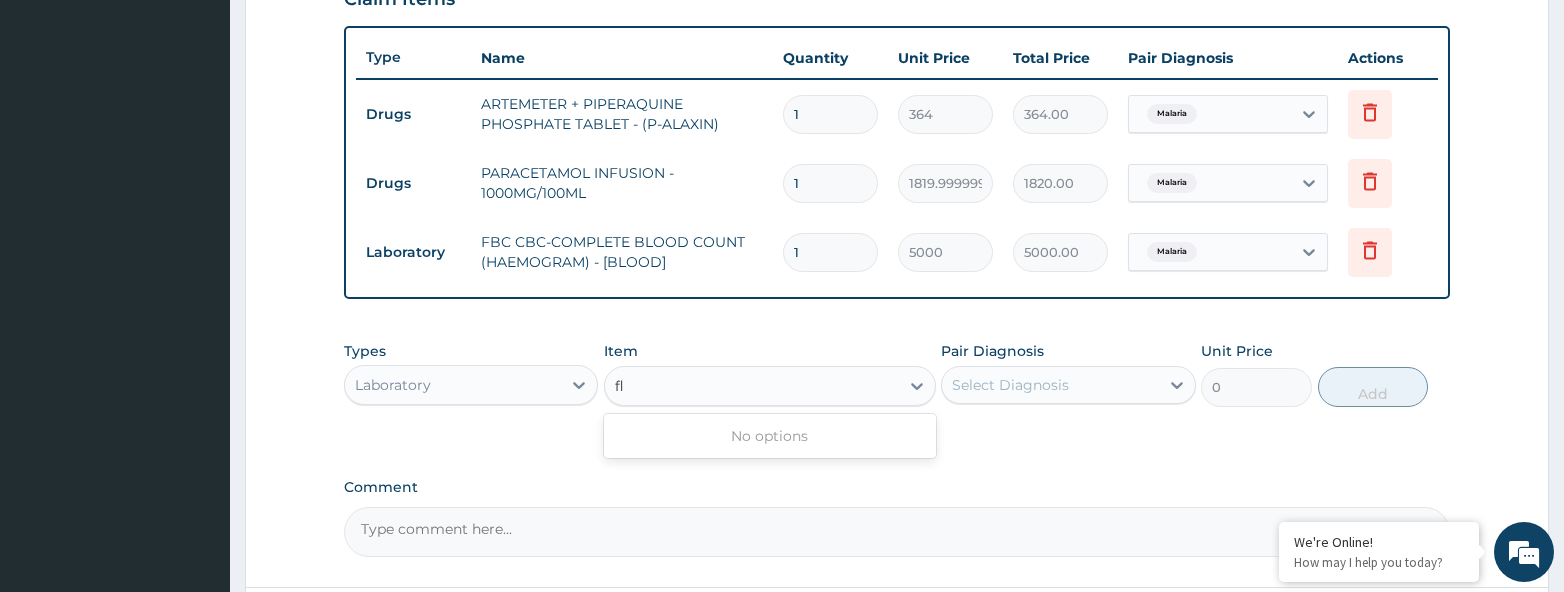 type on "f" 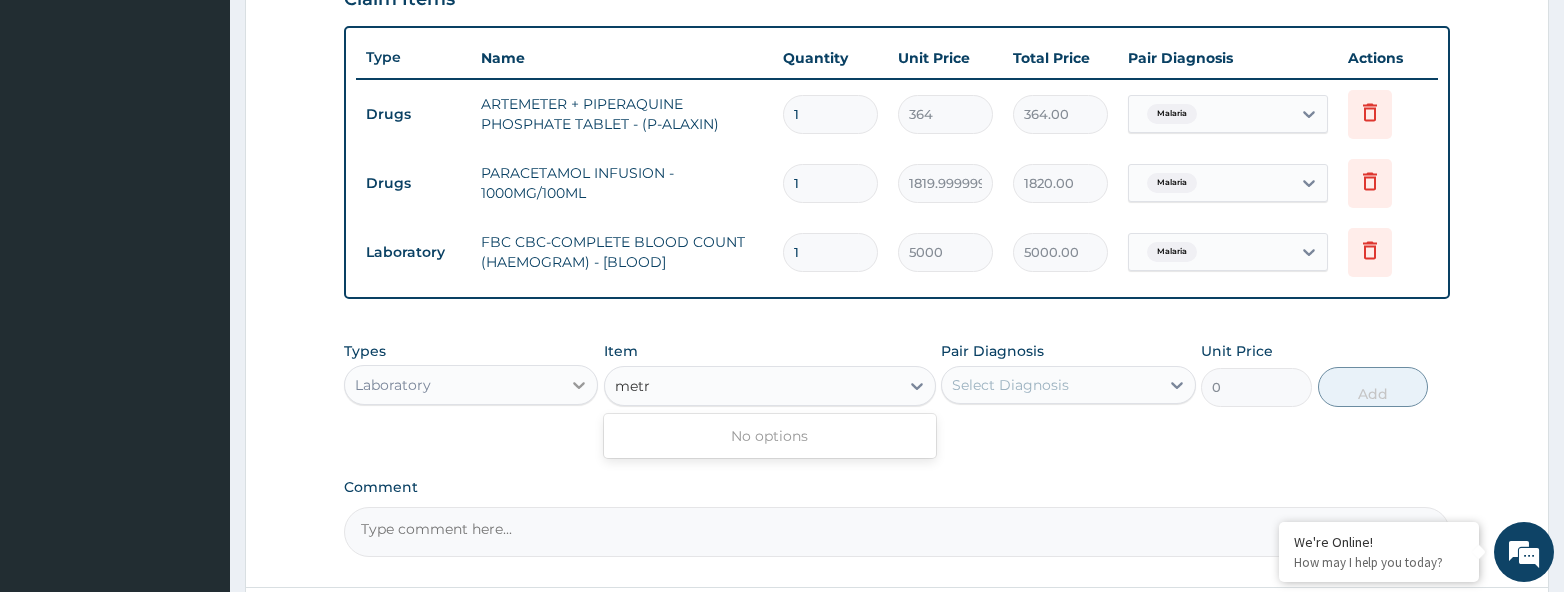 type on "metr" 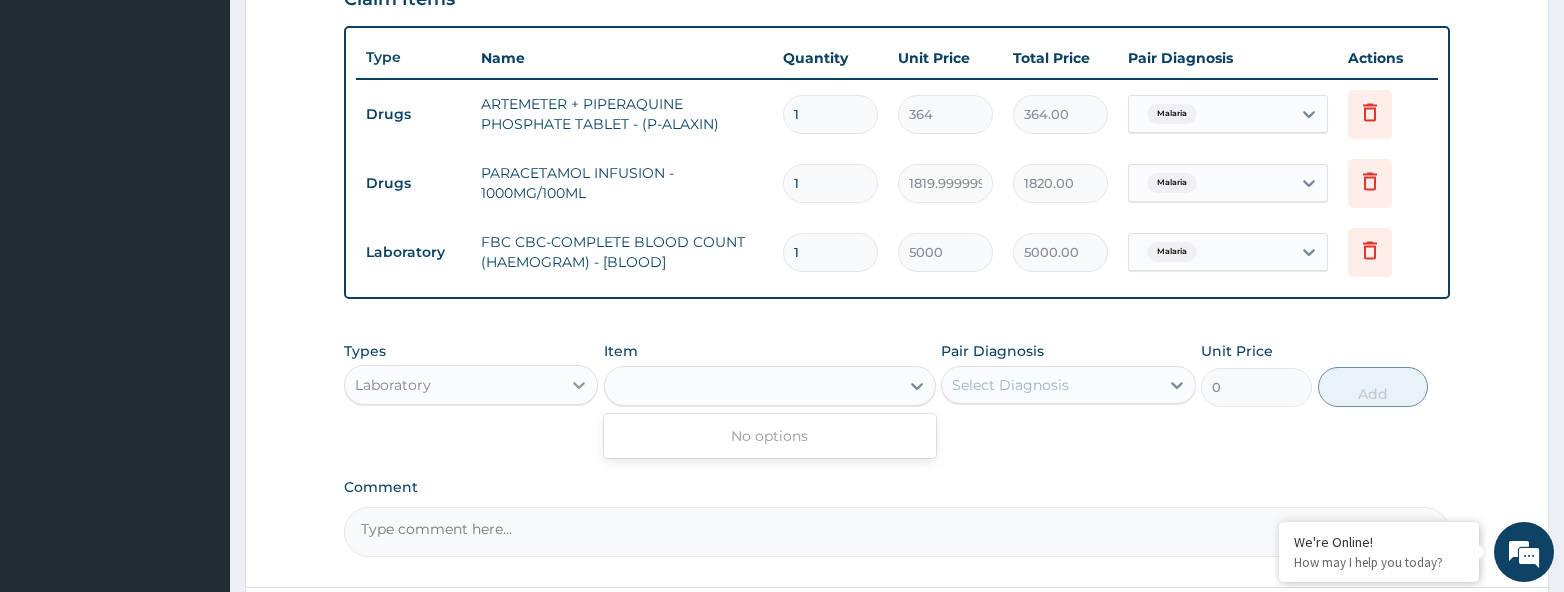 click at bounding box center [579, 385] 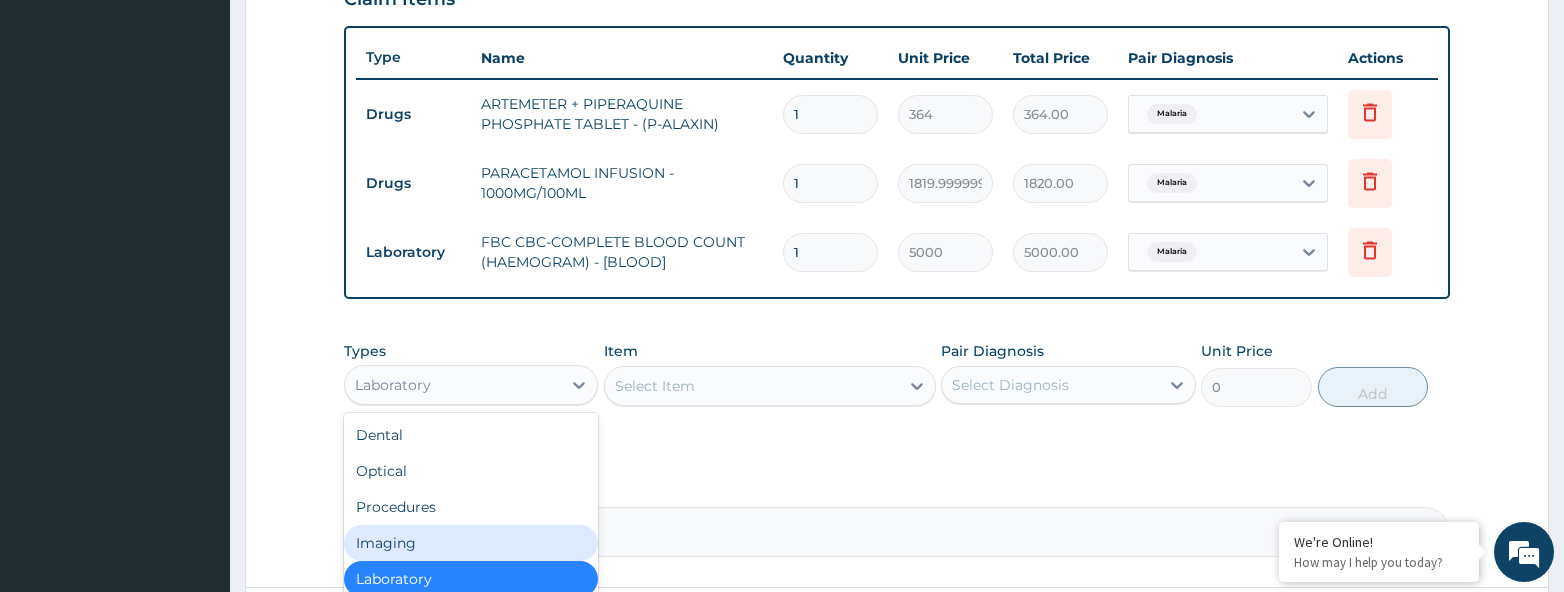 scroll, scrollTop: 68, scrollLeft: 0, axis: vertical 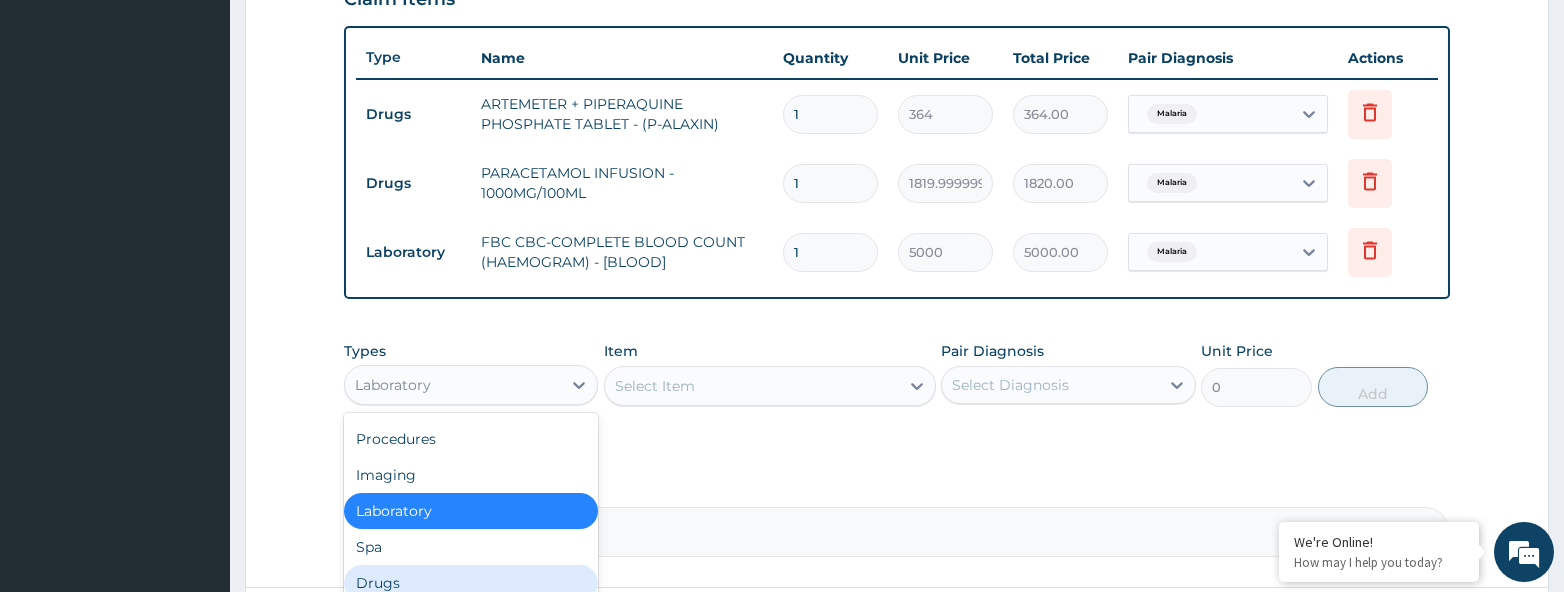 click on "Drugs" at bounding box center (471, 583) 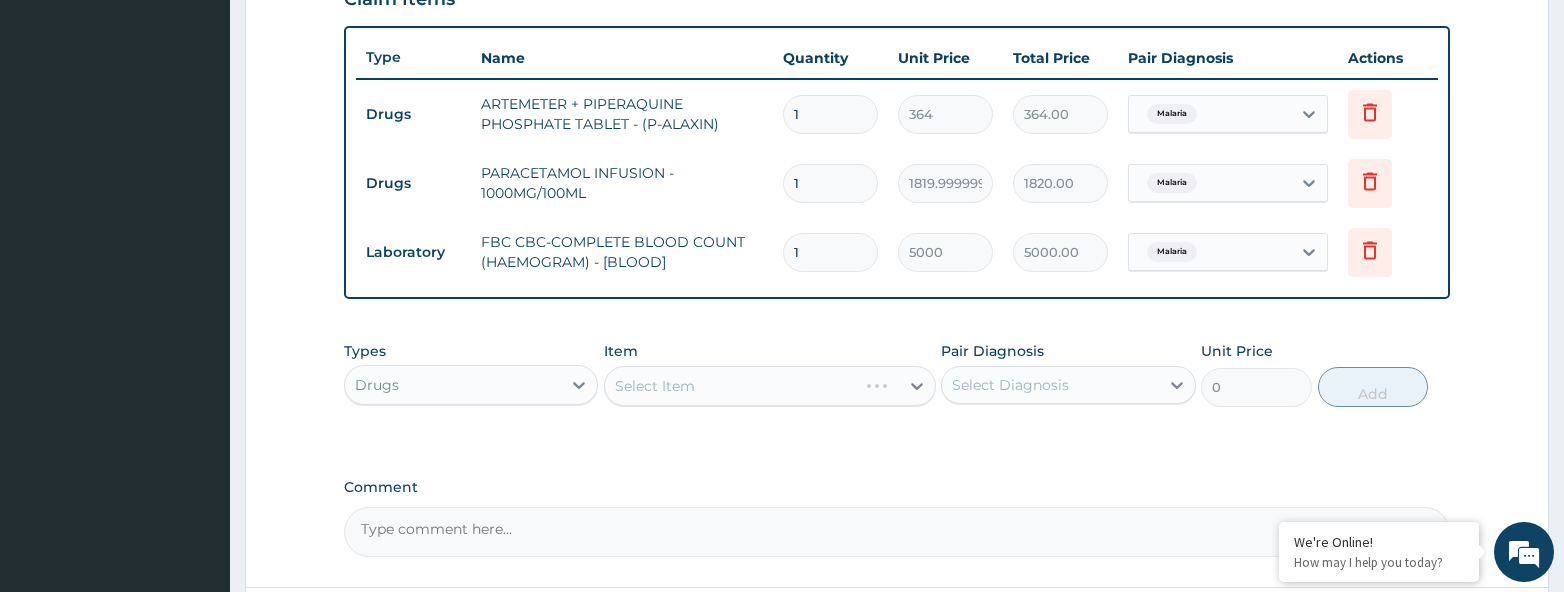 click on "Select Item" at bounding box center [770, 386] 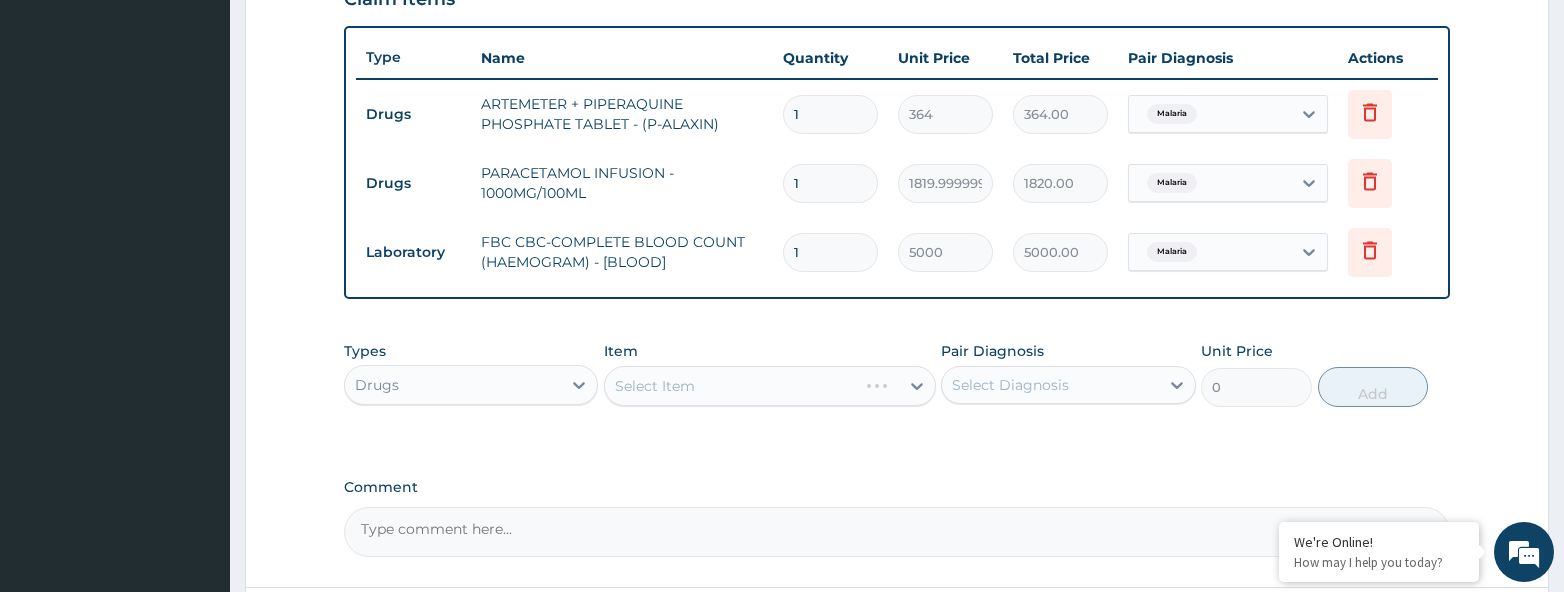 click on "Select Item" at bounding box center (770, 386) 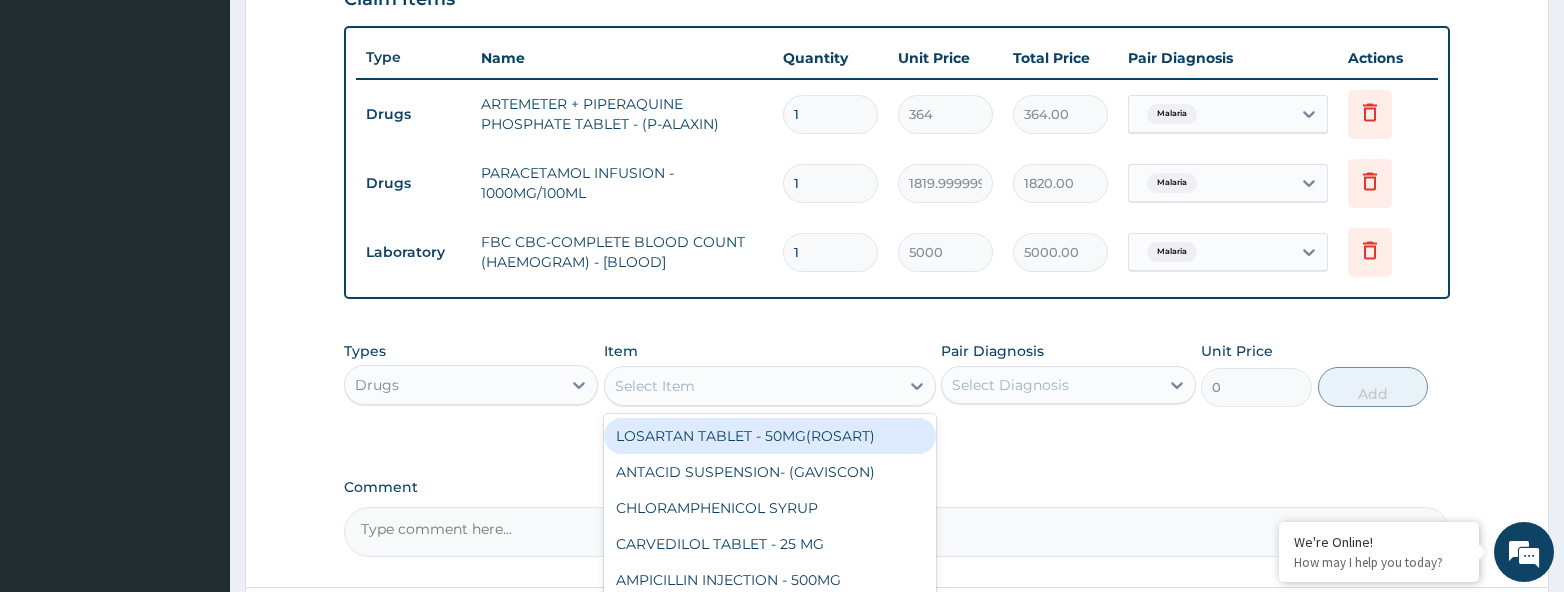click on "Select Item" at bounding box center [655, 386] 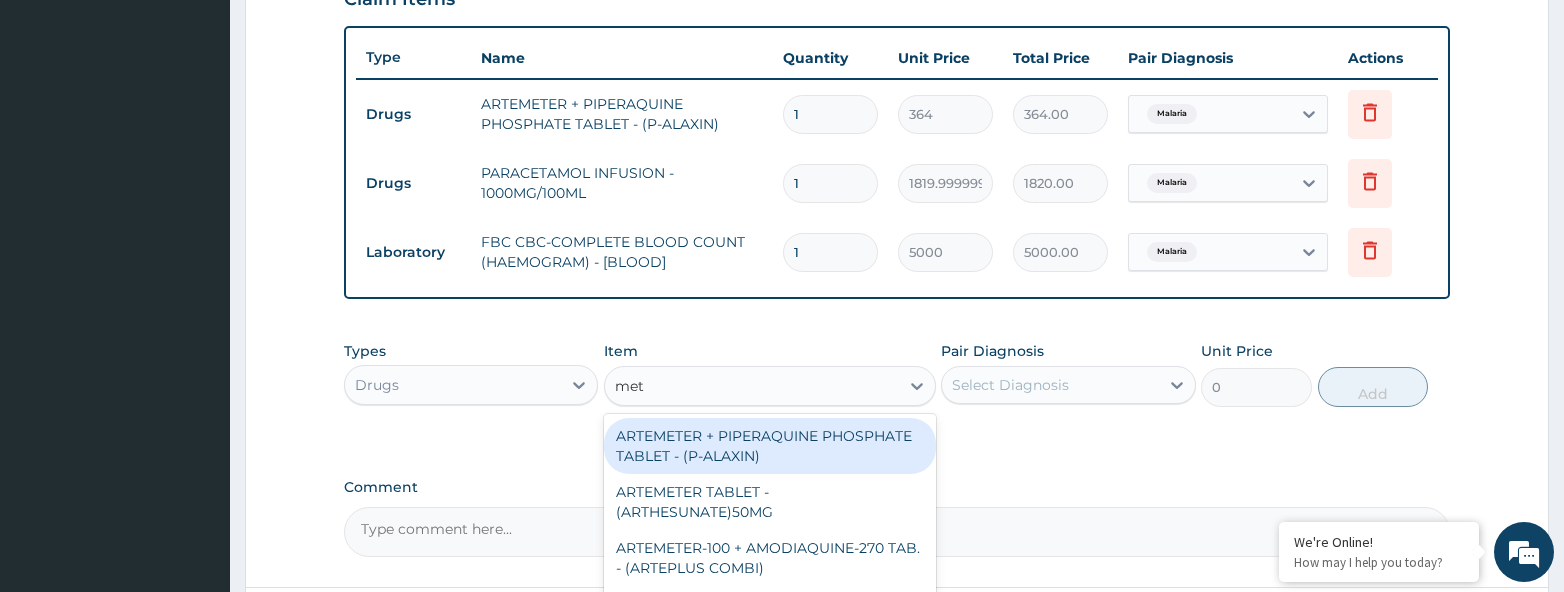 type on "metr" 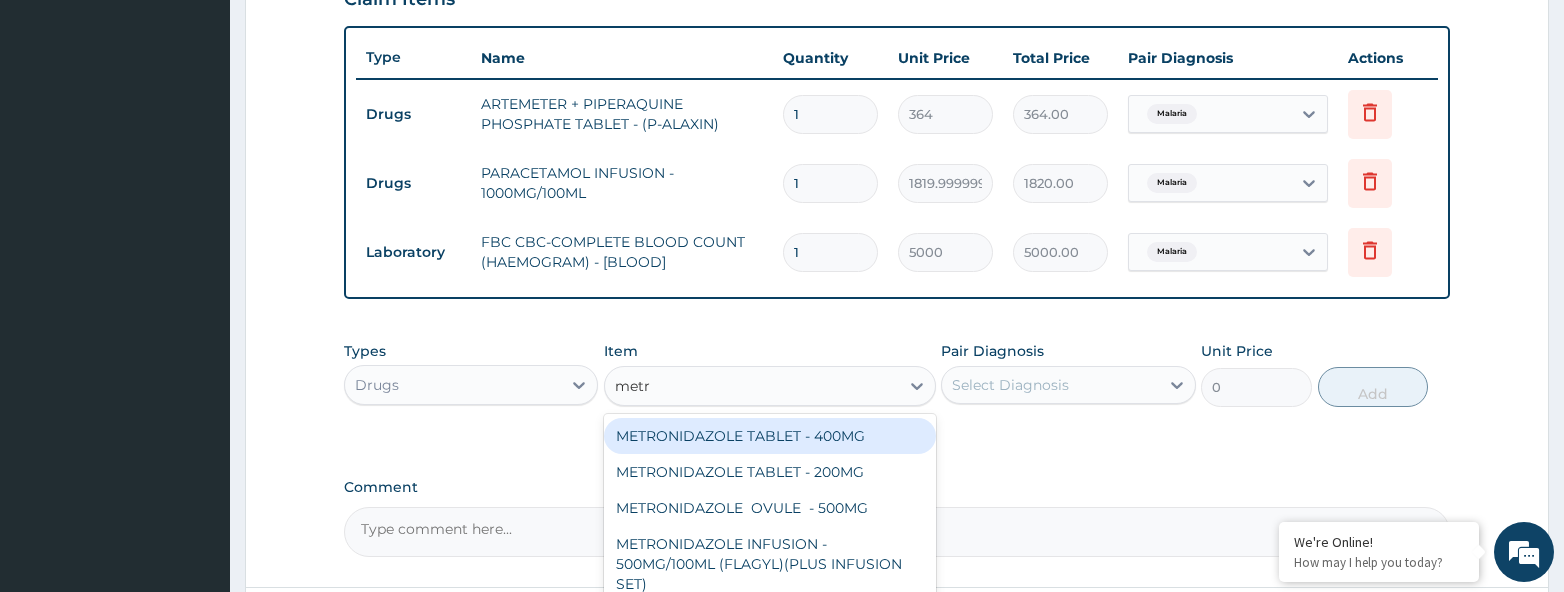 click on "METRONIDAZOLE TABLET - 400MG" at bounding box center (770, 436) 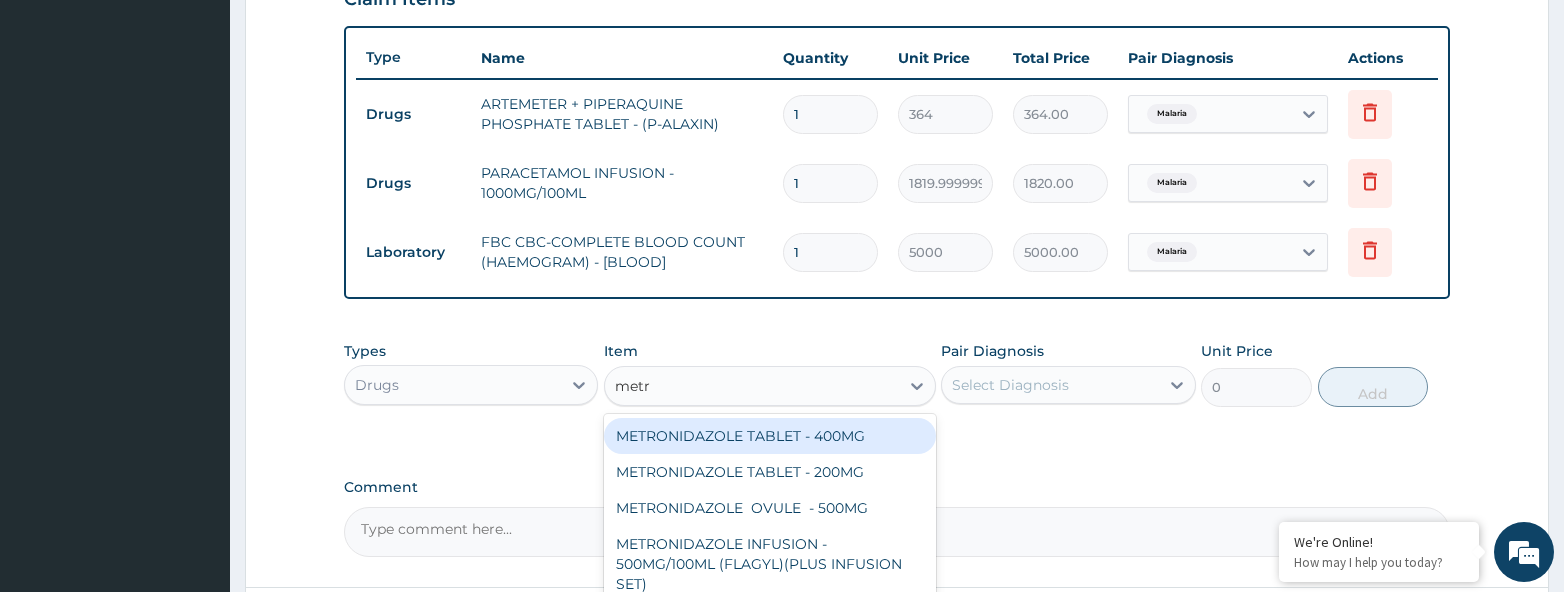 type 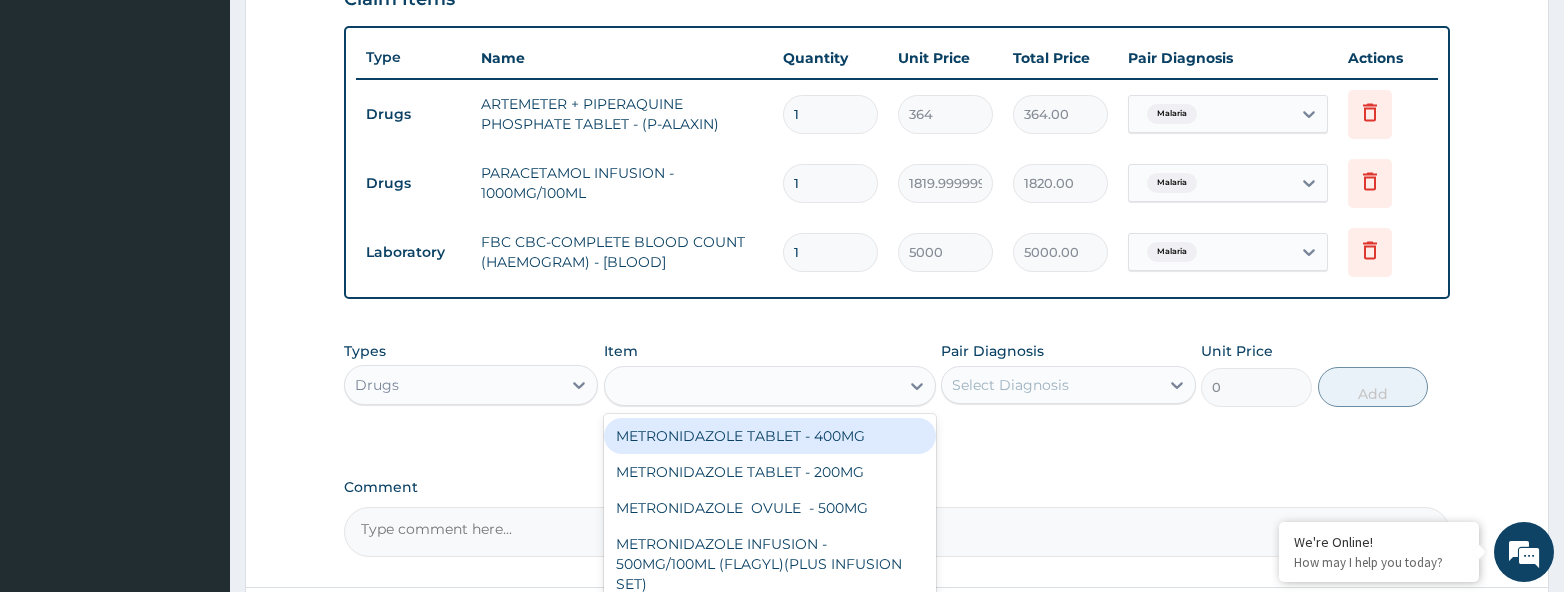 type on "84" 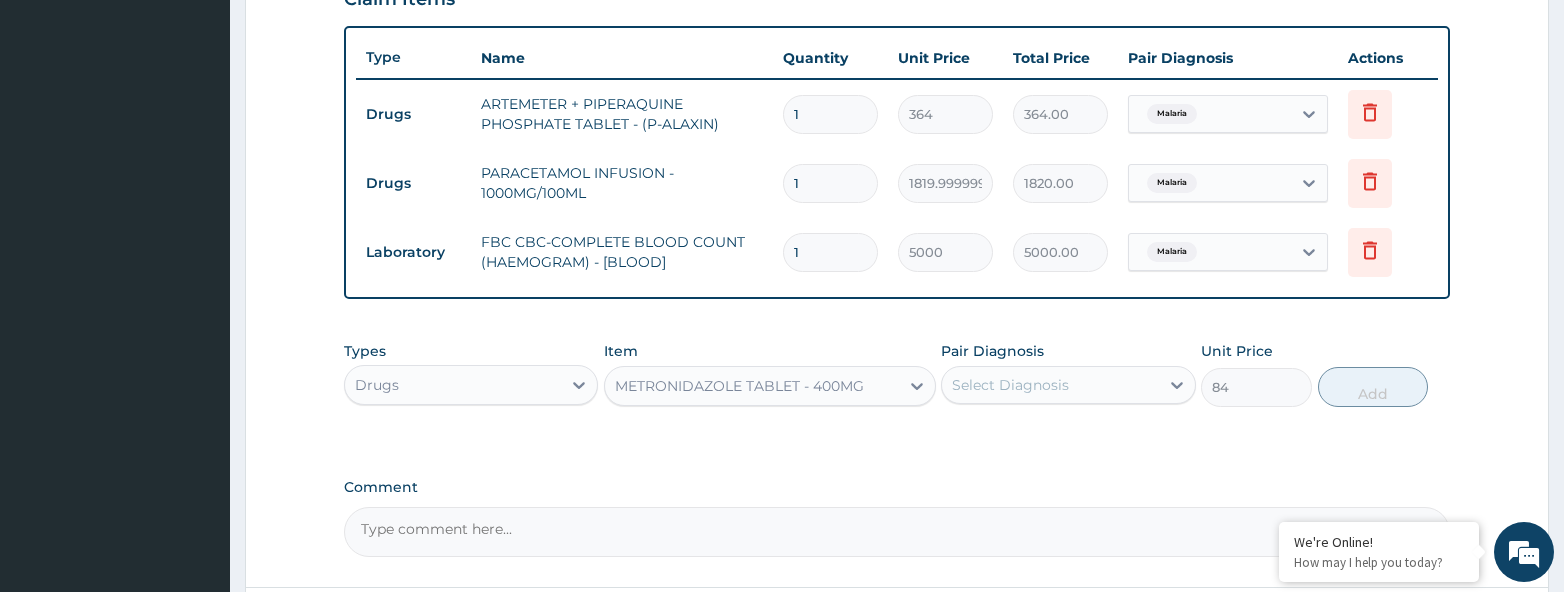 click on "Select Diagnosis" at bounding box center [1010, 385] 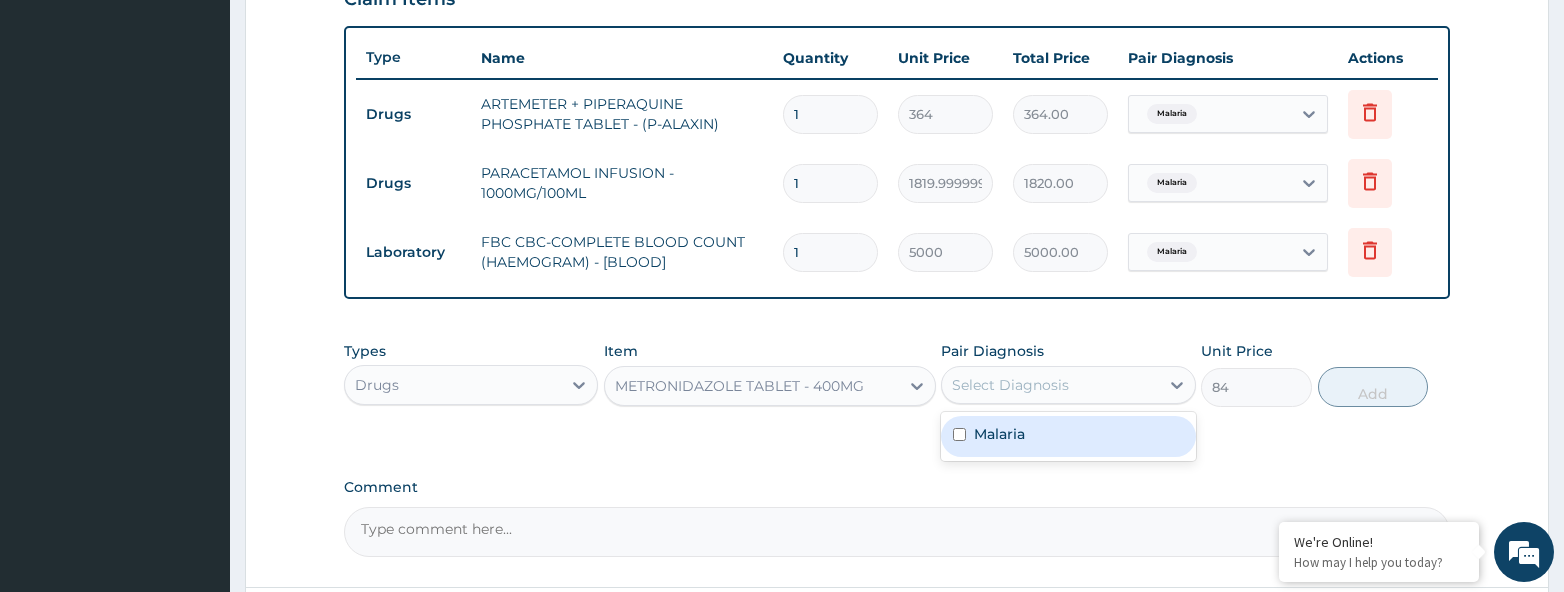click on "Malaria" at bounding box center [999, 434] 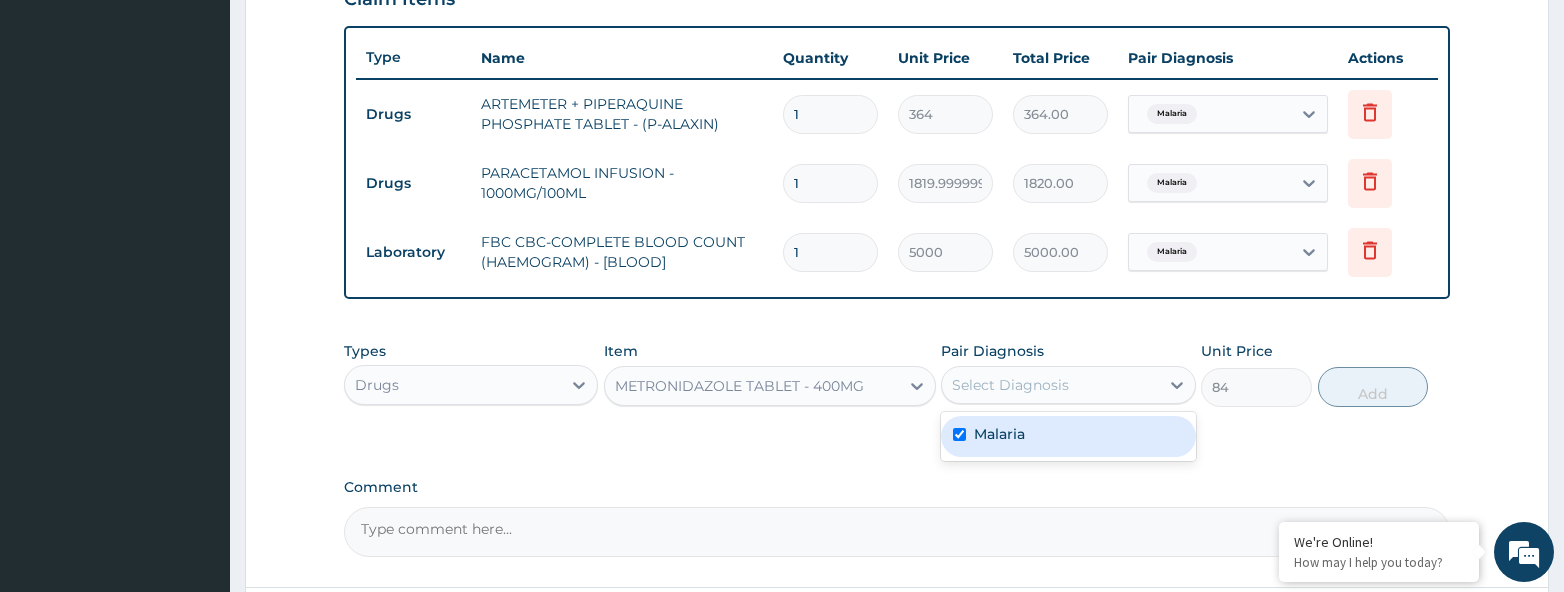 checkbox on "true" 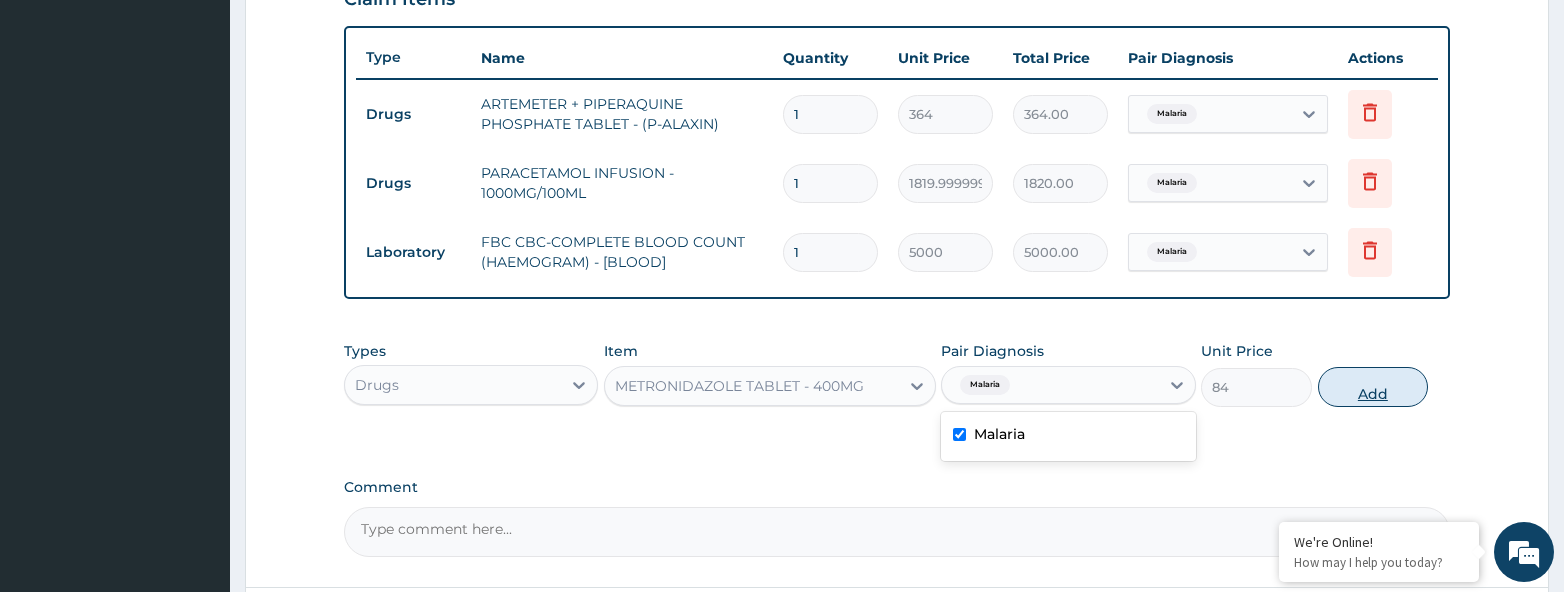 click on "Add" at bounding box center (1373, 387) 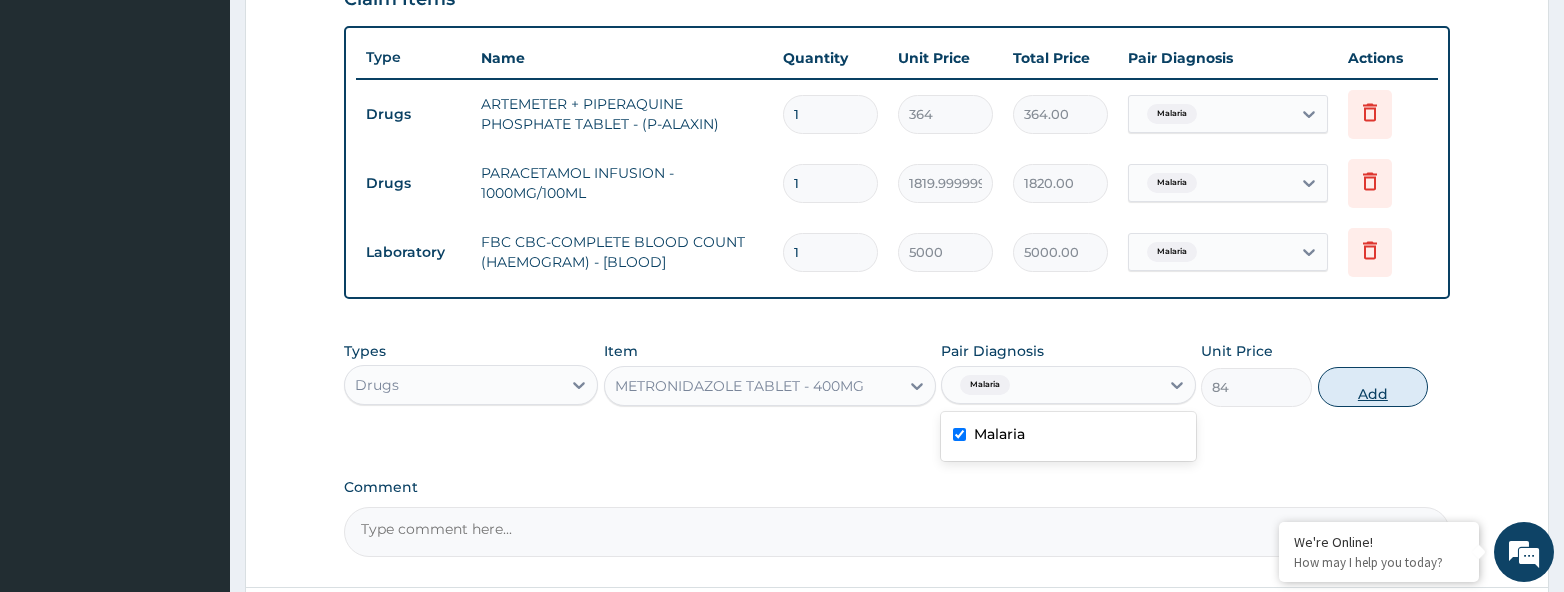 type on "0" 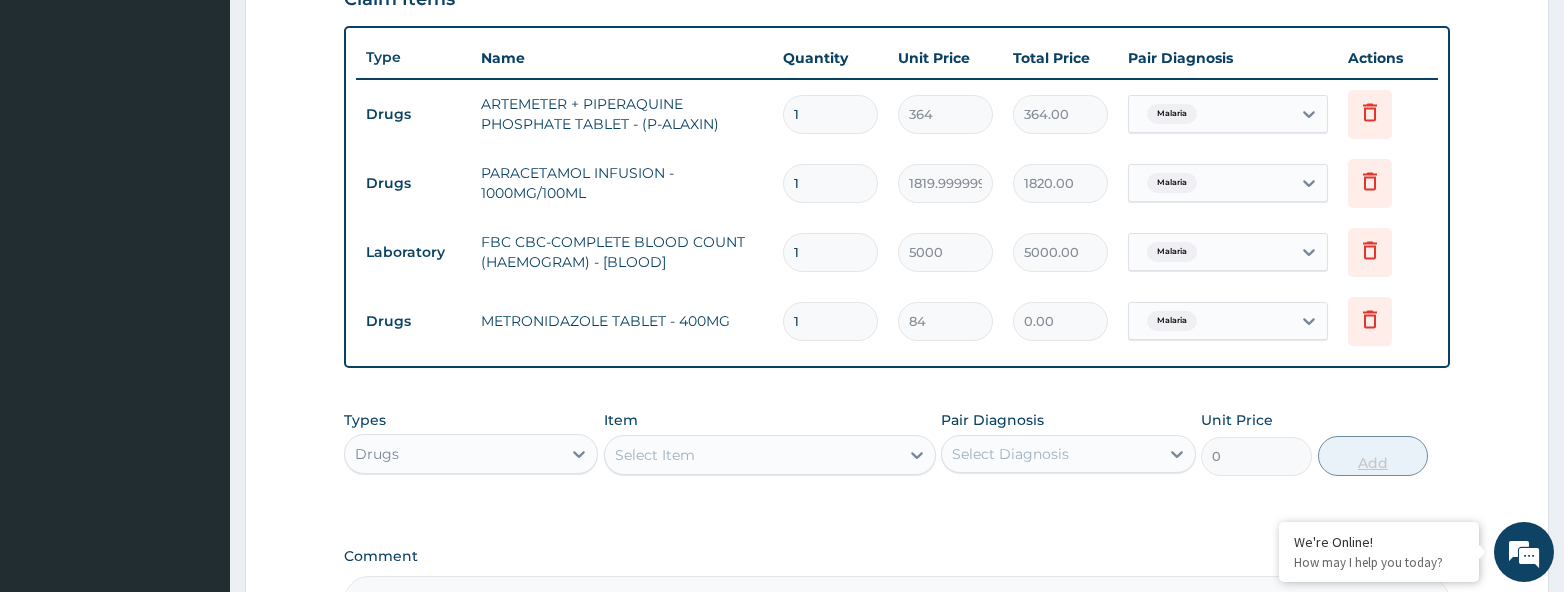 type 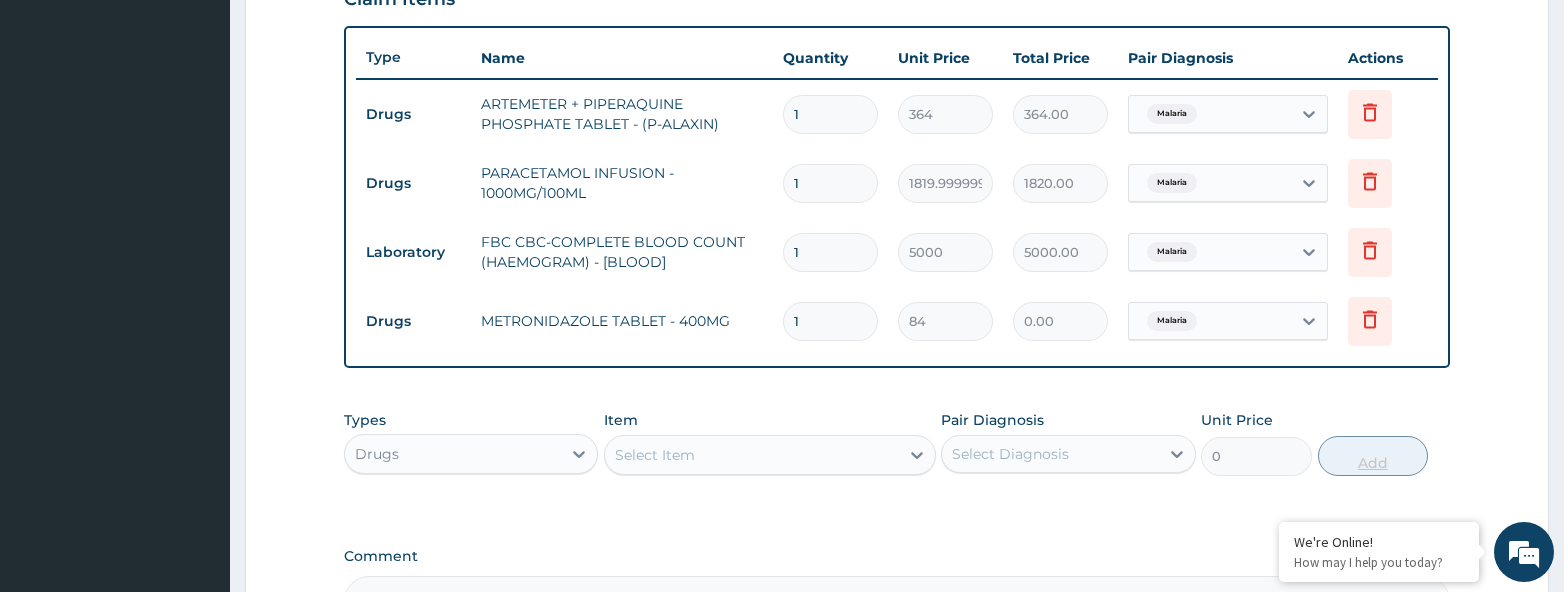 type on "0.00" 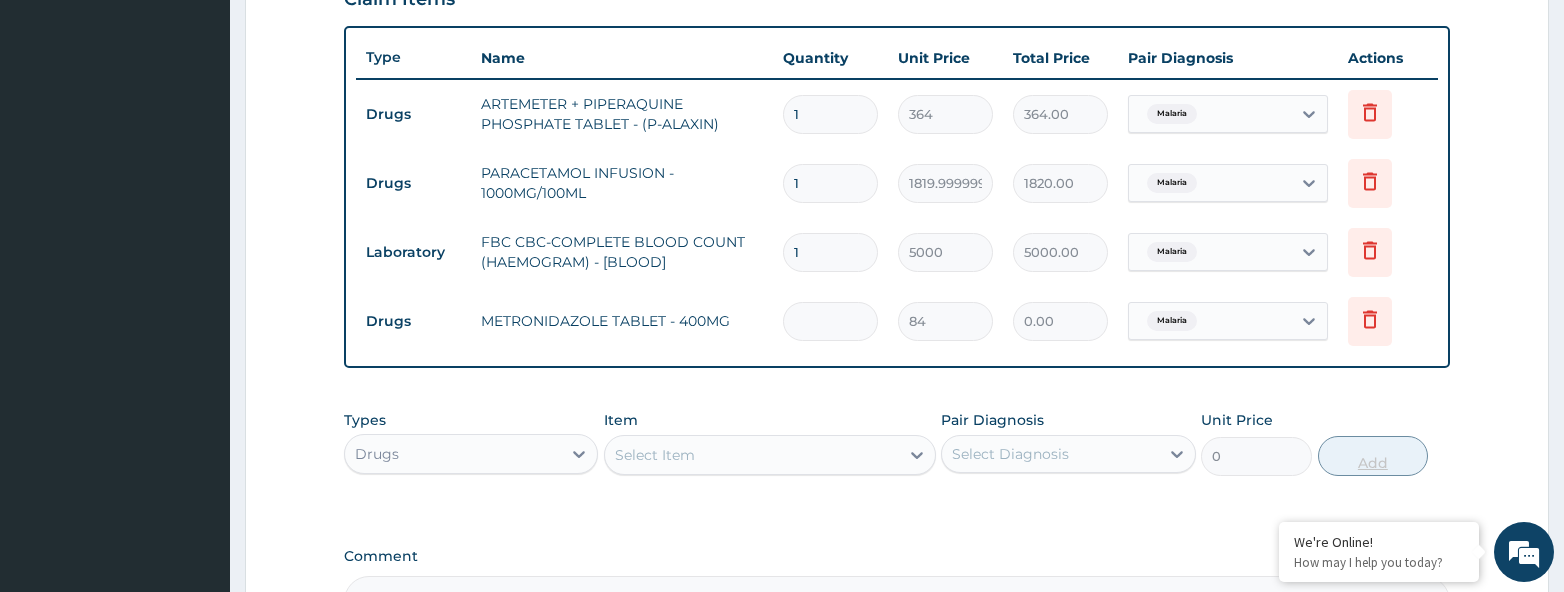 type on "2" 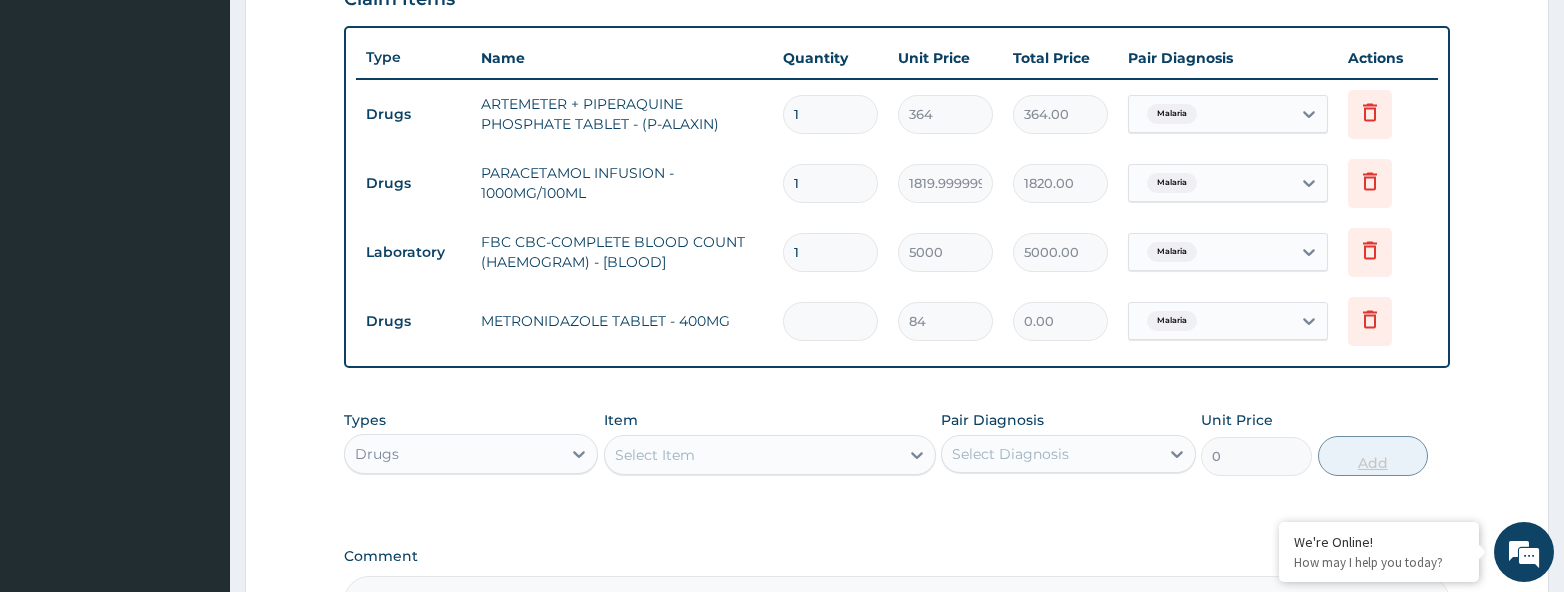 type on "168.00" 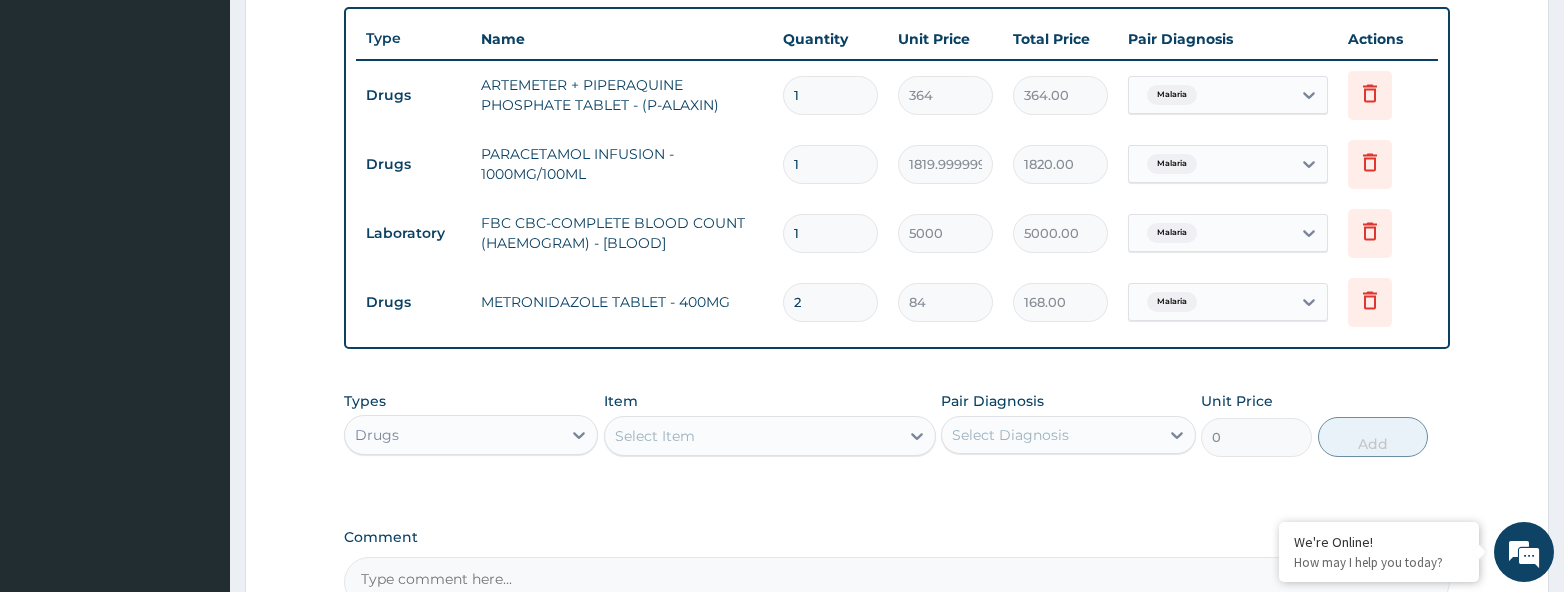 scroll, scrollTop: 752, scrollLeft: 0, axis: vertical 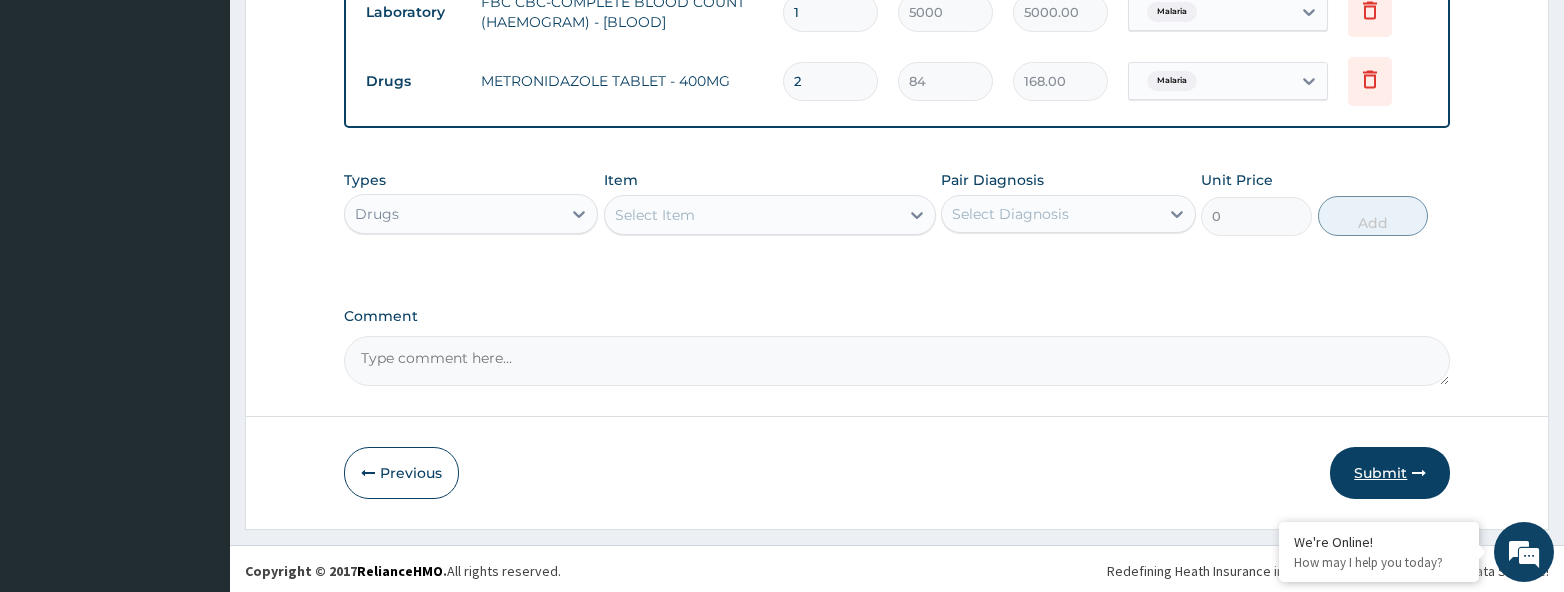 type on "2" 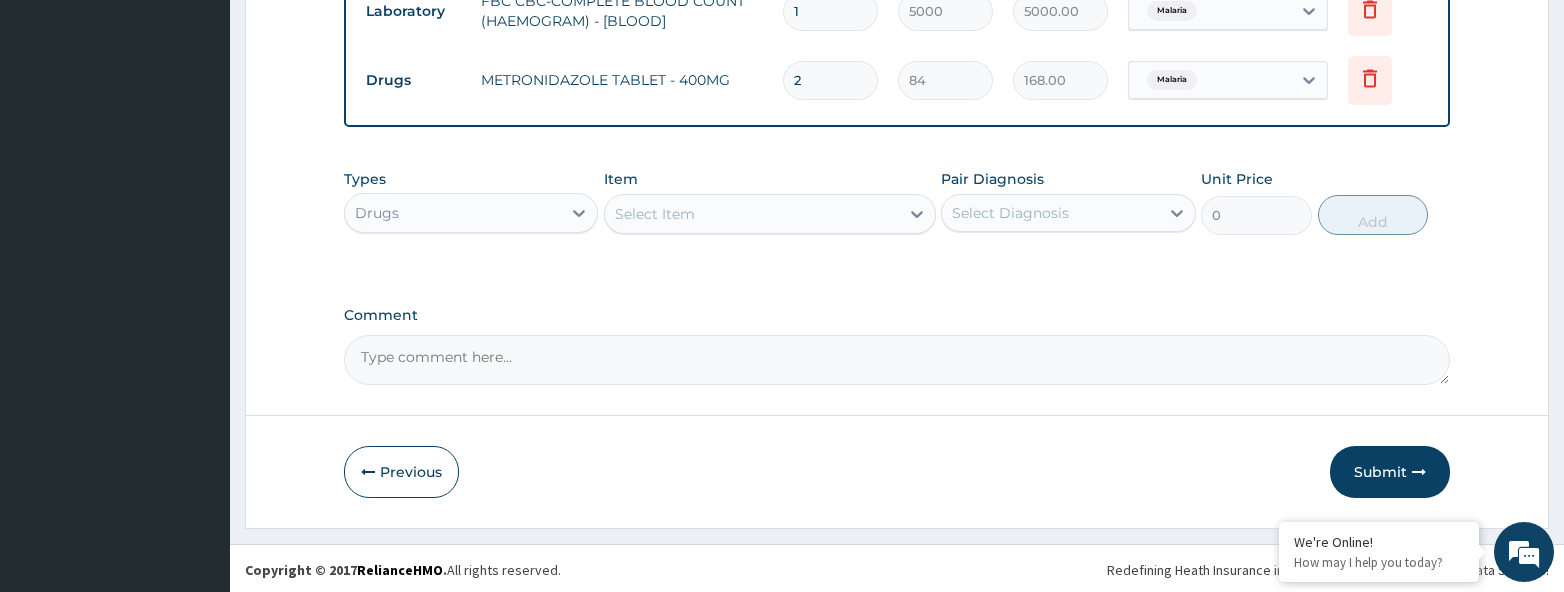 scroll, scrollTop: 958, scrollLeft: 0, axis: vertical 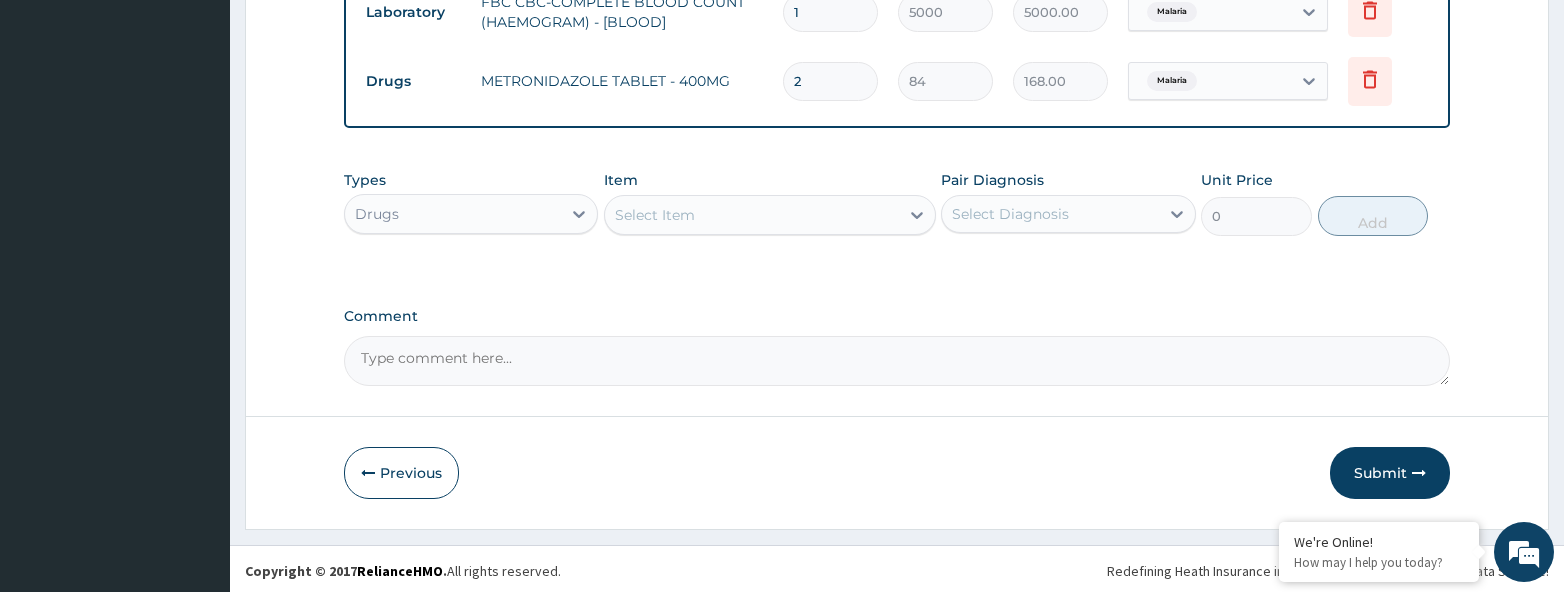 click on "Comment" at bounding box center [897, 361] 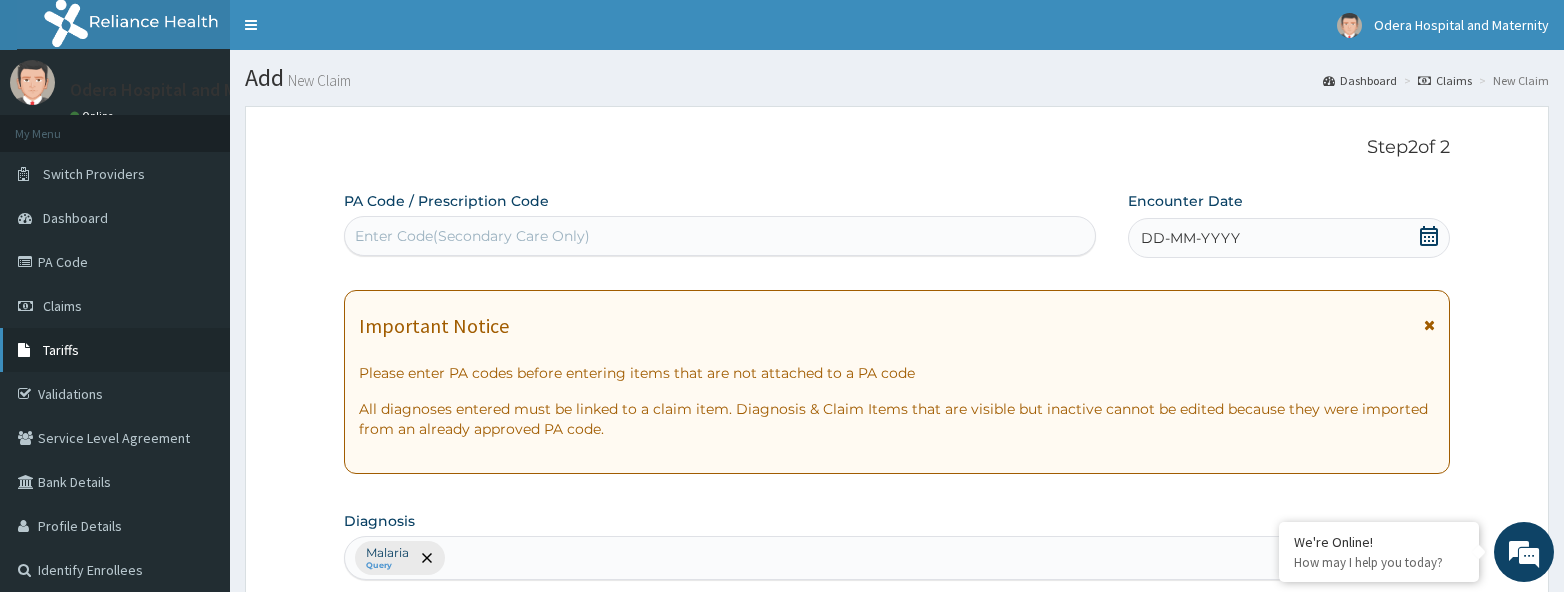 scroll, scrollTop: 0, scrollLeft: 0, axis: both 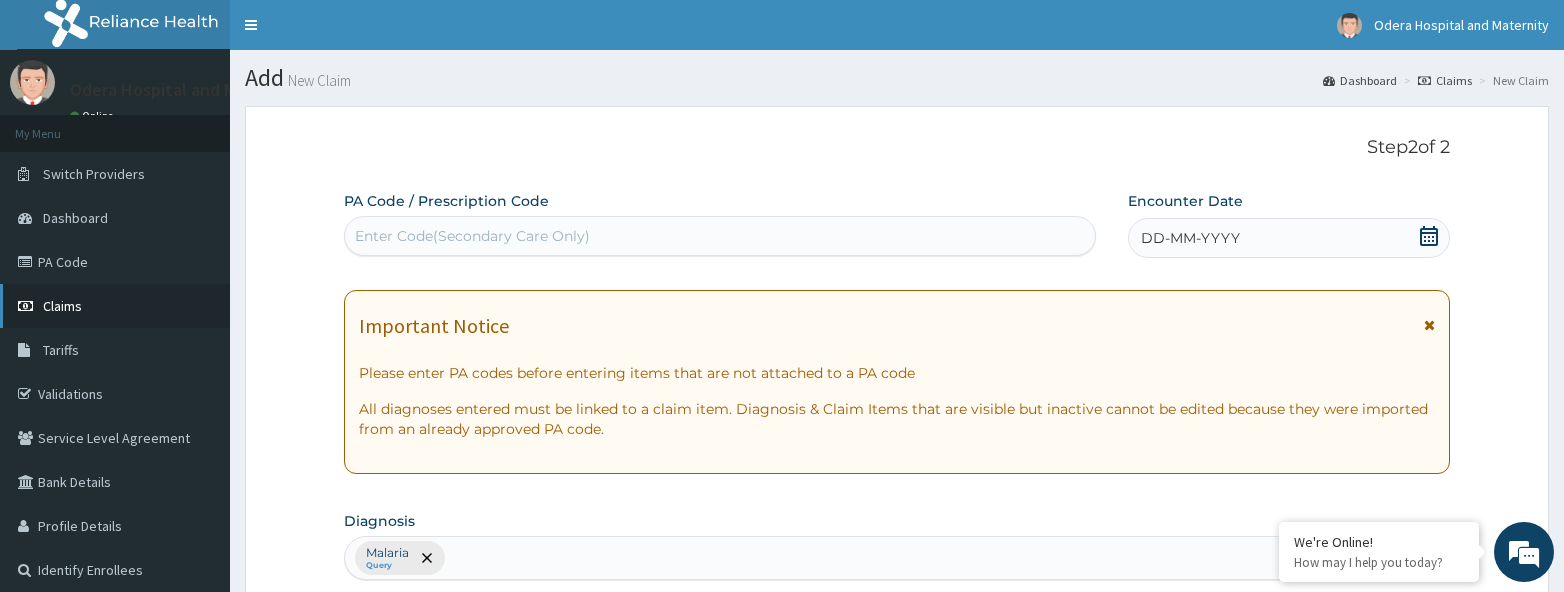 click on "Claims" at bounding box center [62, 306] 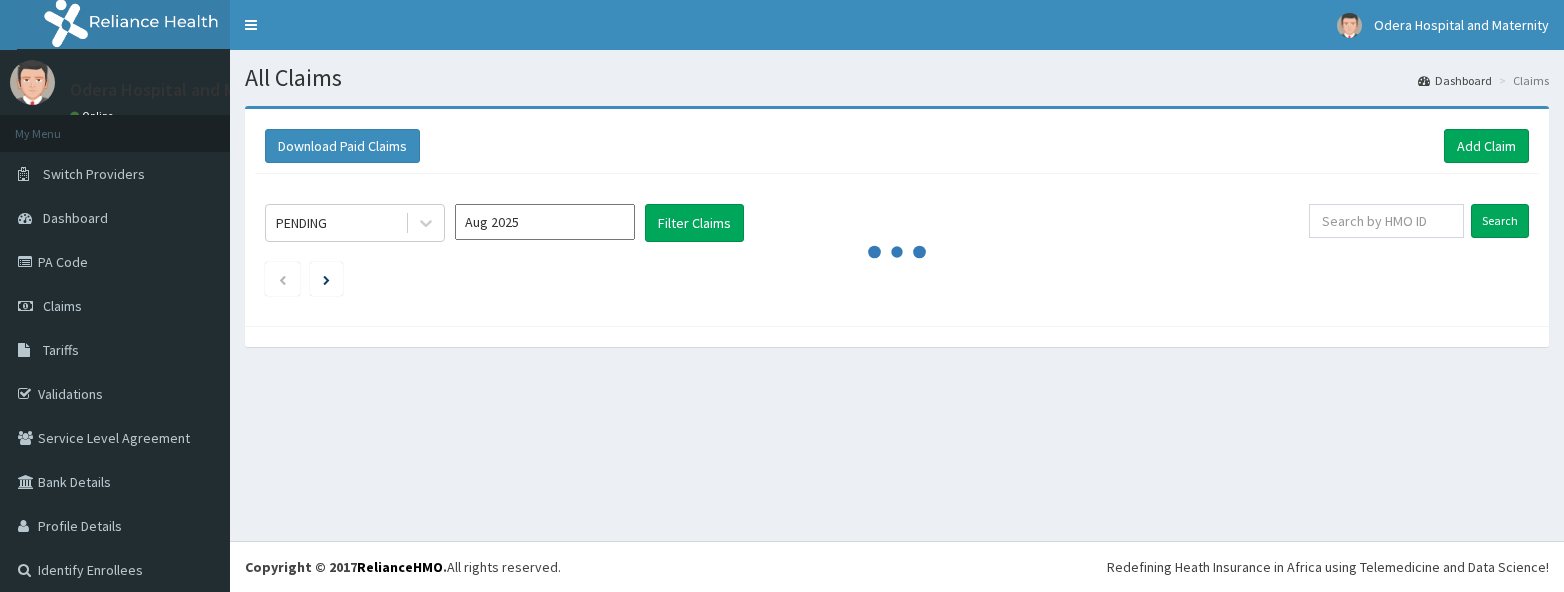 scroll, scrollTop: 0, scrollLeft: 0, axis: both 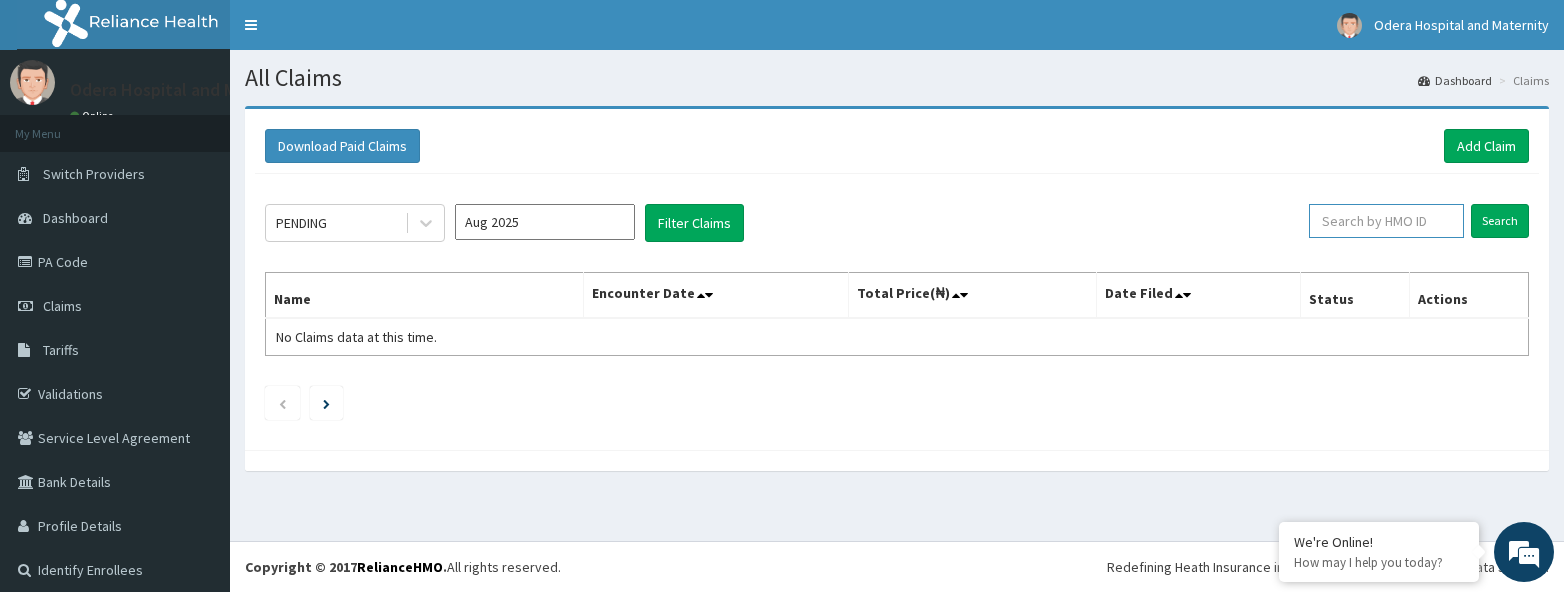 click at bounding box center [1386, 221] 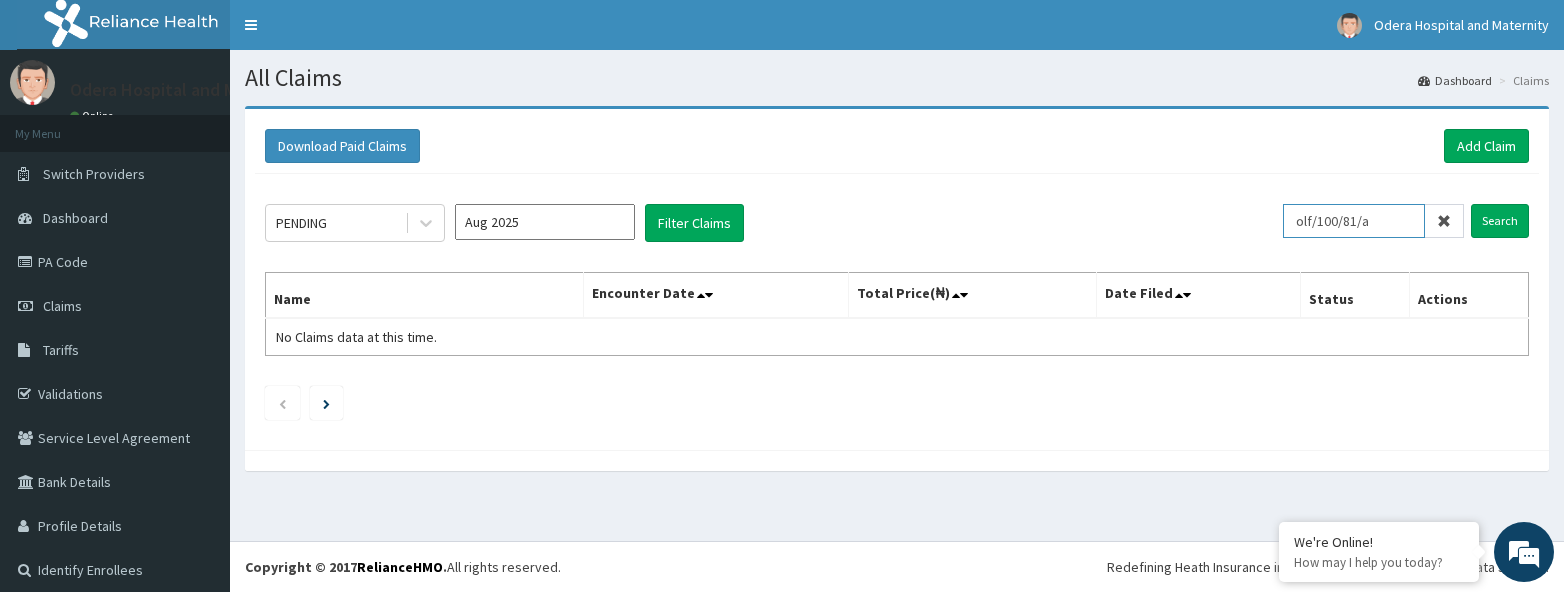 click on "olf/100/81/a" at bounding box center (1354, 221) 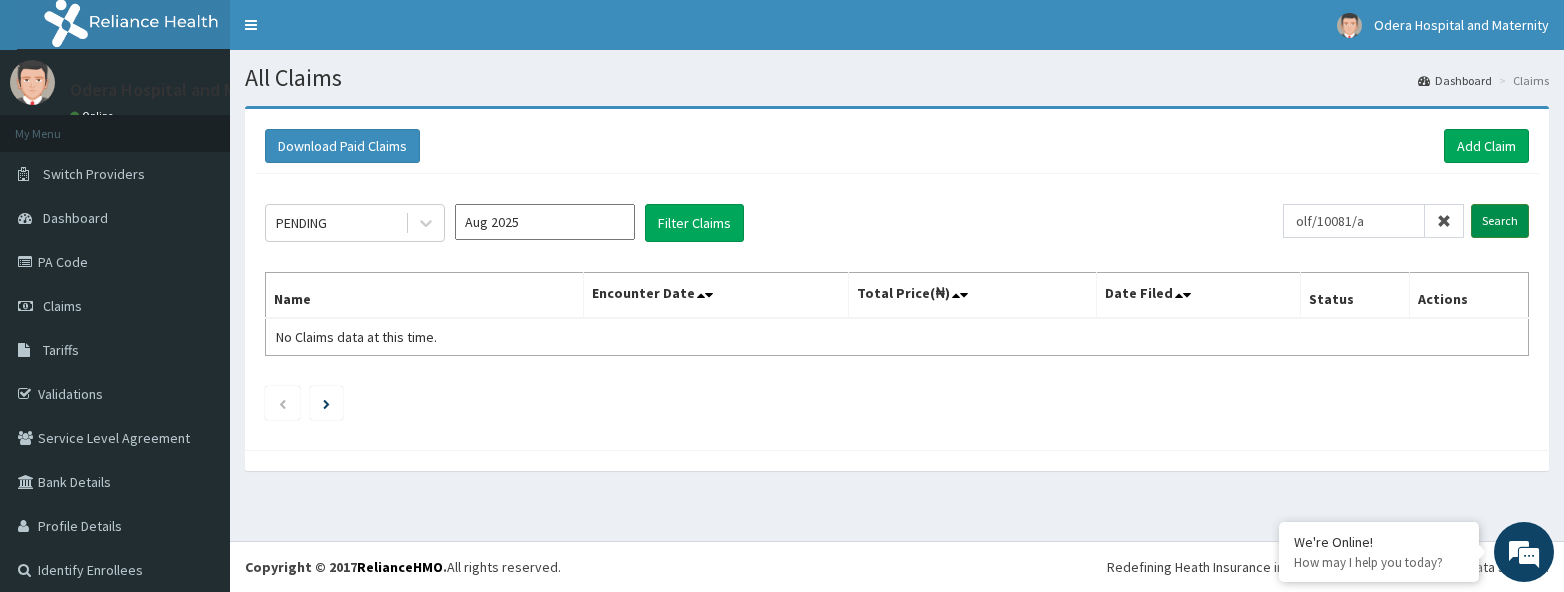 click on "Search" at bounding box center [1500, 221] 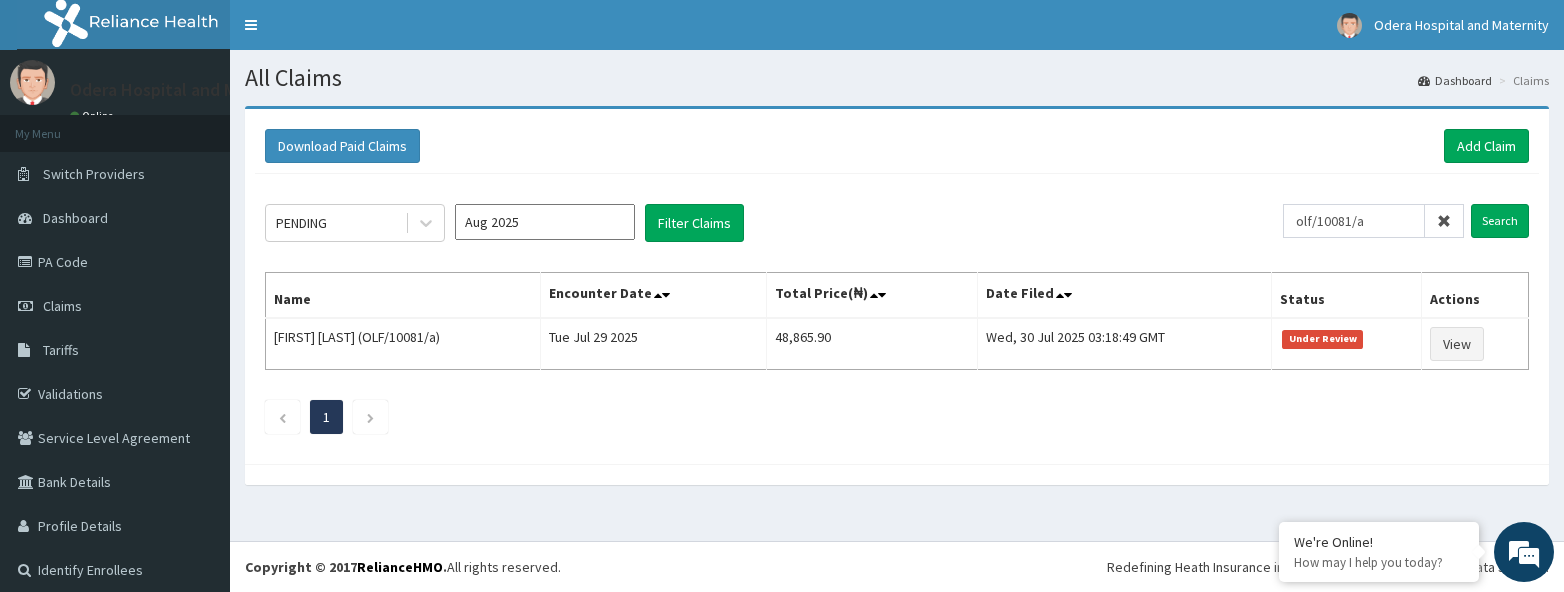 scroll, scrollTop: 0, scrollLeft: 0, axis: both 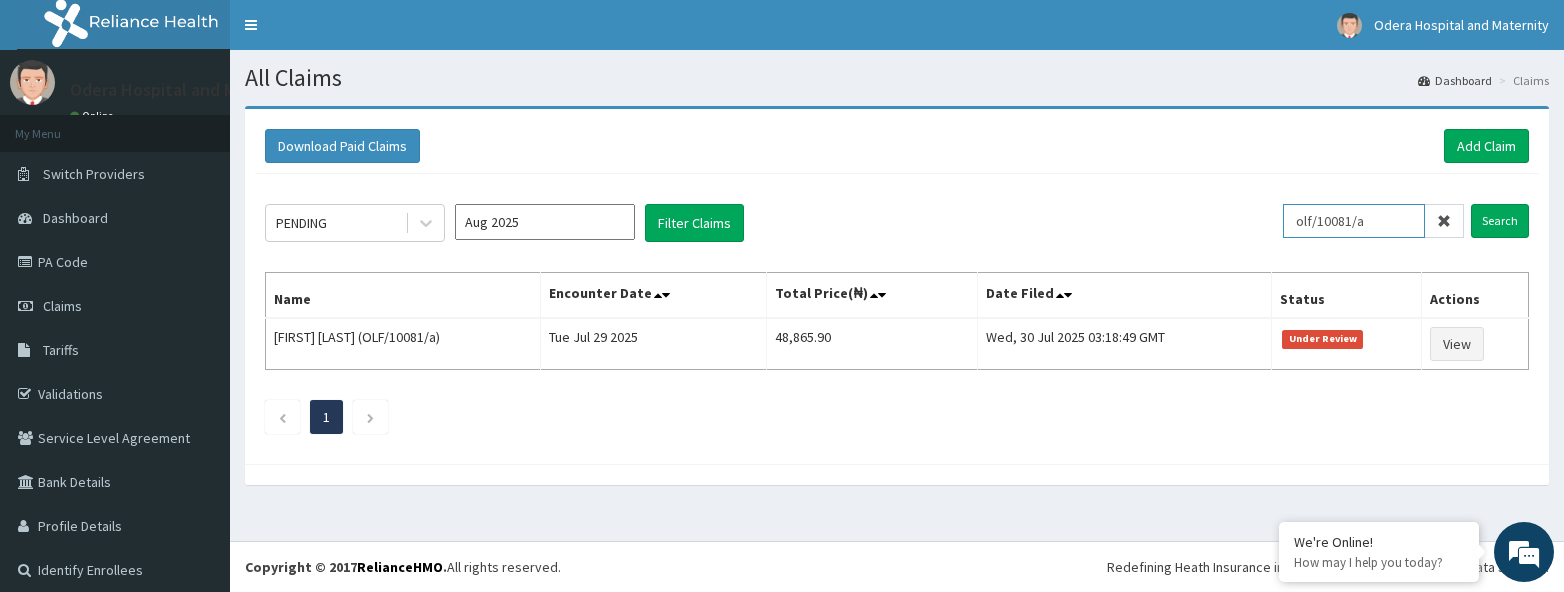 click on "olf/10081/a" at bounding box center [1354, 221] 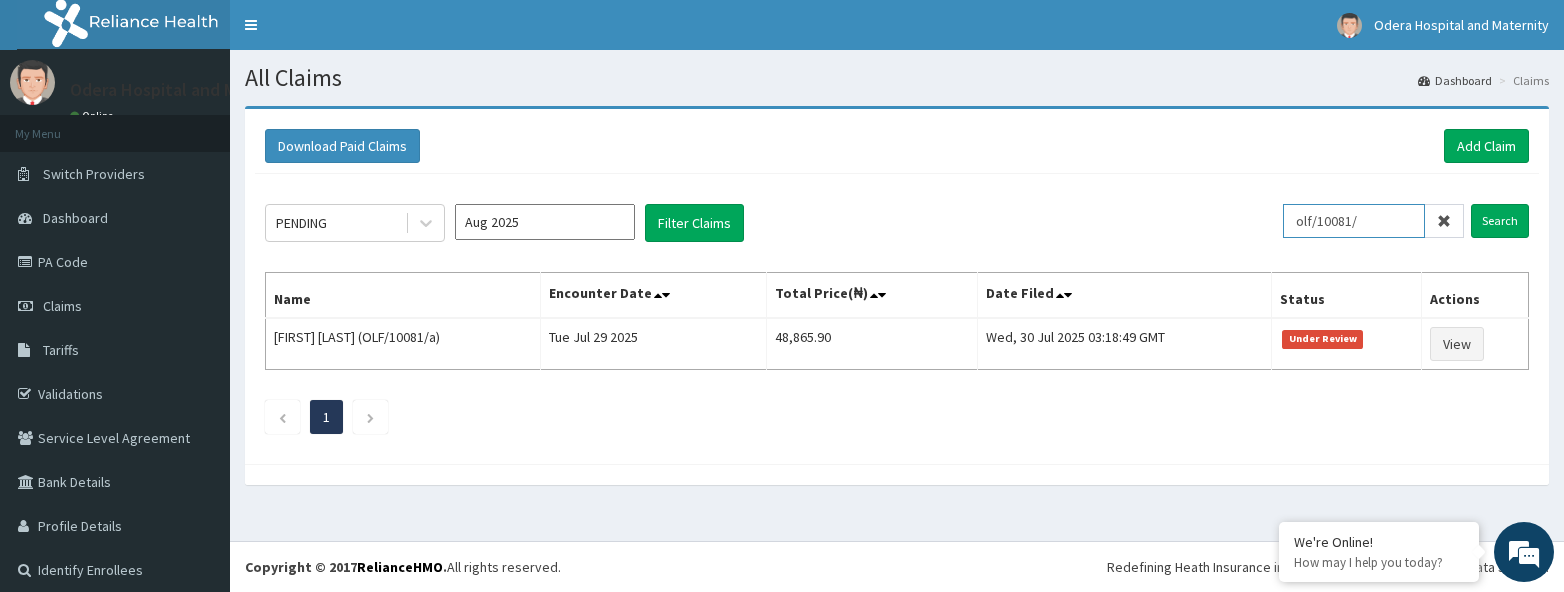 type on "olf/10081/a" 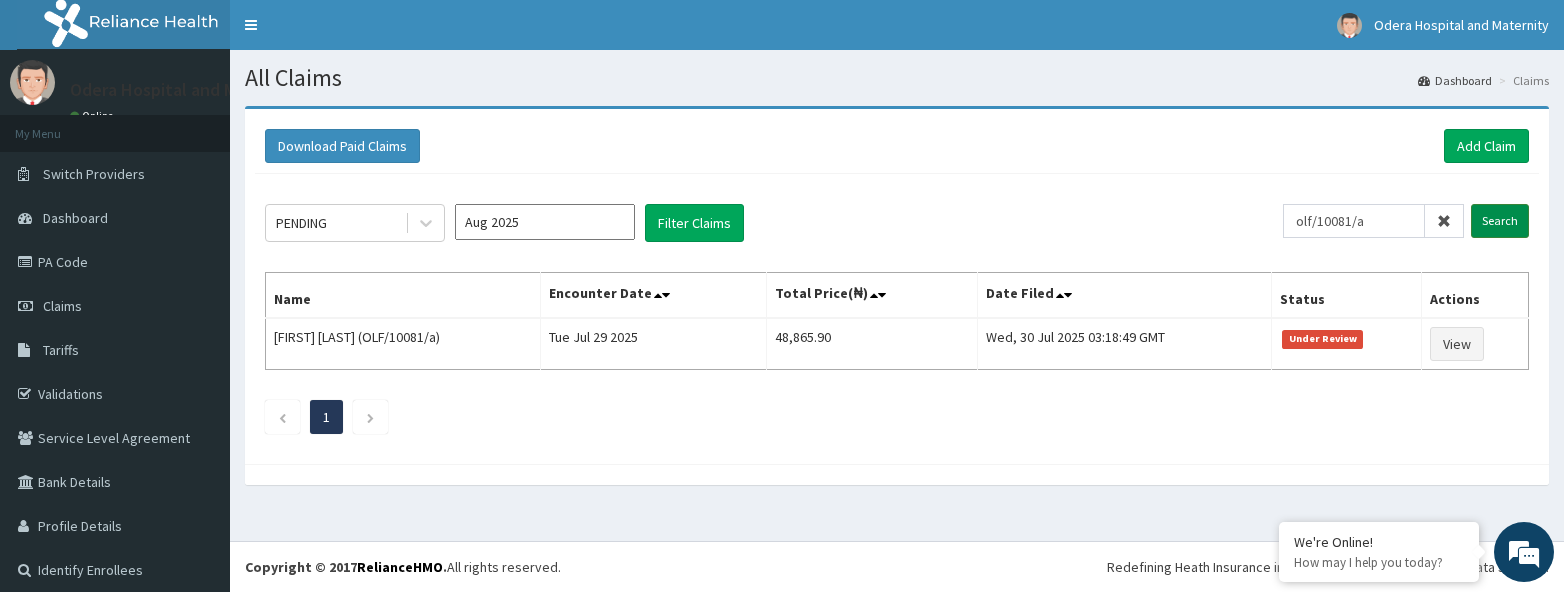 click on "Search" at bounding box center (1500, 221) 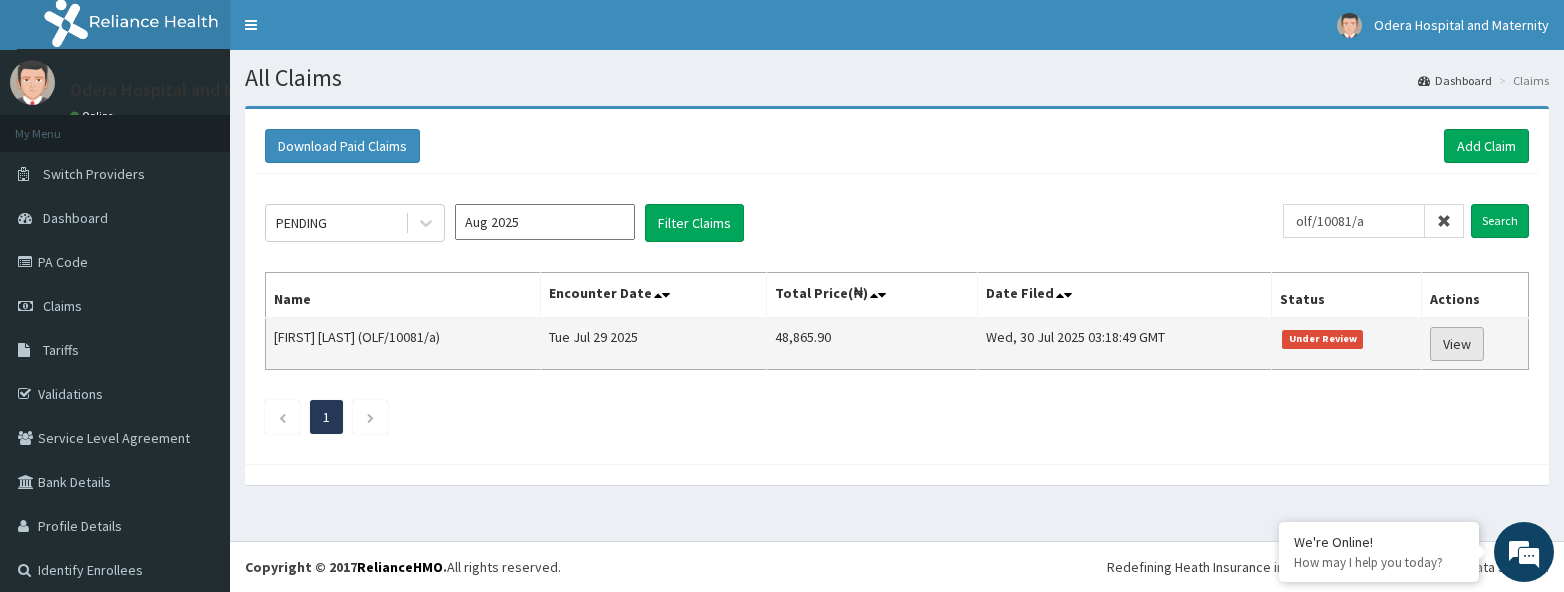 click on "View" at bounding box center [1457, 344] 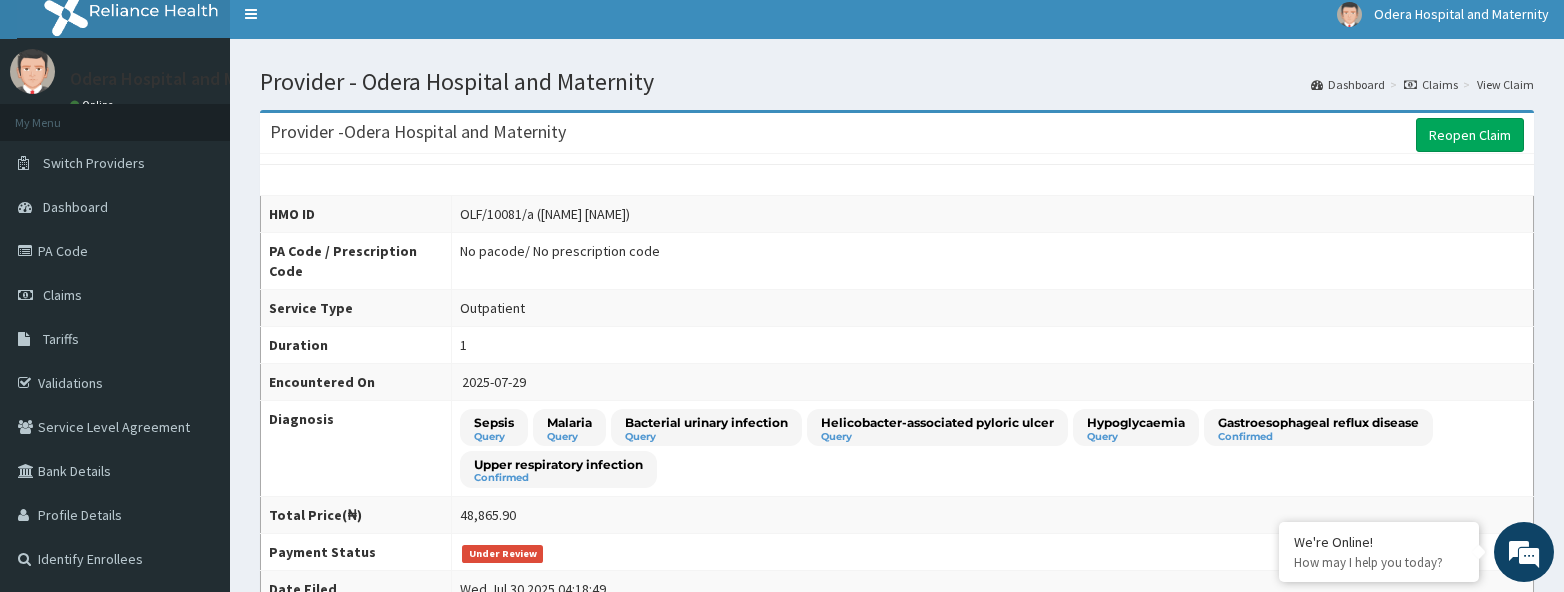 scroll, scrollTop: 11, scrollLeft: 0, axis: vertical 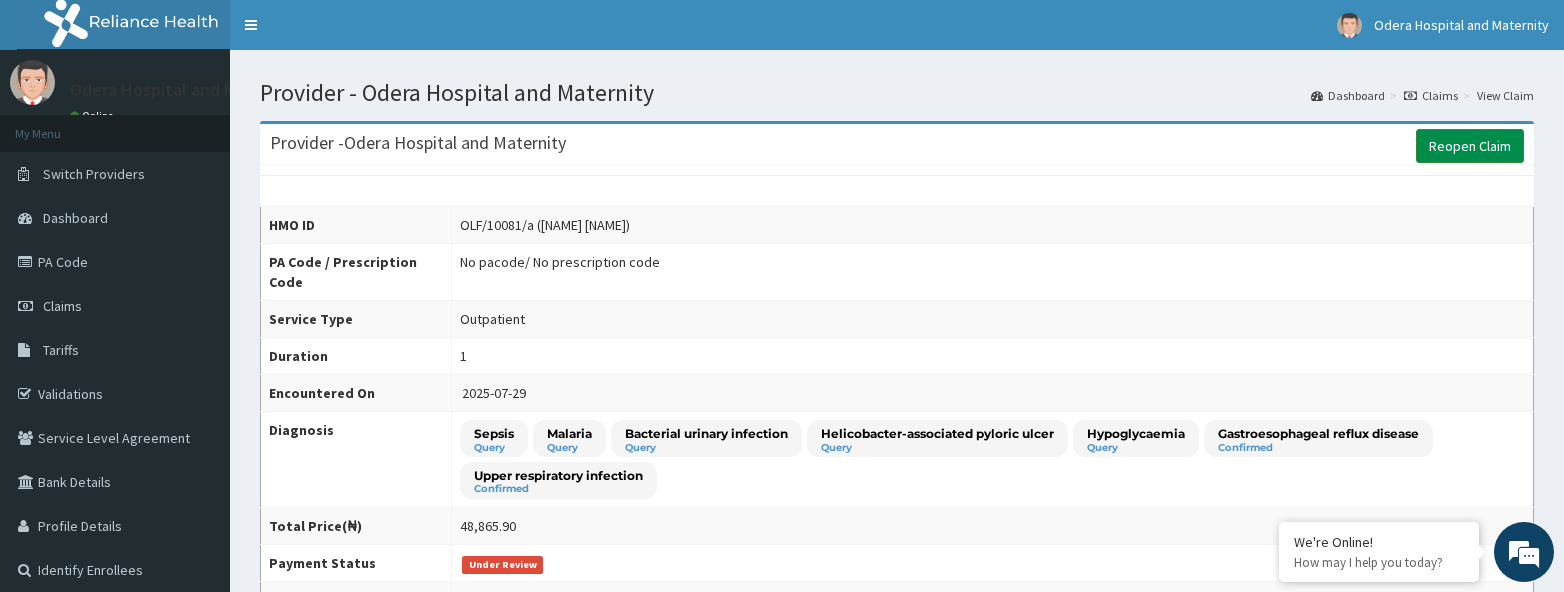 click on "Reopen Claim" at bounding box center [1470, 146] 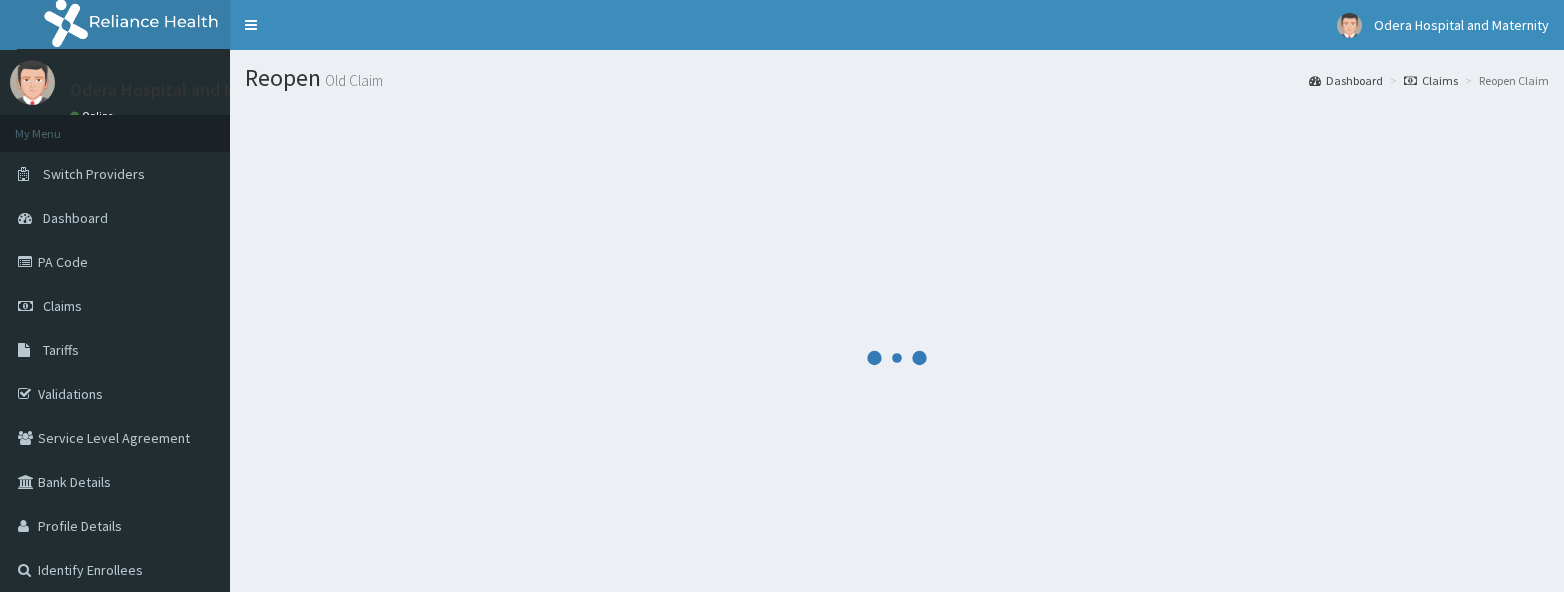 scroll, scrollTop: 85, scrollLeft: 0, axis: vertical 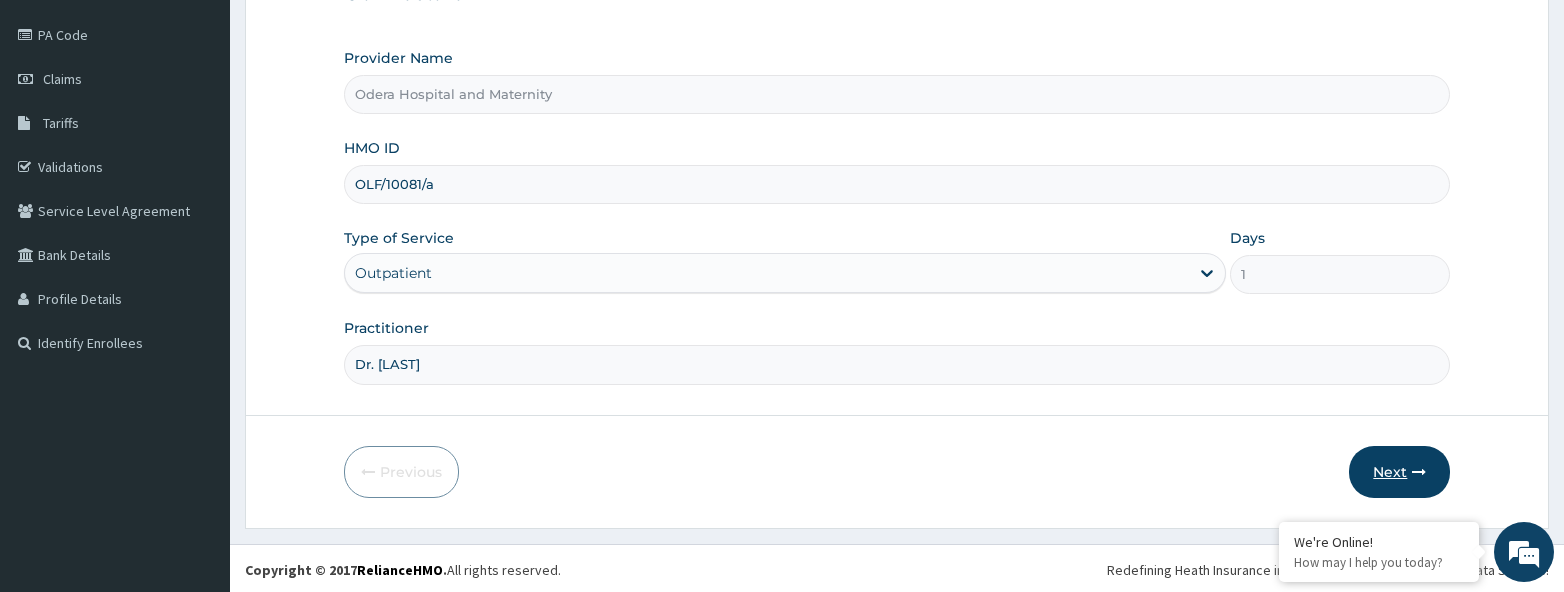 click on "Next" at bounding box center (1399, 472) 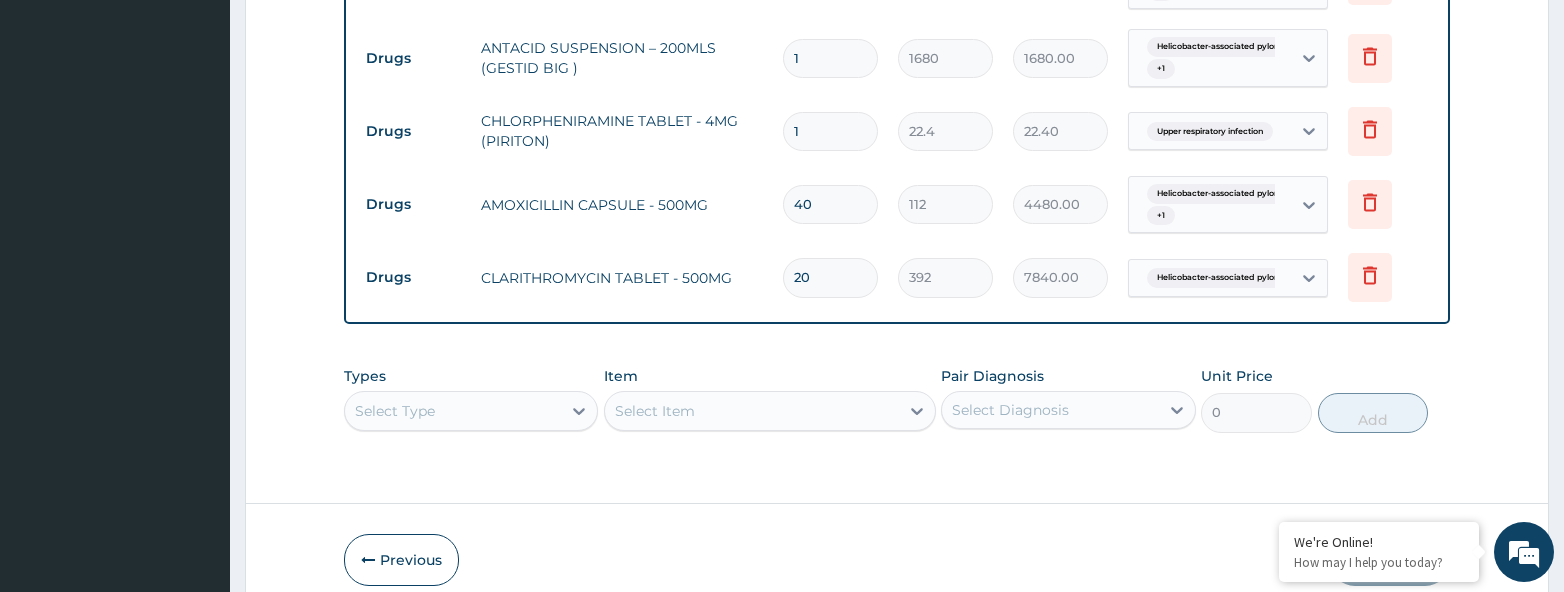 scroll, scrollTop: 1457, scrollLeft: 0, axis: vertical 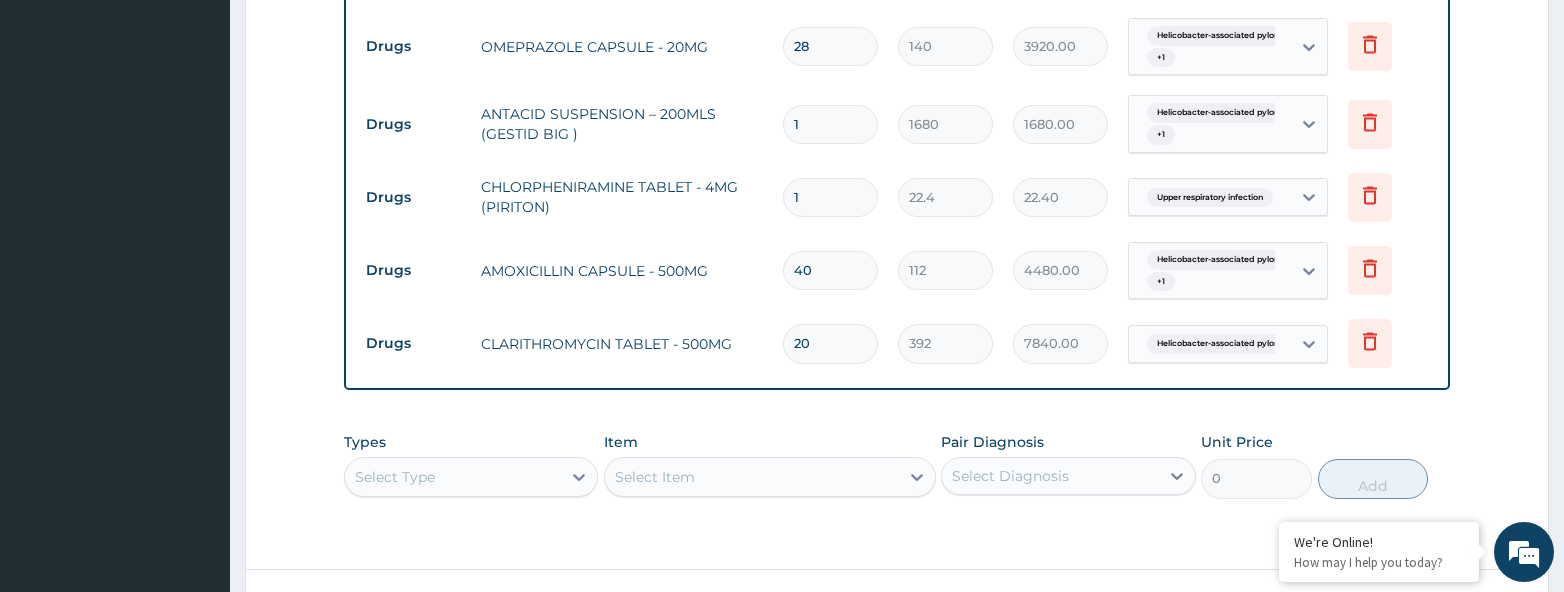 click on "Helicobacter-associated pylori...  + 1" at bounding box center (1207, 124) 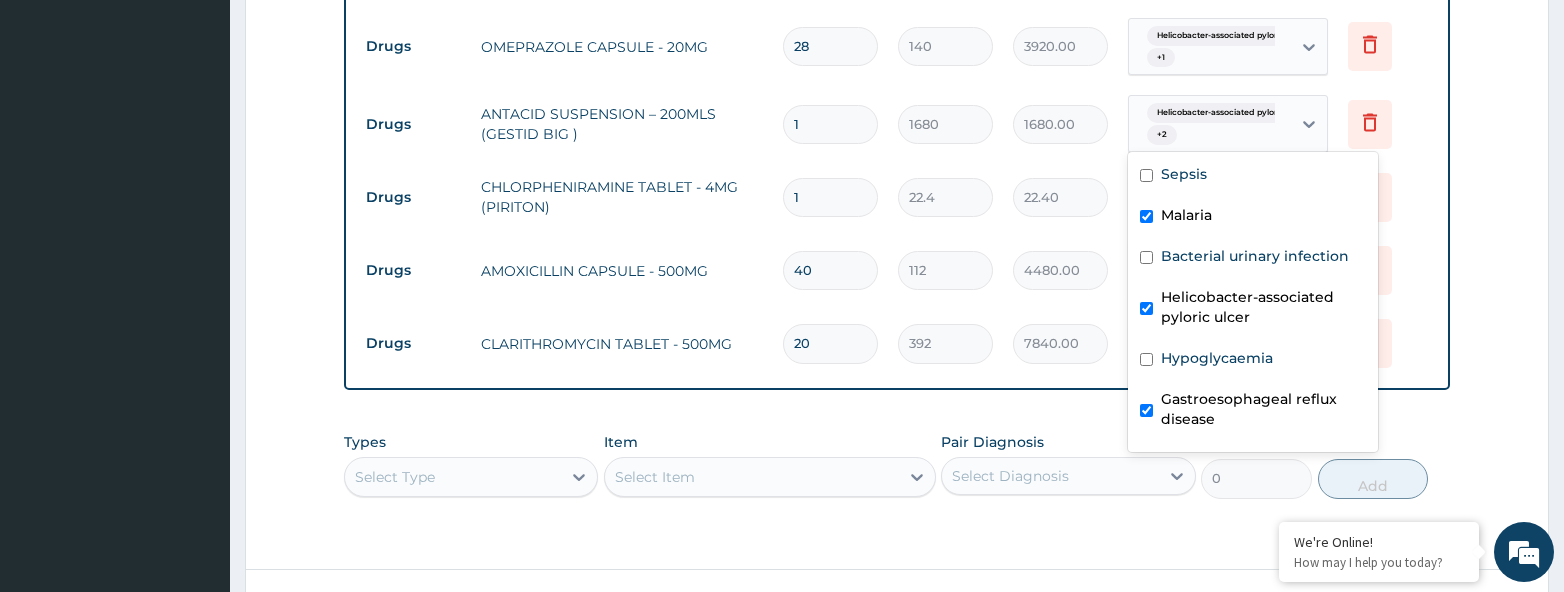 checkbox on "false" 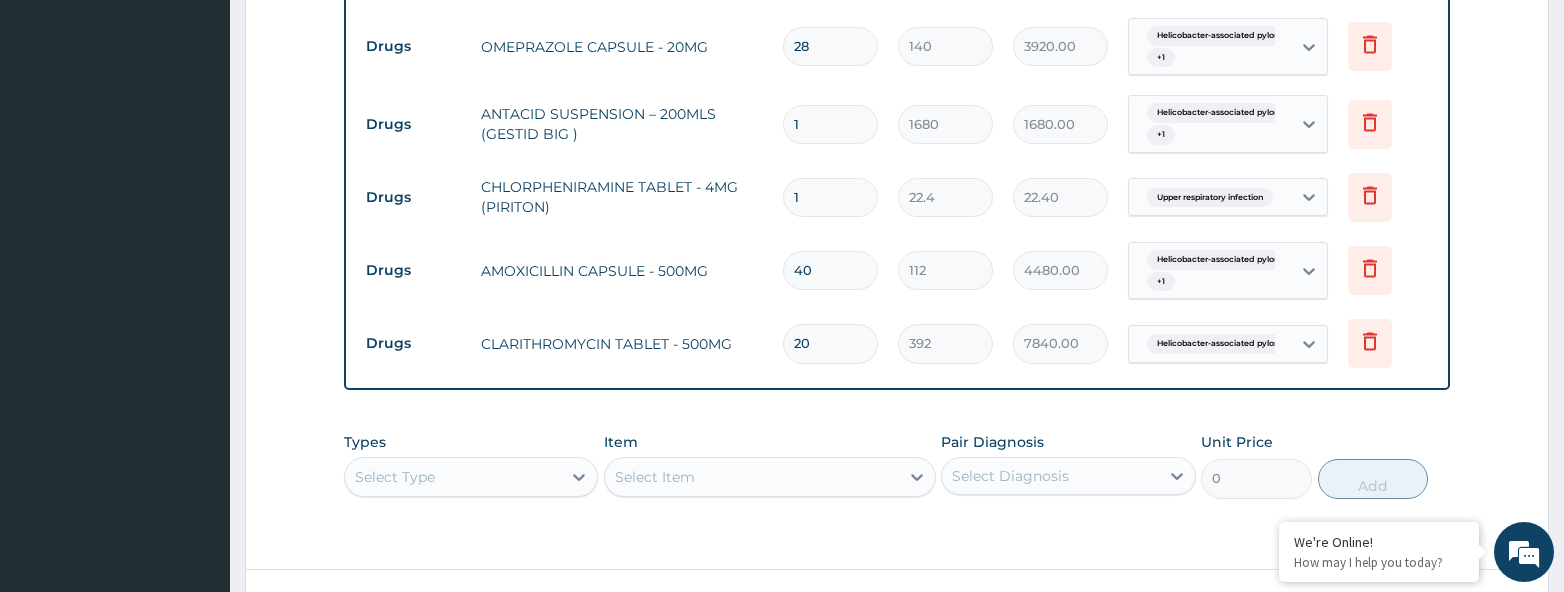 click on "Types Select Type Item Select Item Pair Diagnosis Select Diagnosis Unit Price 0 Add" at bounding box center [897, 465] 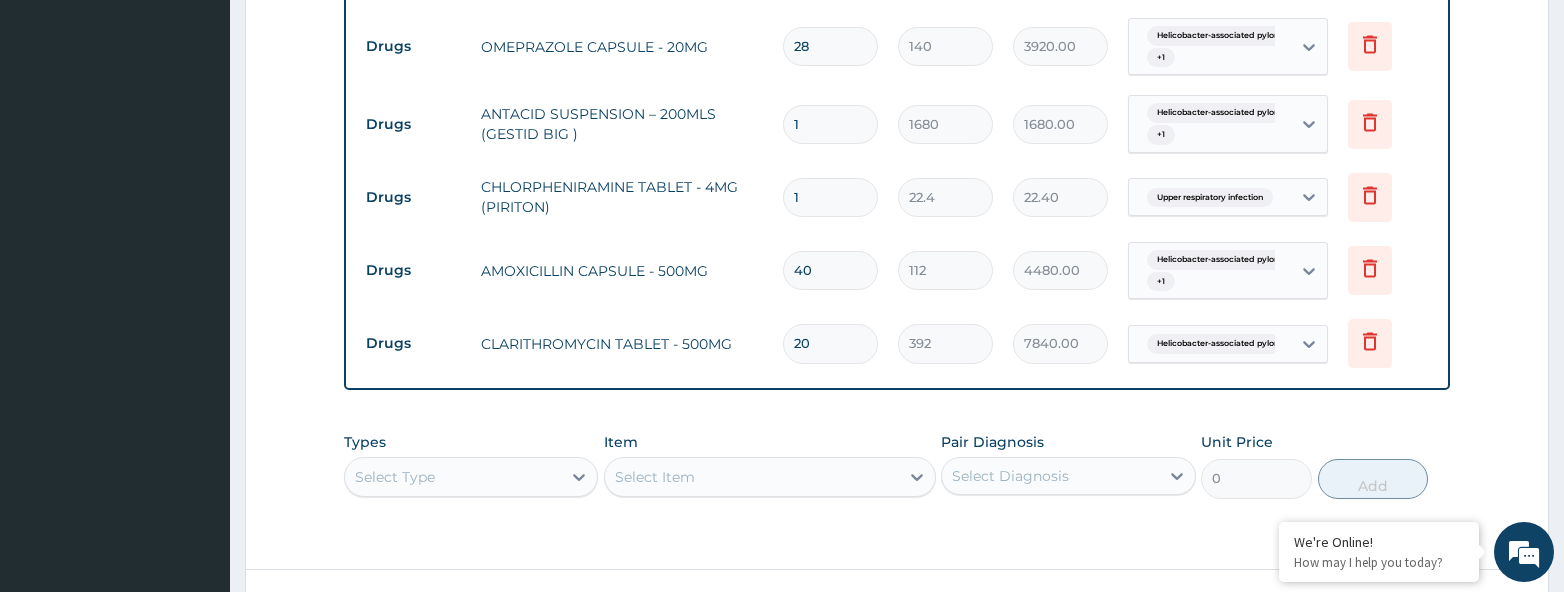 scroll, scrollTop: 0, scrollLeft: 0, axis: both 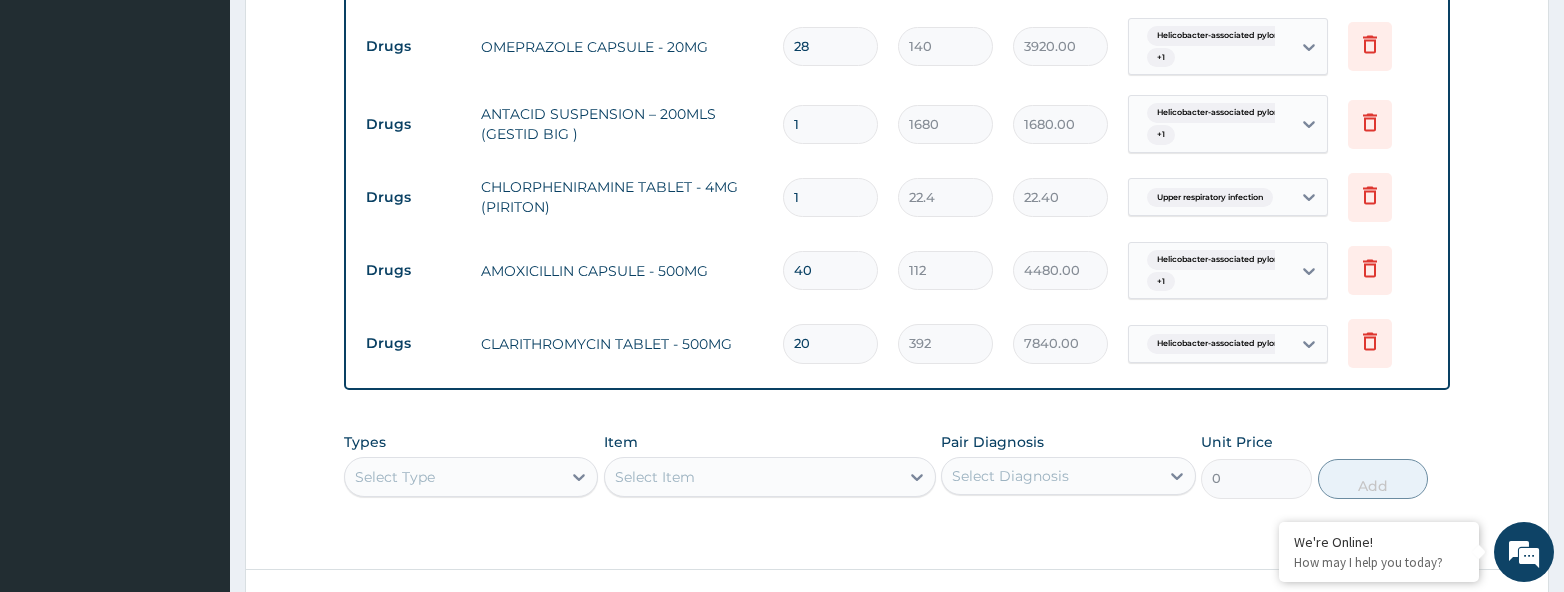click on "Upper respiratory infection" at bounding box center [1228, 197] 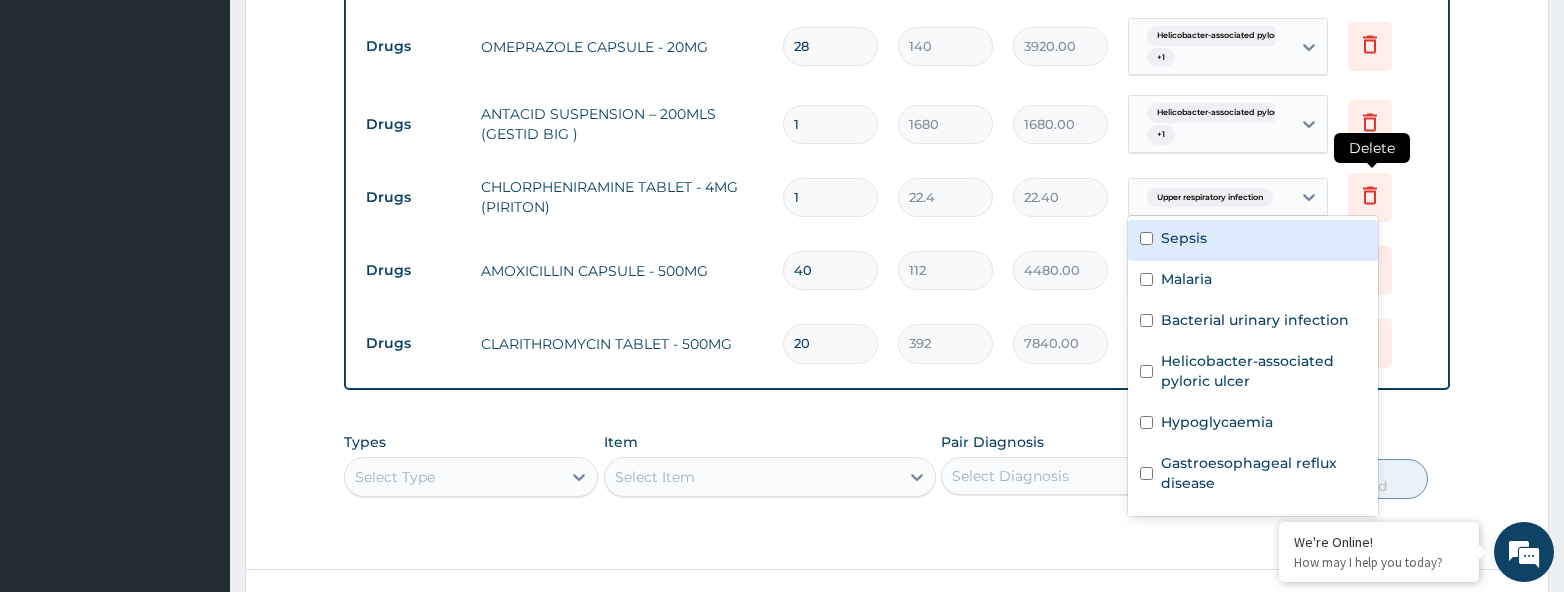 click 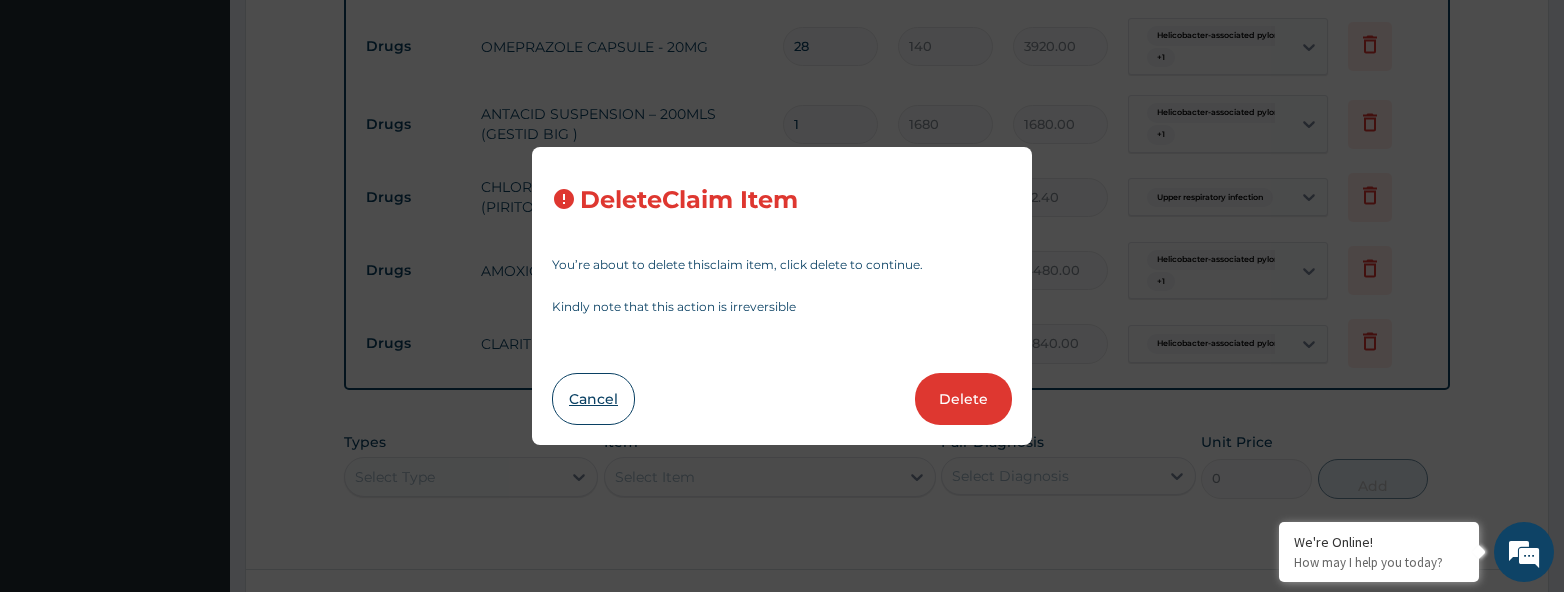 click on "Cancel" at bounding box center [593, 399] 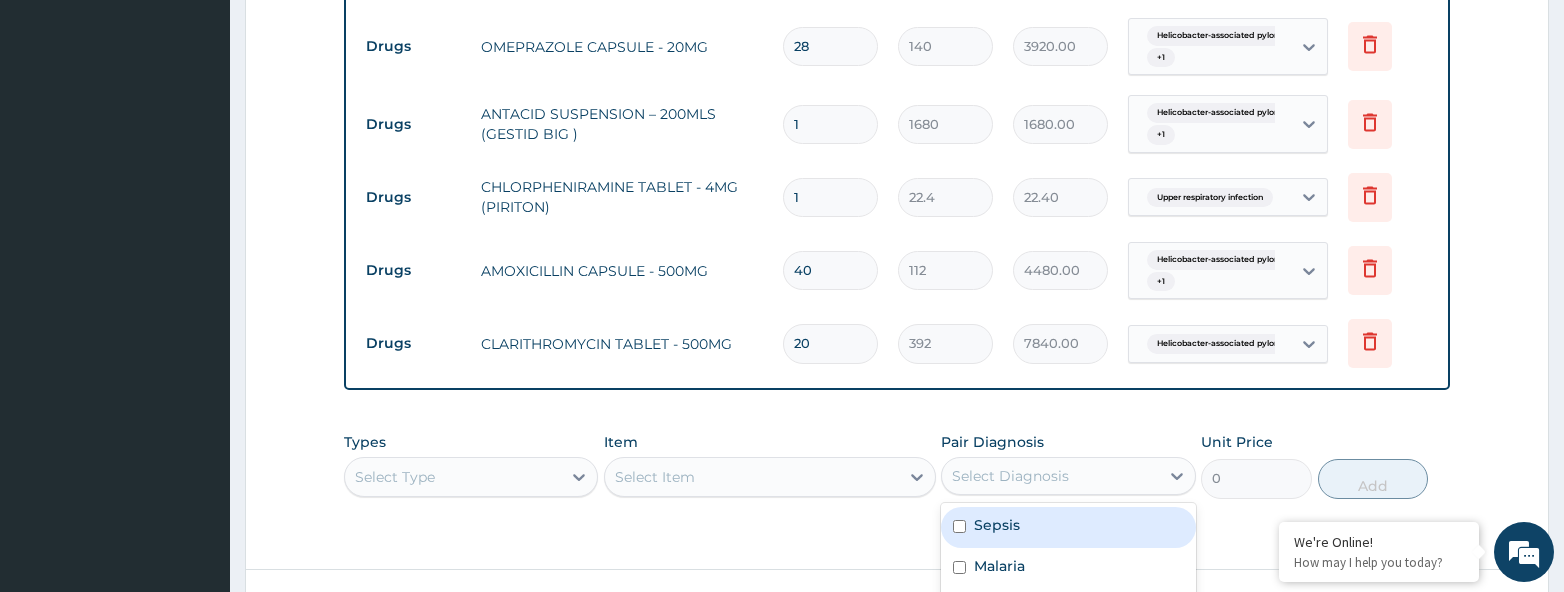 click on "option Sepsis focused, 1 of 7. 7 results available. Use Up and Down to choose options, press Enter to select the currently focused option, press Escape to exit the menu, press Tab to select the option and exit the menu. Select Diagnosis Sepsis Malaria Bacterial urinary infection Helicobacter-associated pyloric ulcer Hypoglycaemia Gastroesophageal reflux disease Upper respiratory infection" at bounding box center (1068, 476) 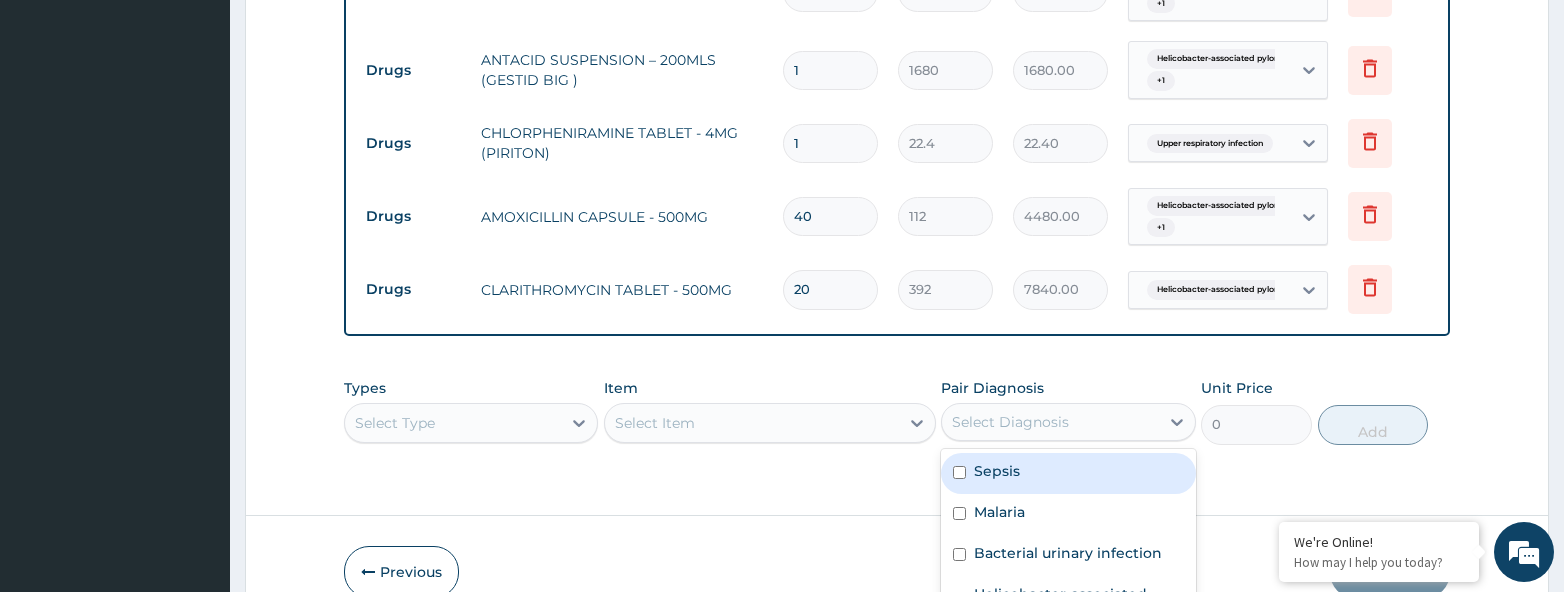 click on "Sepsis" at bounding box center [1068, 473] 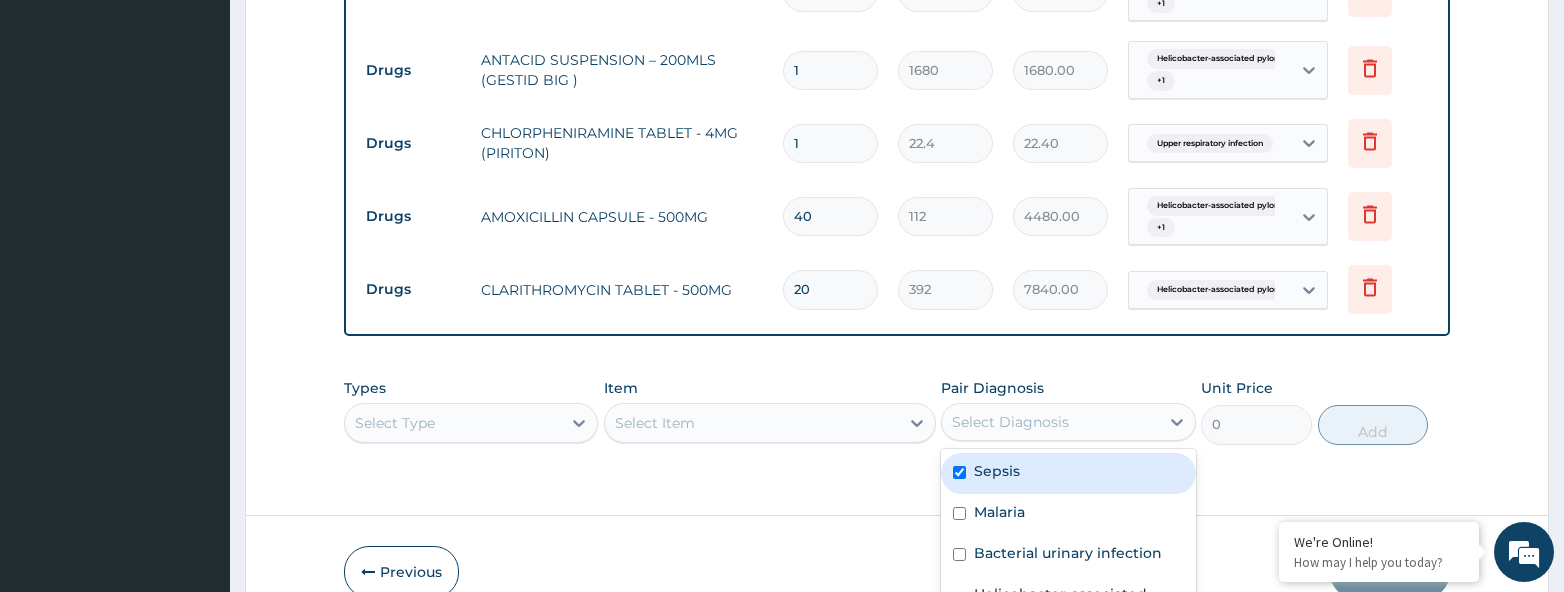 checkbox on "true" 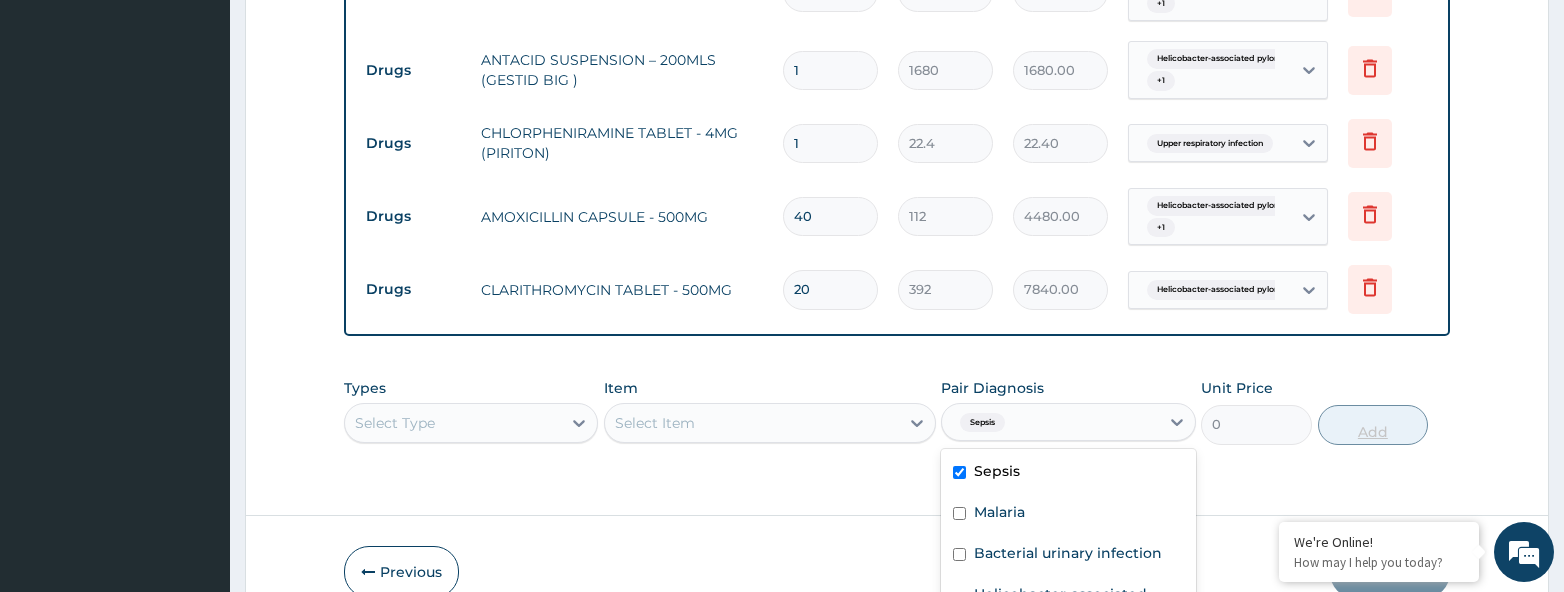 click on "PA Code / Prescription Code Enter Code(Secondary Care Only) Encounter Date [DATE] Important Notice Please enter PA codes before entering items that are not attached to a PA code   All diagnoses entered must be linked to a claim item. Diagnosis & Claim Items that are visible but inactive cannot be edited because they were imported from an already approved PA code. Diagnosis Sepsis Query Malaria Query Bacterial urinary infection Query Helicobacter-associated pyloric ulcer Query Hypoglycaemia Query Gastroesophageal reflux disease Confirmed Upper respiratory infection Confirmed NB: All diagnosis must be linked to a claim item Claim Items Type Name Quantity Unit Price Total Price Pair Diagnosis Actions Laboratory FBC CBC-COMPLETE BLOOD COUNT (HAEMOGRAM) - [BLOOD] 1 5000 5000.00 Sepsis Delete Laboratory MALARIAL PARASITE THICK AND THIN FILMS - [BLOOD] 1 2187.5 2187.50 Malaria Delete Laboratory URINALYSIS 1 2187.5 2187.50 Bacterial urinary infection Delete Laboratory MICROSCOPY, CULTURE & SENSITIVITY [URINE] 1" at bounding box center (897, -418) 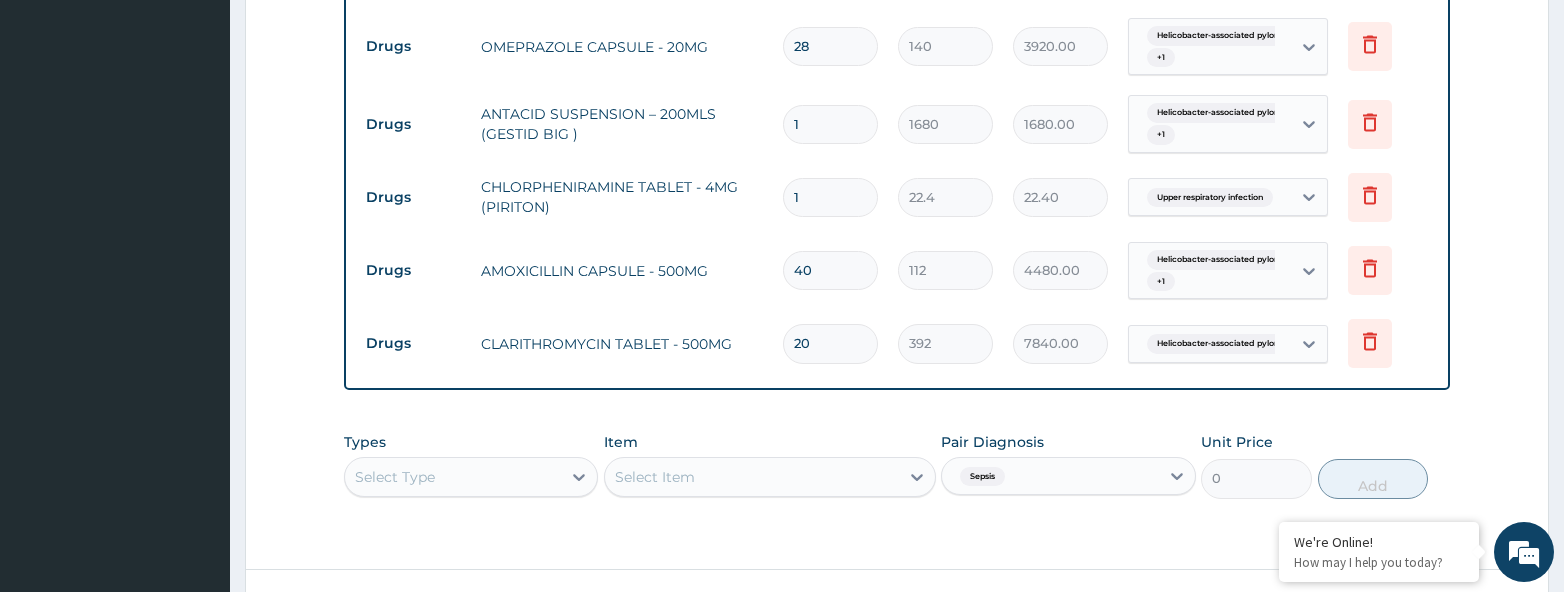 click on "Types Select Type Item Select Item Pair Diagnosis Sepsis Unit Price 0 Add" at bounding box center (897, 465) 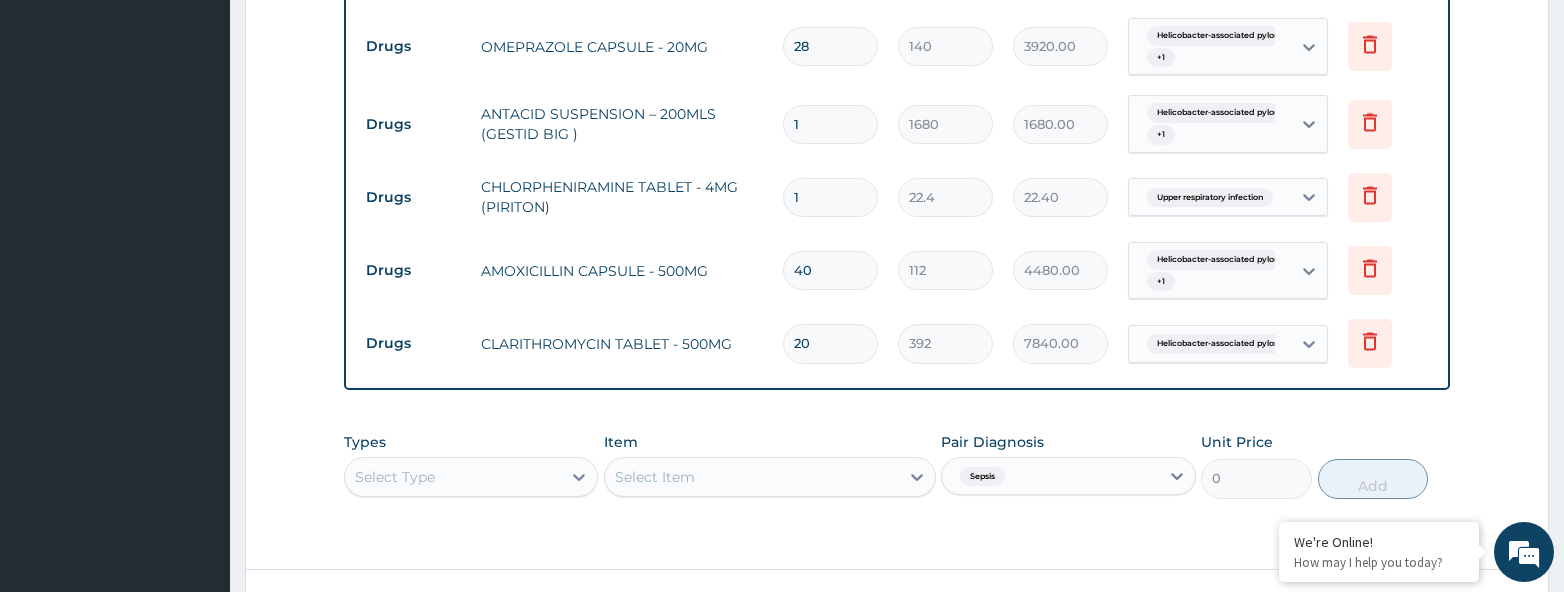 scroll, scrollTop: 0, scrollLeft: 0, axis: both 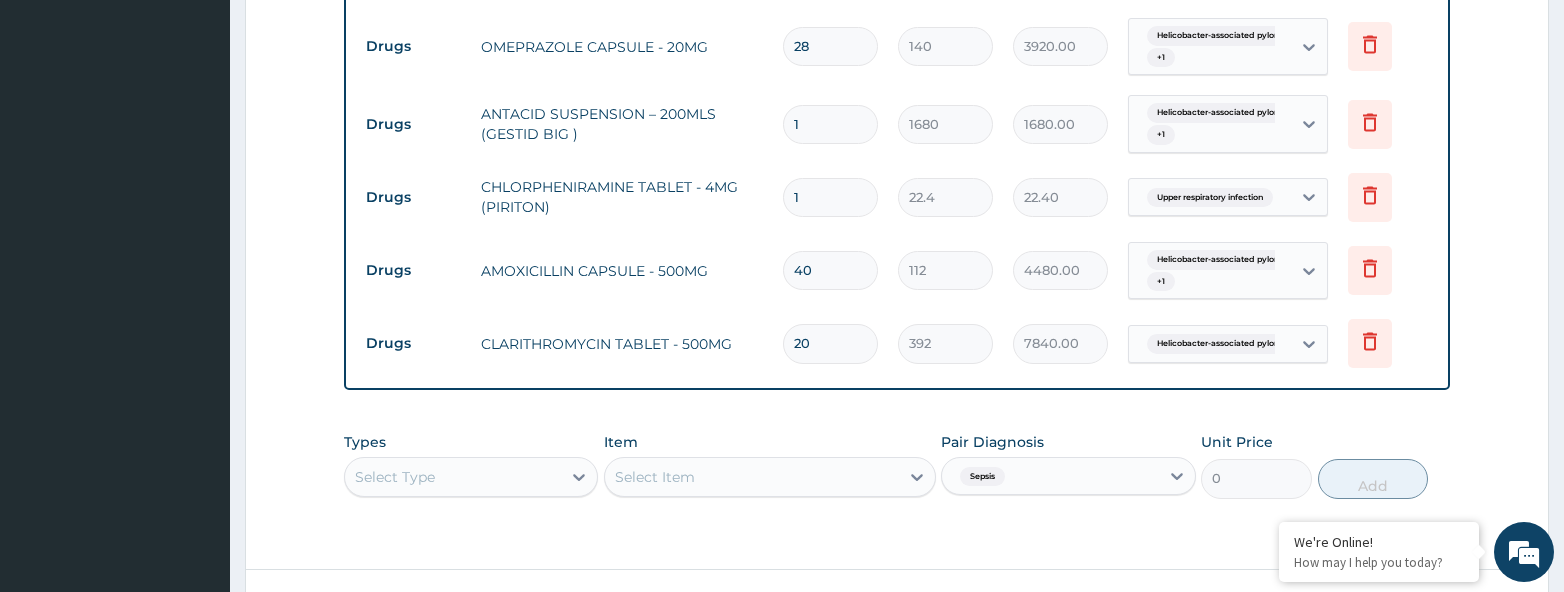 drag, startPoint x: 1028, startPoint y: 467, endPoint x: 1260, endPoint y: 417, distance: 237.32678 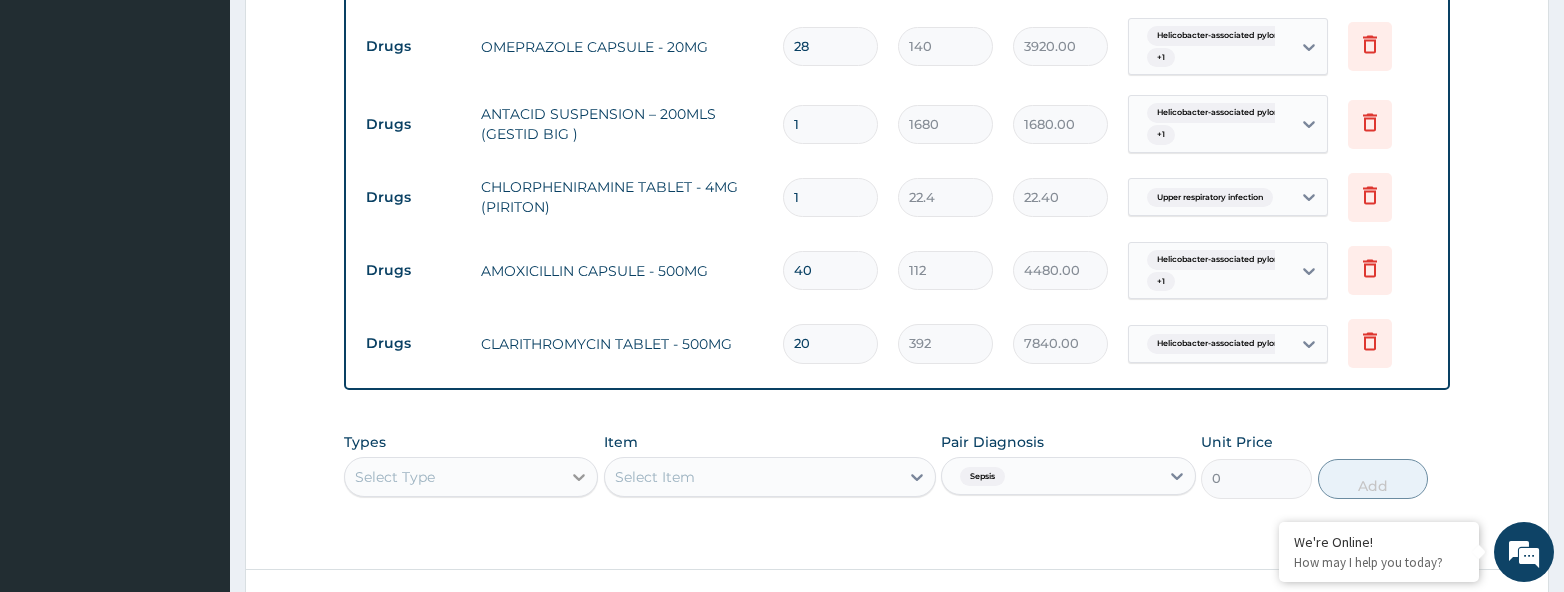 click on "Types Select Type" at bounding box center [471, 465] 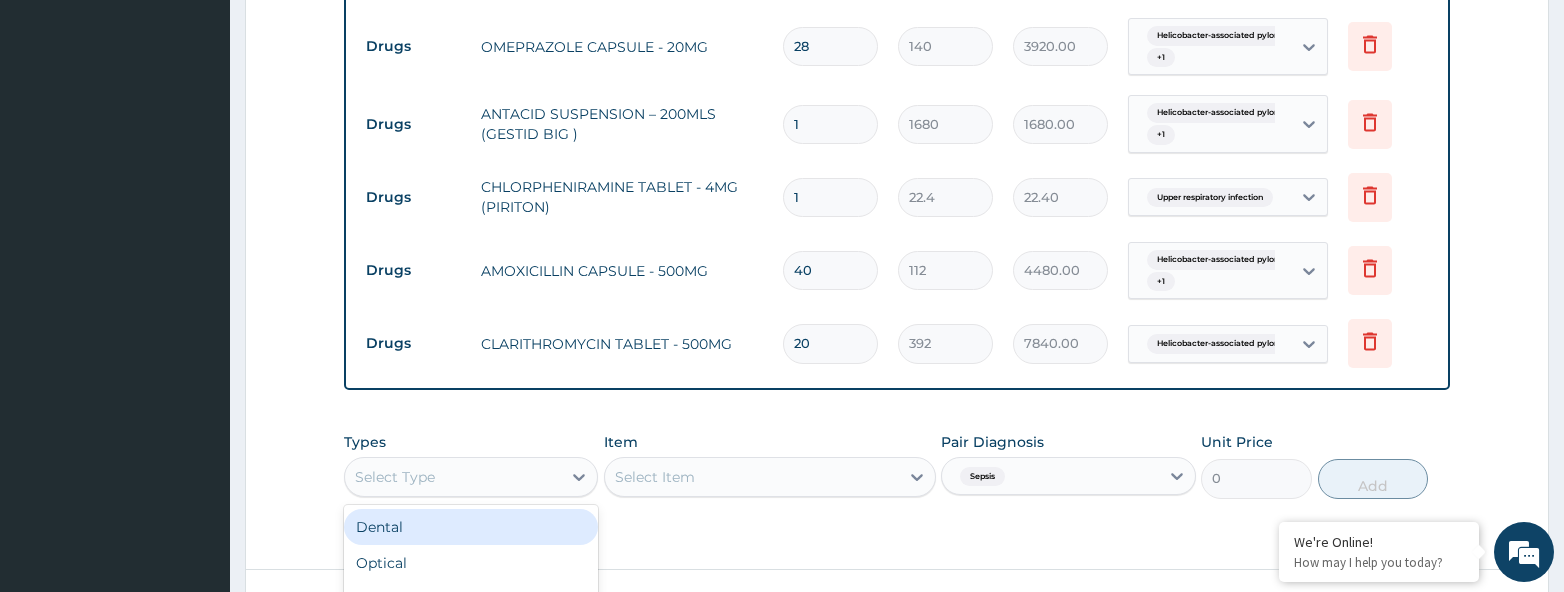 scroll, scrollTop: 56, scrollLeft: 0, axis: vertical 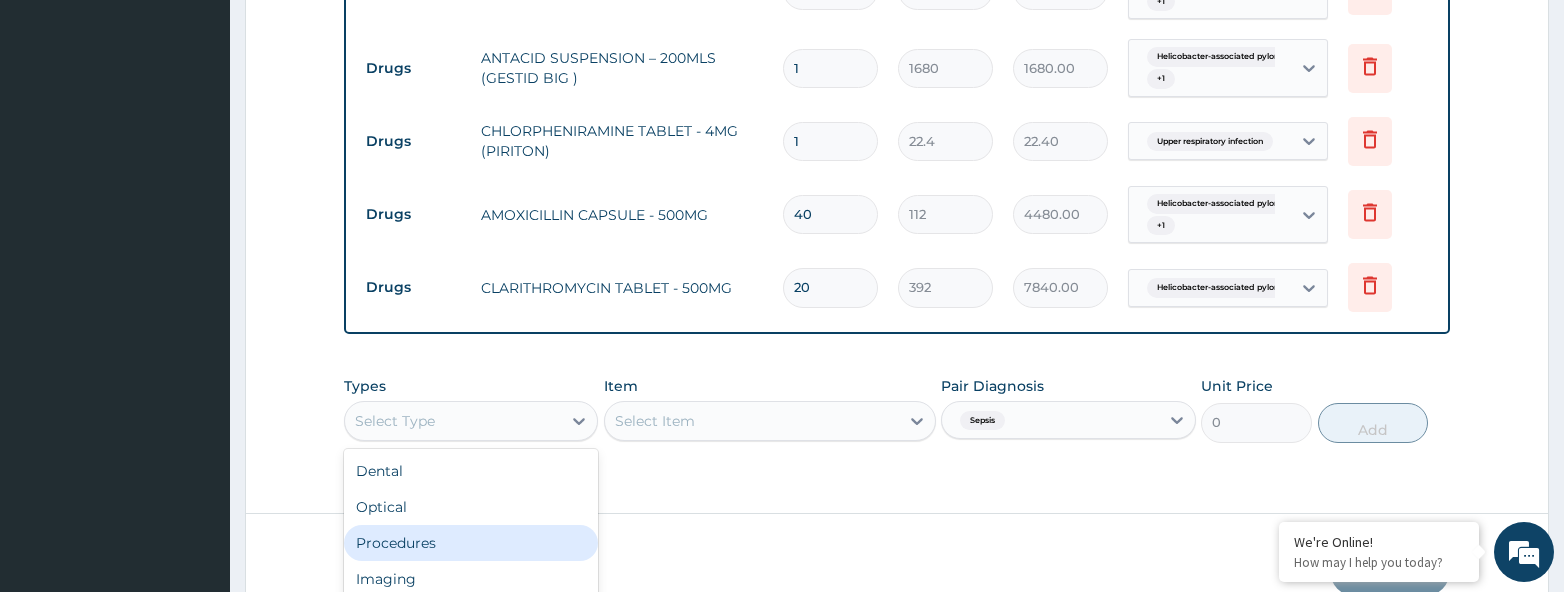 click on "Procedures" at bounding box center [471, 543] 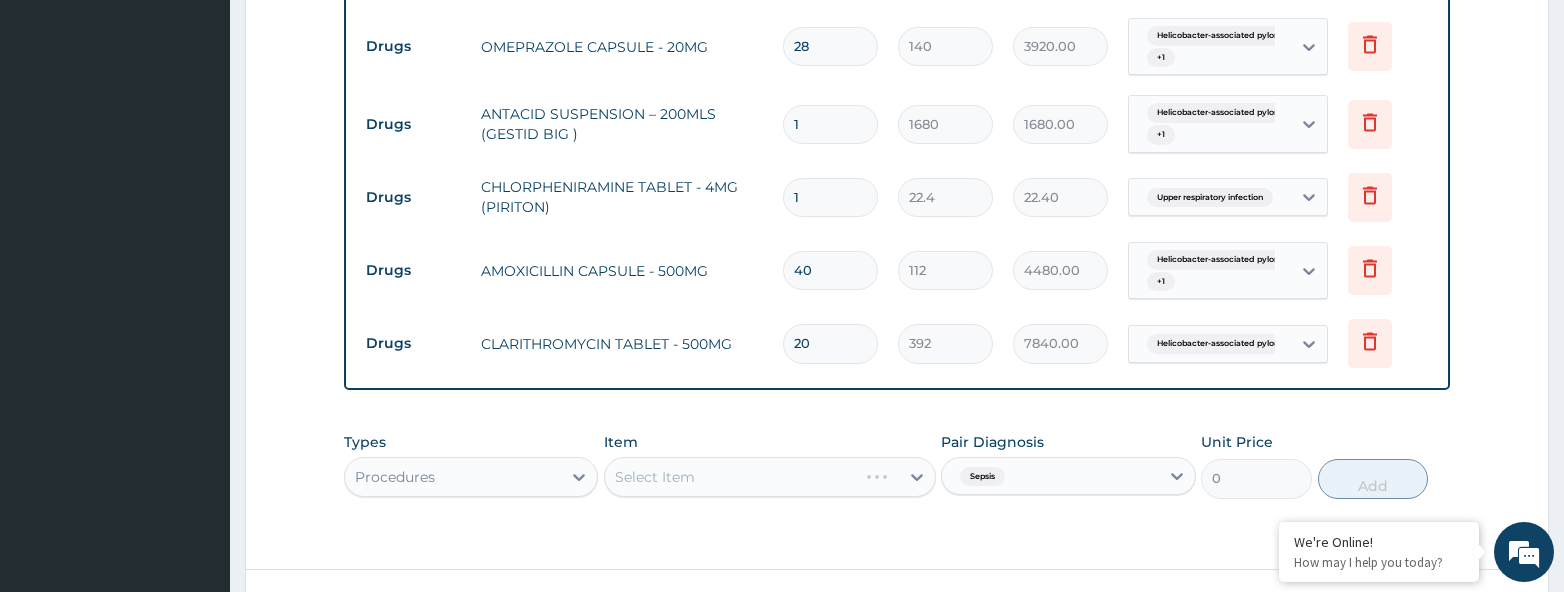 click on "Select Item" at bounding box center (770, 477) 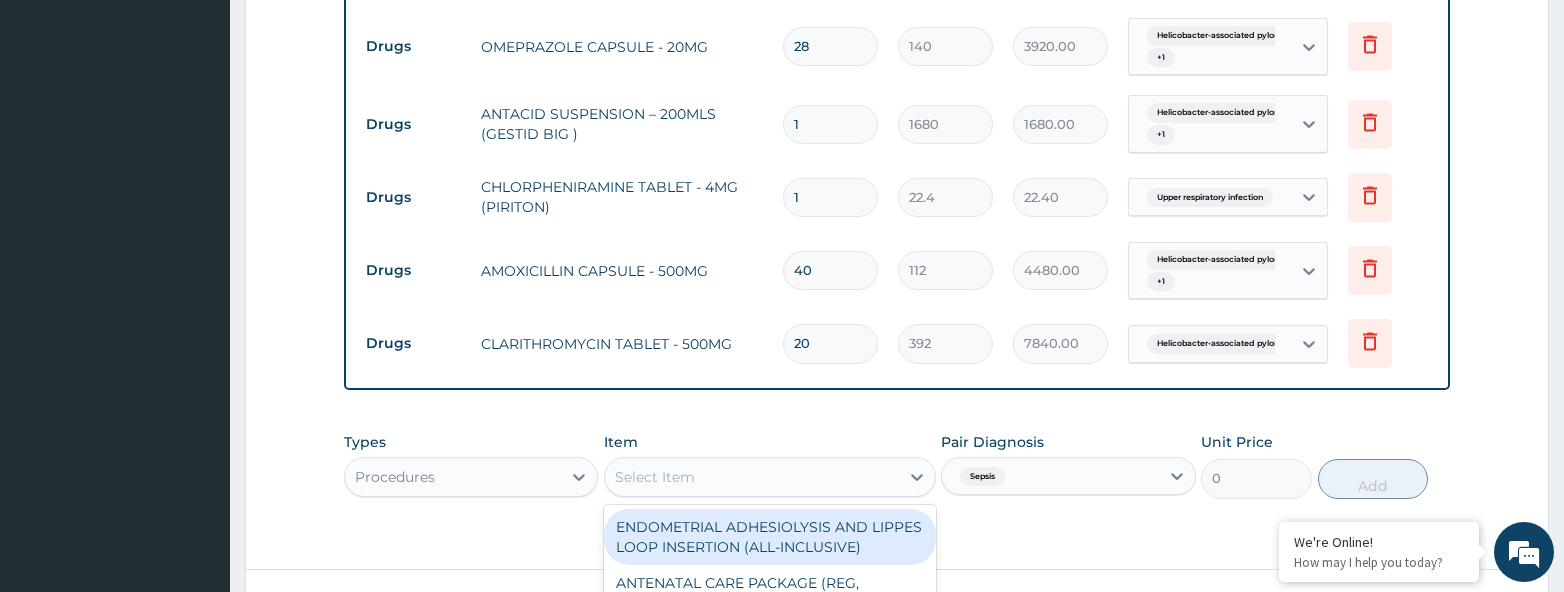 click on "option ENDOMETRIAL ADHESIOLYSIS AND LIPPES LOOP INSERTION (ALL-INCLUSIVE) focused, 1 of 421. 421 results available. Use Up and Down to choose options, press Enter to select the currently focused option, press Escape to exit the menu, press Tab to select the option and exit the menu. Select Item ENDOMETRIAL ADHESIOLYSIS AND LIPPES LOOP INSERTION (ALL-INCLUSIVE) ANTENATAL CARE PACKAGE (REG, CONSULT, 3 SCANS MINIMUM, LAB INVESTIGATIONS, AND DRUGS) HAEMODIALYSIS REMOVAL OF EXTERNAL FIXATION FROM BONE (PROCEDURE AND SURGEON ONLY) VARICOCELECTOMY BILATERAL (ALL-INCLUSIVE) PHOTOTHERAPY PER DAY REGISTRATION FEE CIRCULAR STAPLING HAEMORRHOIDECTOMY (ALL-INCLUSIVE) HEMORRHOIDECTOMY (PROCEDURE AND SURGEON ONLY) NEUROLOGIST FIRST OUTPATIENT CONSULTATION ANAL SPHINCTEROPLASTY NURSING FEE INTRADERMAL CONTRACEPTIVE IMPLANT REMOVAL - (ALL-INCLUSIVE) BIRTH BEFORE ARRIVAL BBA EXCISION BIOPSY OF LYMPH NODE FOR DIAGNOSIS CERVICAL, INGUINAL, AXILLARY (ALL-INCLUSIVE) EXPLORATORY LAPARATOMY (PROCEDURE AND SURGEON ONLY)" at bounding box center (770, 477) 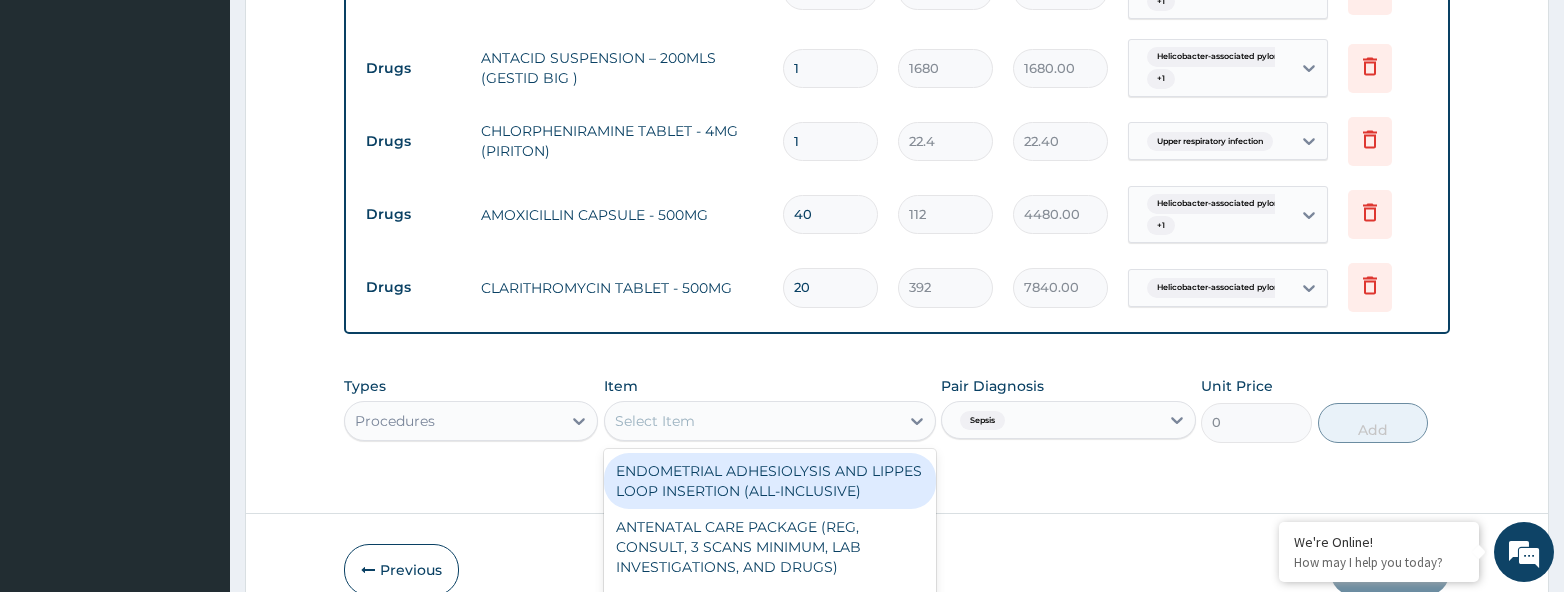 click on "ENDOMETRIAL ADHESIOLYSIS AND LIPPES LOOP INSERTION (ALL-INCLUSIVE)" at bounding box center (770, 481) 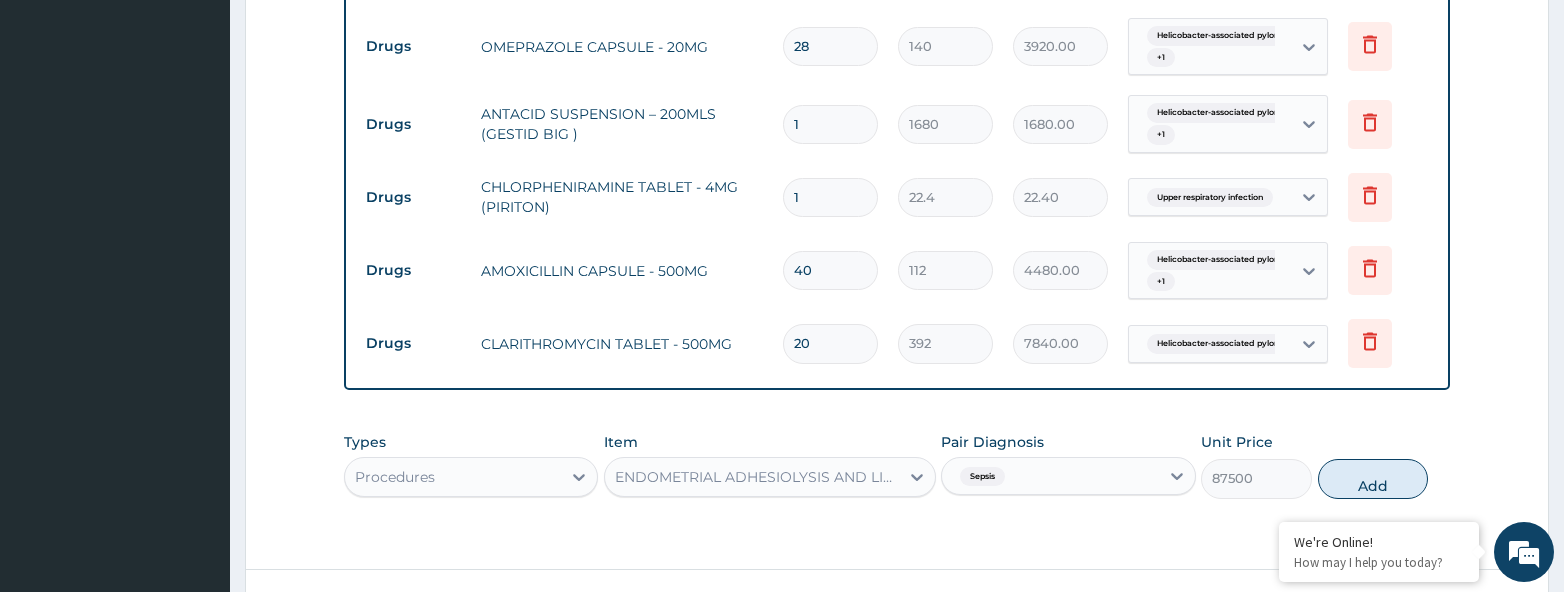 scroll, scrollTop: 0, scrollLeft: 0, axis: both 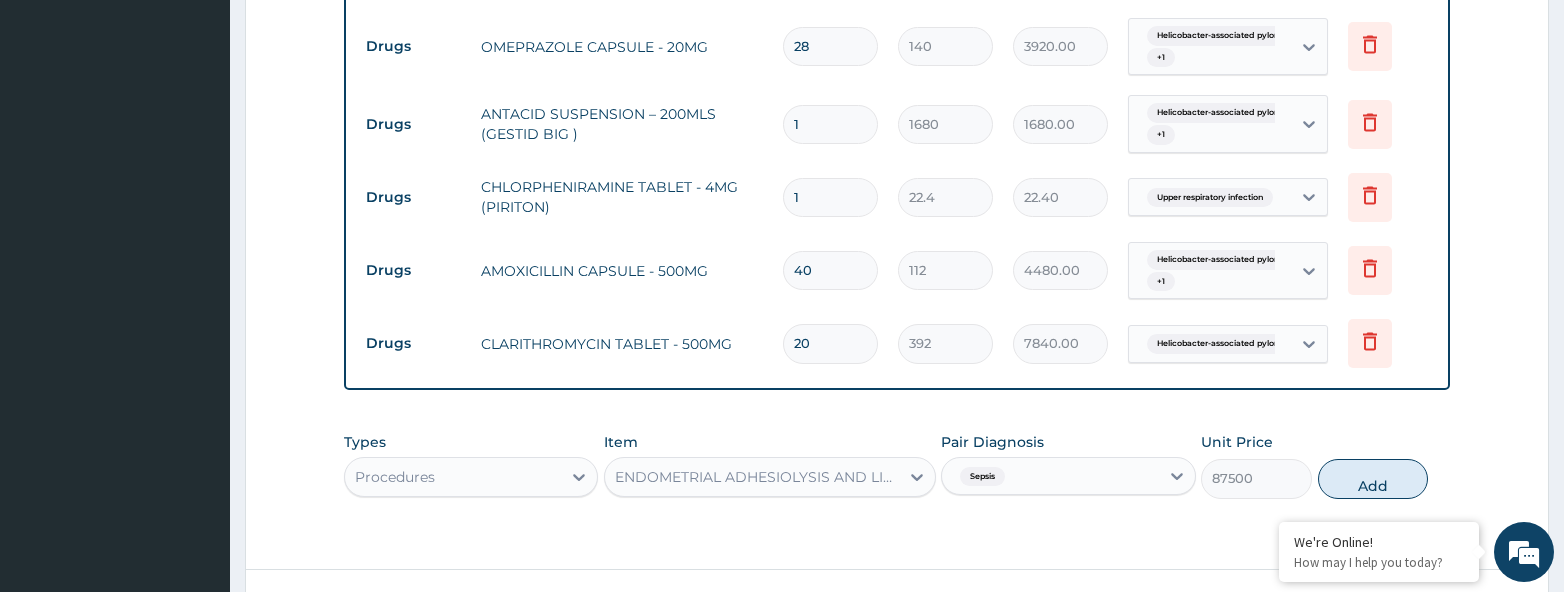 click on "Sepsis" at bounding box center (1068, 476) 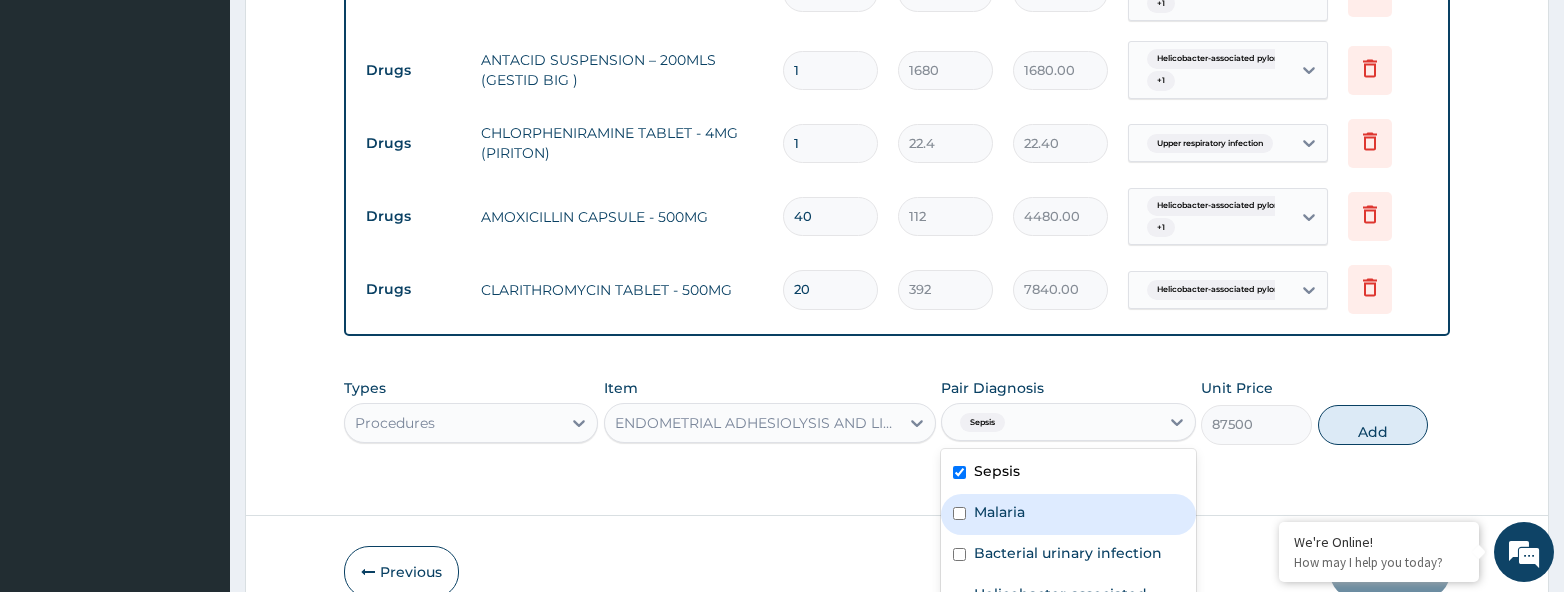 click on "Malaria" at bounding box center (1068, 514) 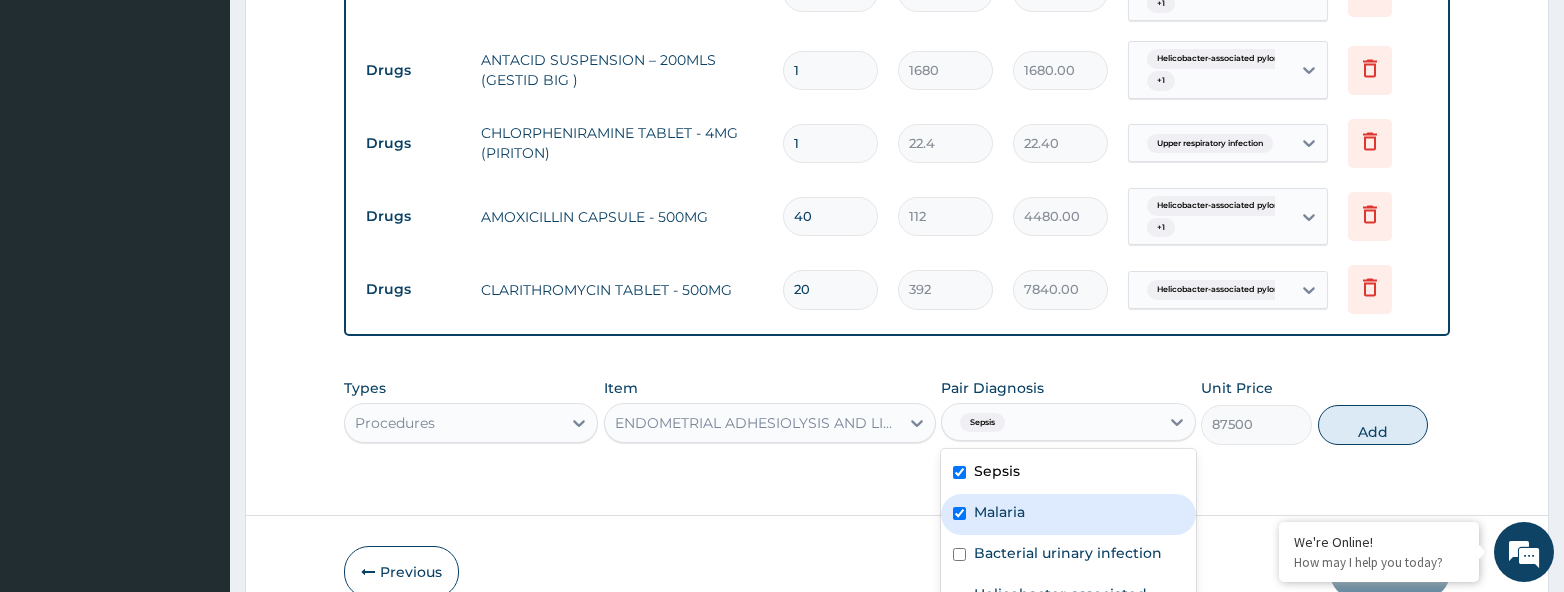 checkbox on "true" 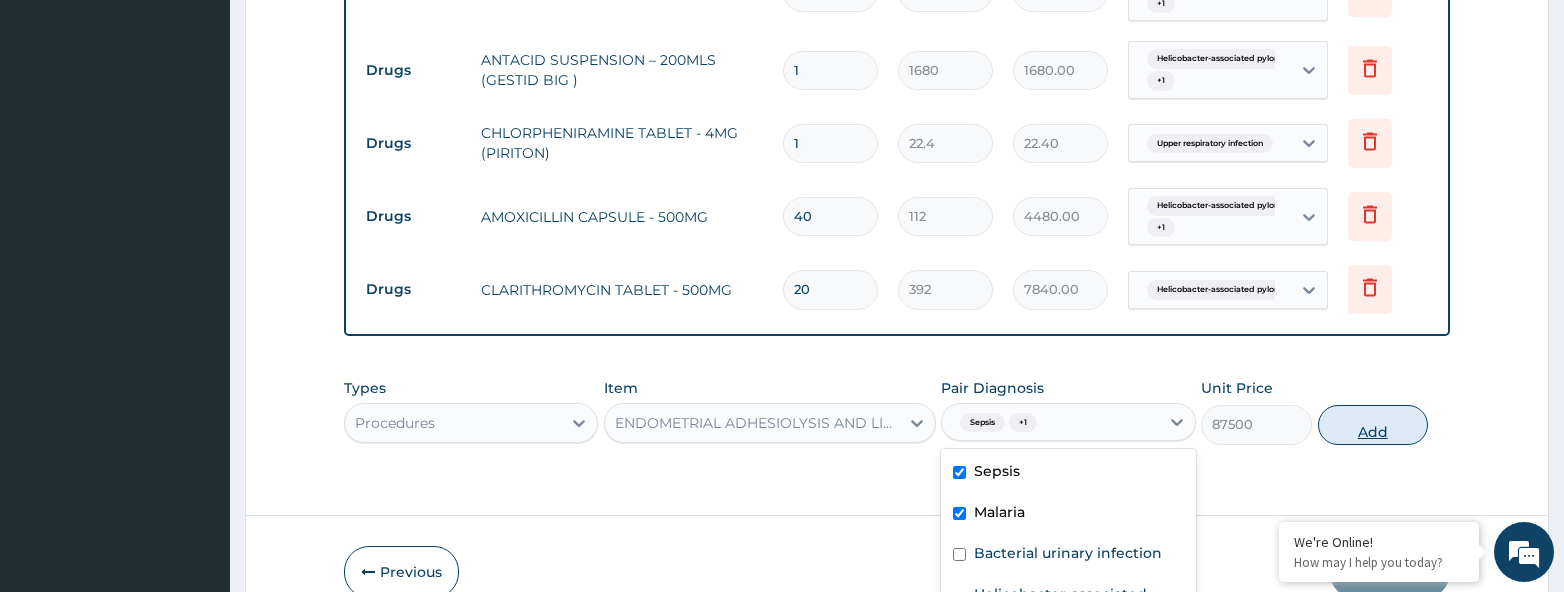 click on "Types Procedures Item ENDOMETRIAL ADHESIOLYSIS AND LIPPES LOOP INSERTION (ALL-INCLUSIVE) Pair Diagnosis option Malaria, selected. option Sepsis selected, 1 of 7. 7 results available. Use Up and Down to choose options, press Enter to select the currently focused option, press Escape to exit the menu, press Tab to select the option and exit the menu. Sepsis  + 1 Sepsis Malaria Bacterial urinary infection Helicobacter-associated pyloric ulcer Hypoglycaemia Gastroesophageal reflux disease Upper respiratory infection Unit Price 87500 Add" at bounding box center [897, 411] 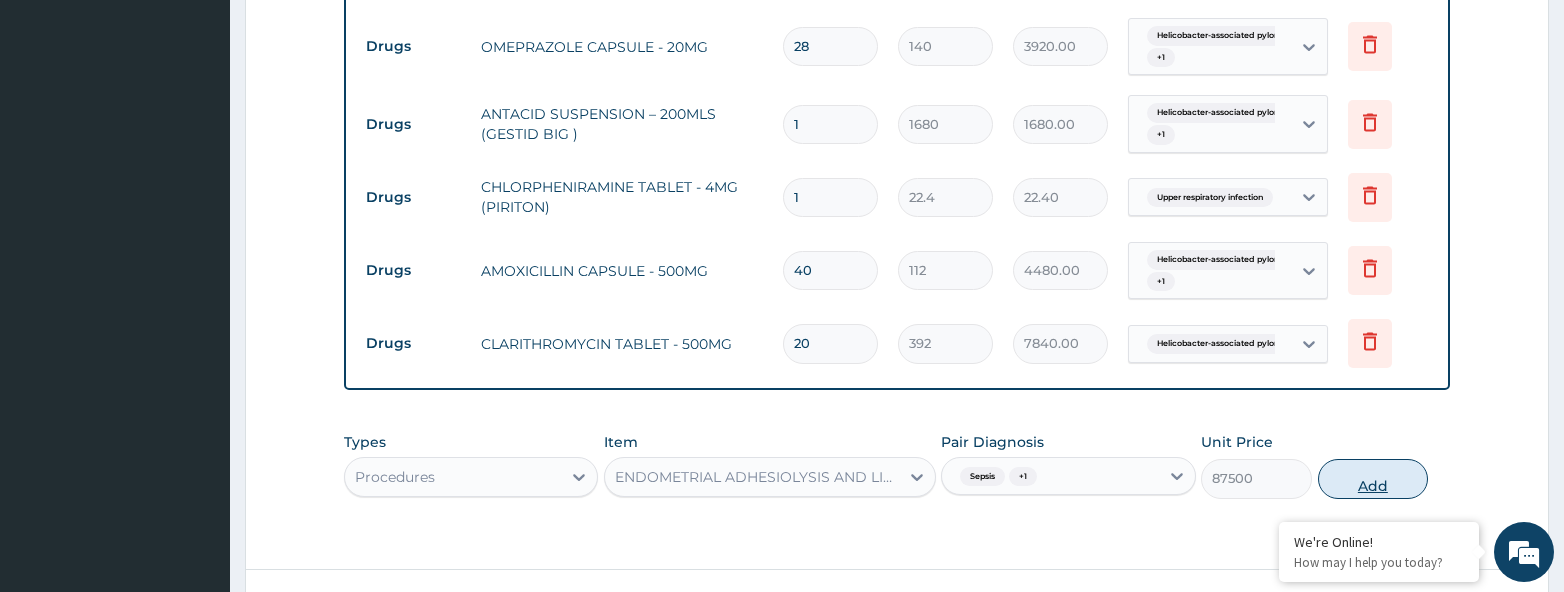 scroll, scrollTop: 0, scrollLeft: 0, axis: both 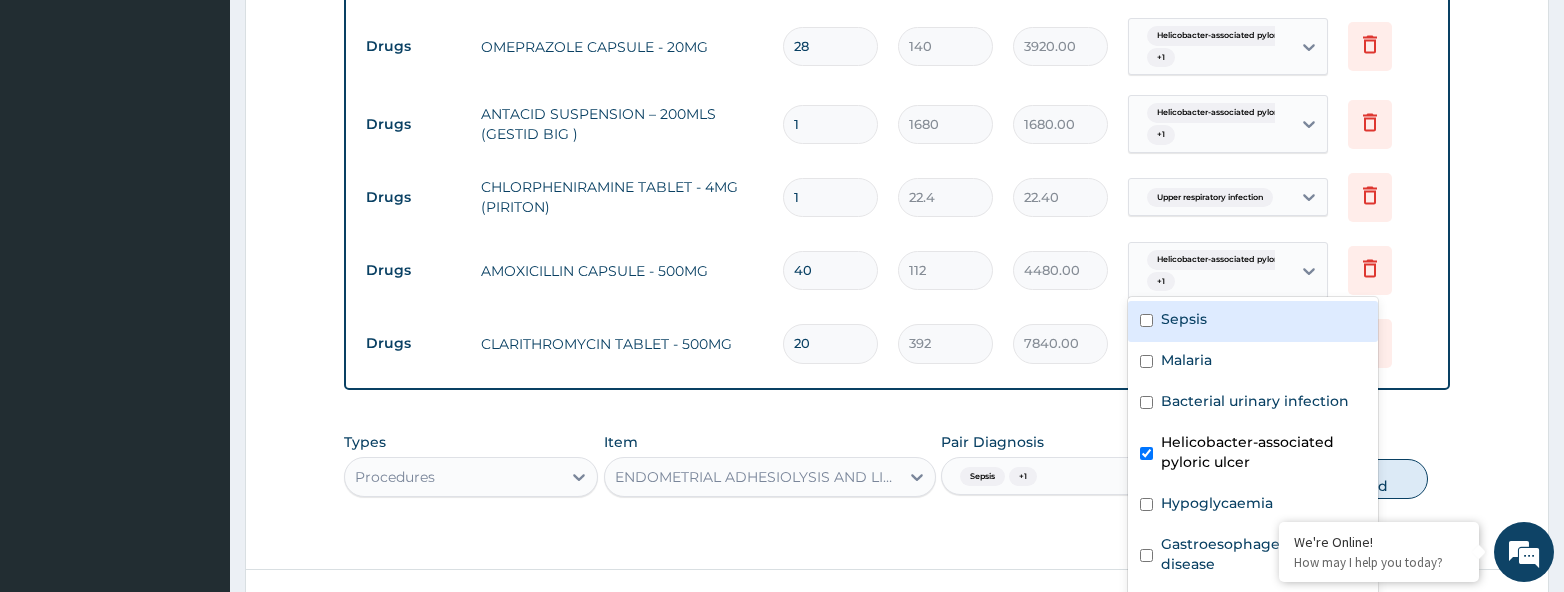 click on "Helicobacter-associated pylori...  + 1" at bounding box center [1207, 271] 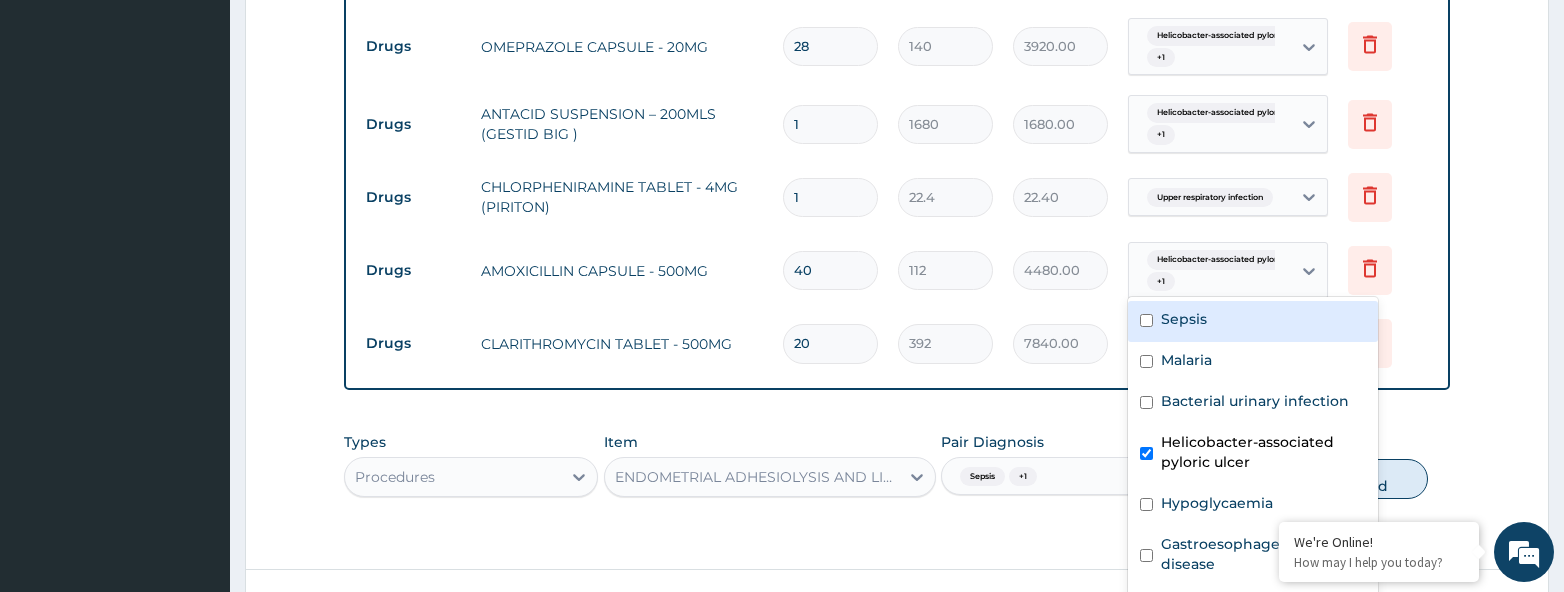 click on "PA Code / Prescription Code Enter Code(Secondary Care Only) Encounter Date [DATE] Important Notice Please enter PA codes before entering items that are not attached to a PA code   All diagnoses entered must be linked to a claim item. Diagnosis & Claim Items that are visible but inactive cannot be edited because they were imported from an already approved PA code. Diagnosis Sepsis Query Malaria Query Bacterial urinary infection Query Helicobacter-associated pyloric ulcer Query Hypoglycaemia Query Gastroesophageal reflux disease Confirmed Upper respiratory infection Confirmed NB: All diagnosis must be linked to a claim item Claim Items Type Name Quantity Unit Price Total Price Pair Diagnosis Actions Laboratory FBC CBC-COMPLETE BLOOD COUNT (HAEMOGRAM) - [BLOOD] 1 5000 5000.00 Sepsis Delete Laboratory MALARIAL PARASITE THICK AND THIN FILMS - [BLOOD] 1 2187.5 2187.50 Malaria Delete Laboratory URINALYSIS 1 2187.5 2187.50 Bacterial urinary infection Delete Laboratory MICROSCOPY, CULTURE & SENSITIVITY [URINE] 1" at bounding box center [897, -364] 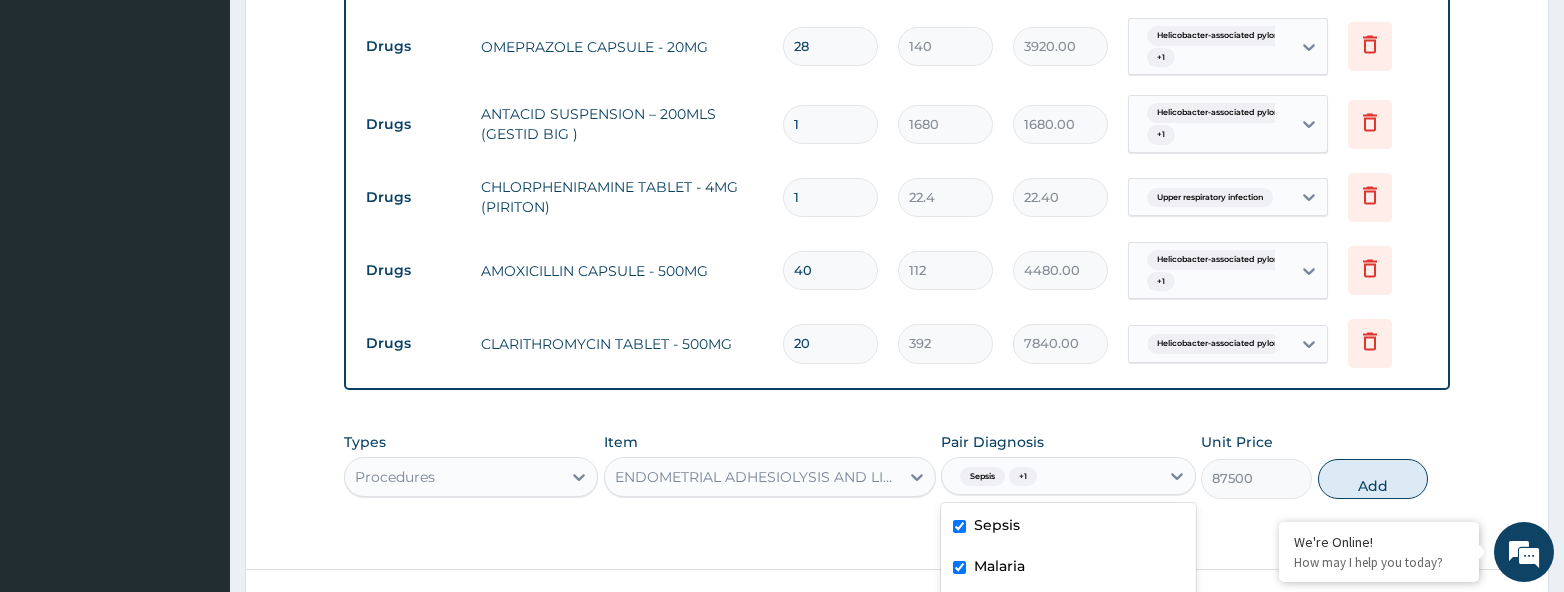 click on "option Malaria, selected. option Sepsis selected, 1 of 7. 7 results available. Use Up and Down to choose options, press Enter to select the currently focused option, press Escape to exit the menu, press Tab to select the option and exit the menu. Sepsis  + 1 Sepsis Malaria Bacterial urinary infection Helicobacter-associated pyloric ulcer Hypoglycaemia Gastroesophageal reflux disease Upper respiratory infection" at bounding box center [1068, 476] 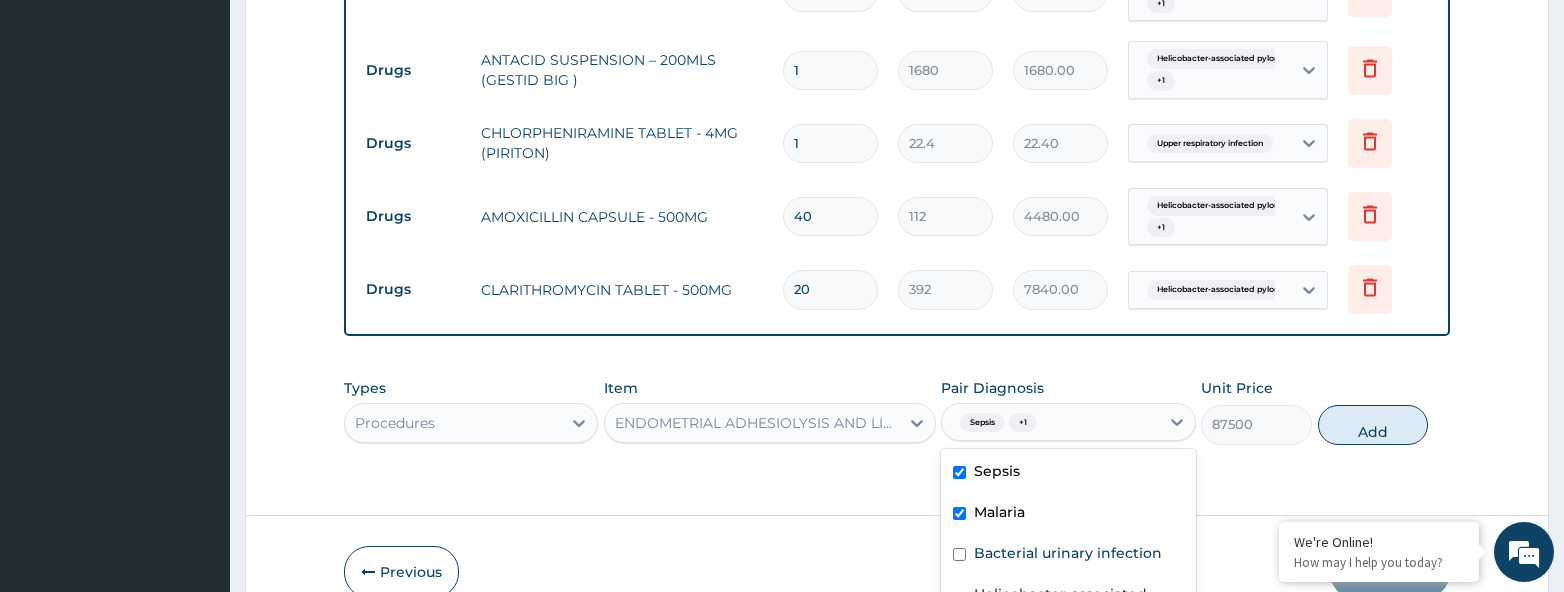 click on "Sepsis" at bounding box center (1068, 473) 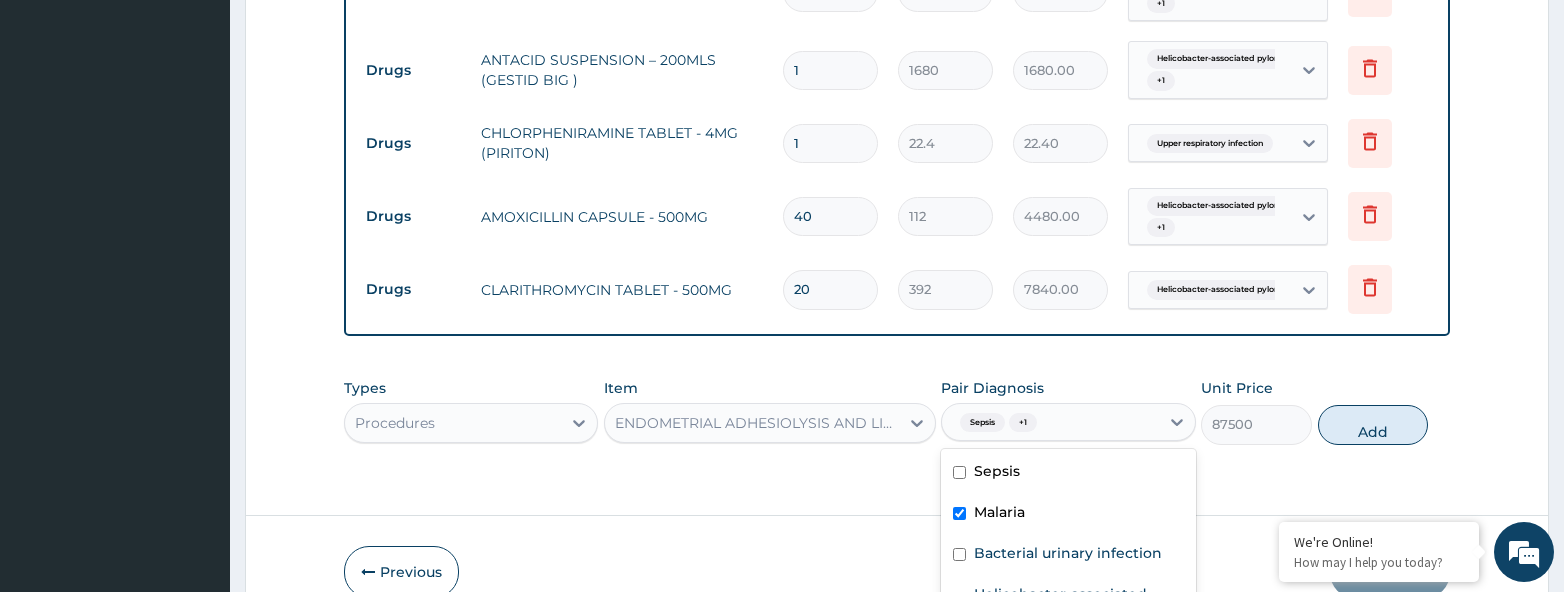 checkbox on "false" 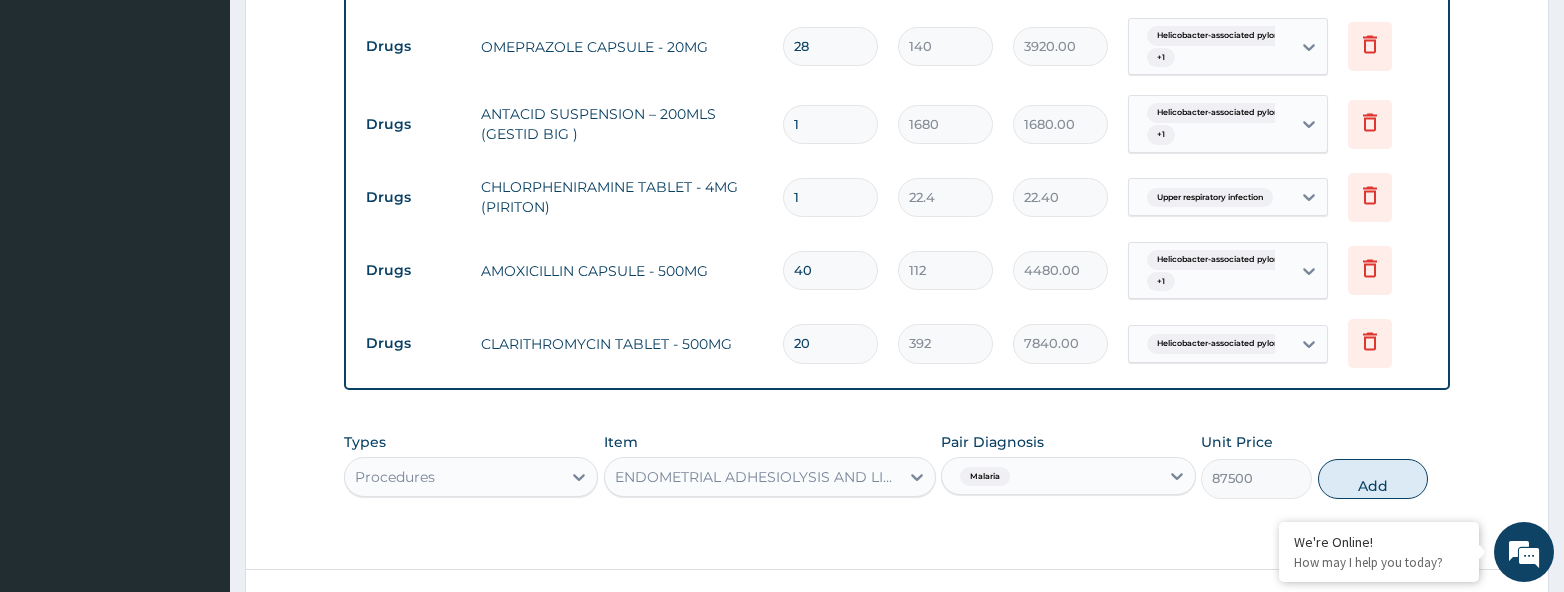 scroll, scrollTop: 0, scrollLeft: 0, axis: both 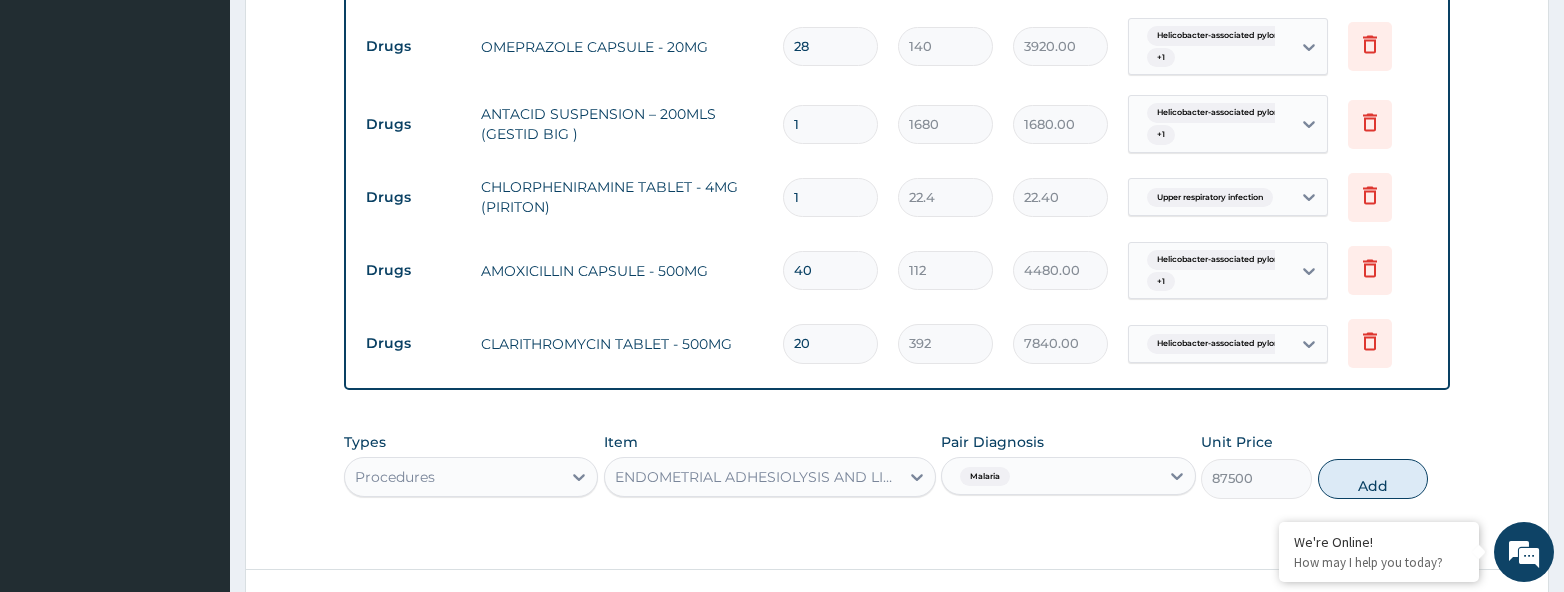 click on "Step  2  of 2 PA Code / Prescription Code Enter Code(Secondary Care Only) Encounter Date [DATE] Important Notice Please enter PA codes before entering items that are not attached to a PA code   All diagnoses entered must be linked to a claim item. Diagnosis & Claim Items that are visible but inactive cannot be edited because they were imported from an already approved PA code. Diagnosis Sepsis Query Malaria Query Bacterial urinary infection Query Helicobacter-associated pyloric ulcer Query Hypoglycaemia Query Gastroesophageal reflux disease Confirmed Upper respiratory infection Confirmed NB: All diagnosis must be linked to a claim item Claim Items Type Name Quantity Unit Price Total Price Pair Diagnosis Actions Laboratory FBC CBC-COMPLETE BLOOD COUNT (HAEMOGRAM) - [BLOOD] 1 5000 5000.00 Sepsis Delete Laboratory MALARIAL PARASITE THICK AND THIN FILMS - [BLOOD] 1 2187.5 2187.50 Malaria Delete Laboratory URINALYSIS 1 2187.5 2187.50 Bacterial urinary infection Delete Laboratory 1 5000 5000.00 Delete 1 5937.5" at bounding box center (897, -335) 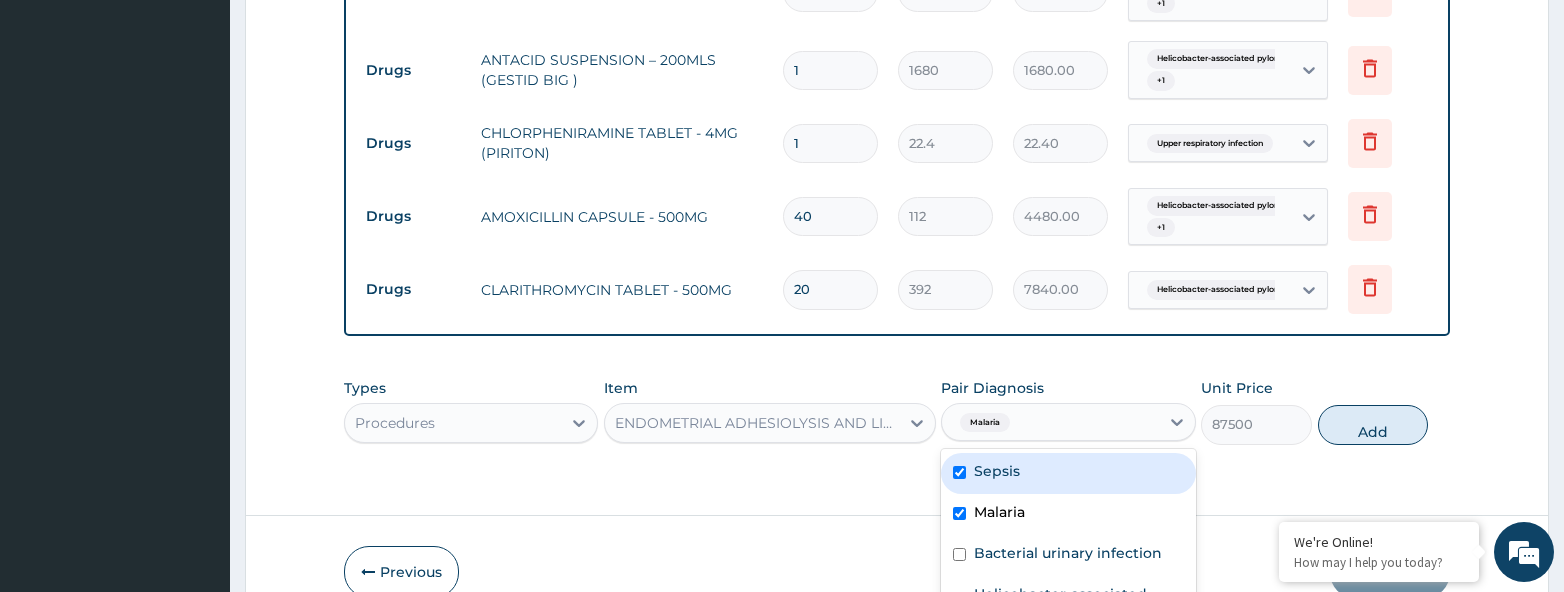 checkbox on "true" 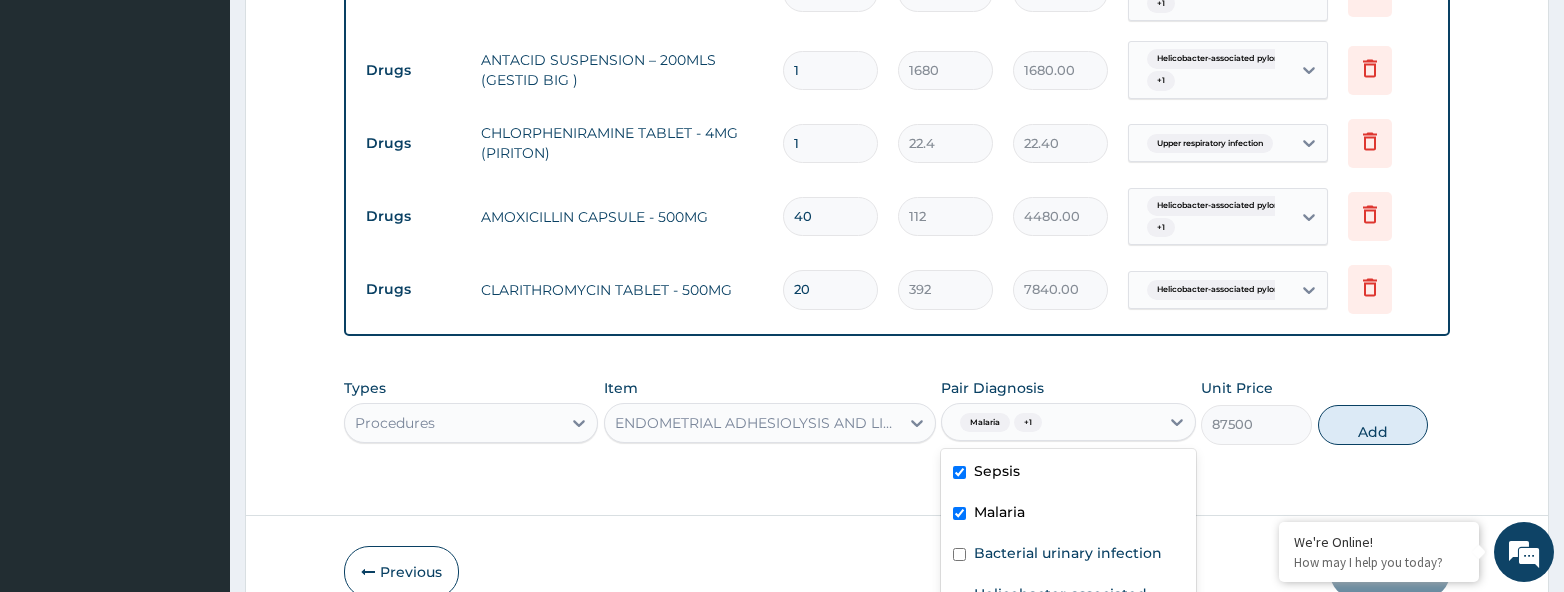 scroll, scrollTop: 0, scrollLeft: 0, axis: both 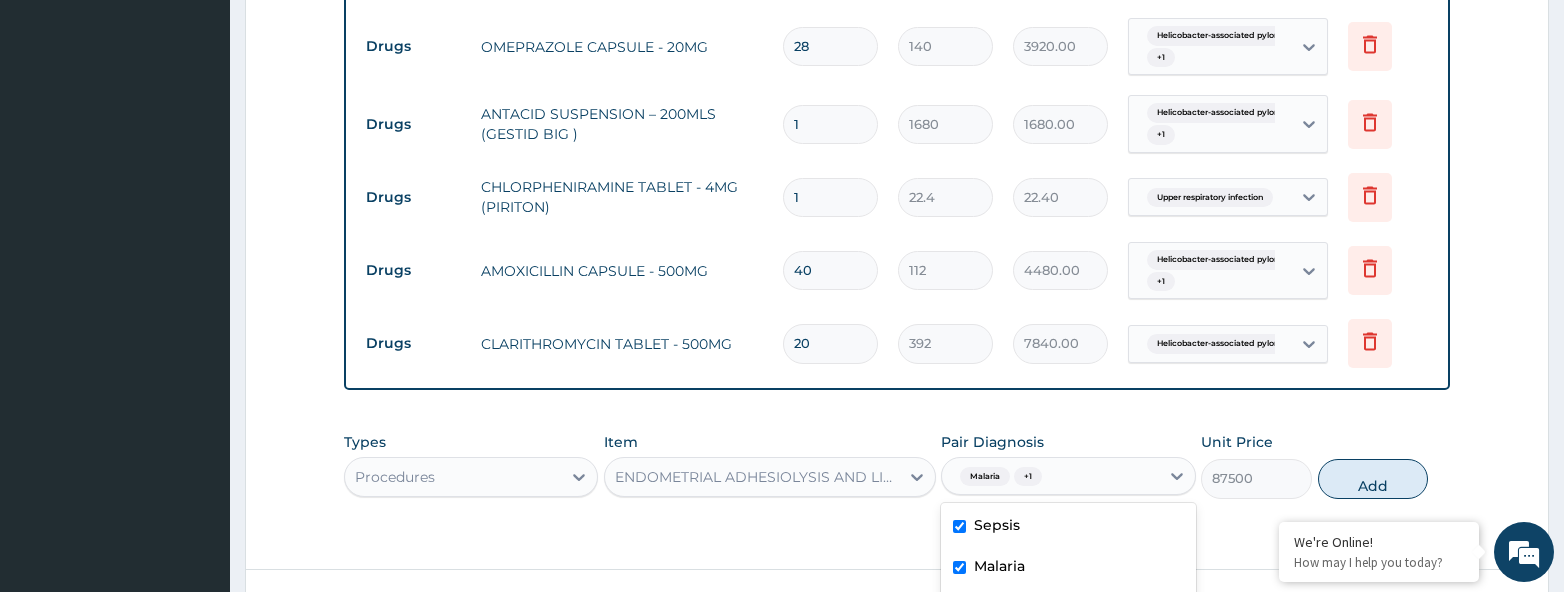 click on "Step  2  of 2 PA Code / Prescription Code Enter Code(Secondary Care Only) Encounter Date [DATE] Important Notice Please enter PA codes before entering items that are not attached to a PA code   All diagnoses entered must be linked to a claim item. Diagnosis & Claim Items that are visible but inactive cannot be edited because they were imported from an already approved PA code. Diagnosis Sepsis Query Malaria Query Bacterial urinary infection Query Helicobacter-associated pyloric ulcer Query Hypoglycaemia Query Gastroesophageal reflux disease Confirmed Upper respiratory infection Confirmed NB: All diagnosis must be linked to a claim item Claim Items Type Name Quantity Unit Price Total Price Pair Diagnosis Actions Laboratory FBC CBC-COMPLETE BLOOD COUNT (HAEMOGRAM) - [BLOOD] 1 5000 5000.00 Sepsis Delete Laboratory MALARIAL PARASITE THICK AND THIN FILMS - [BLOOD] 1 2187.5 2187.50 Malaria Delete Laboratory URINALYSIS 1 2187.5 2187.50 Bacterial urinary infection Delete Laboratory 1 5000 5000.00 Delete 1 5937.5" at bounding box center [897, -335] 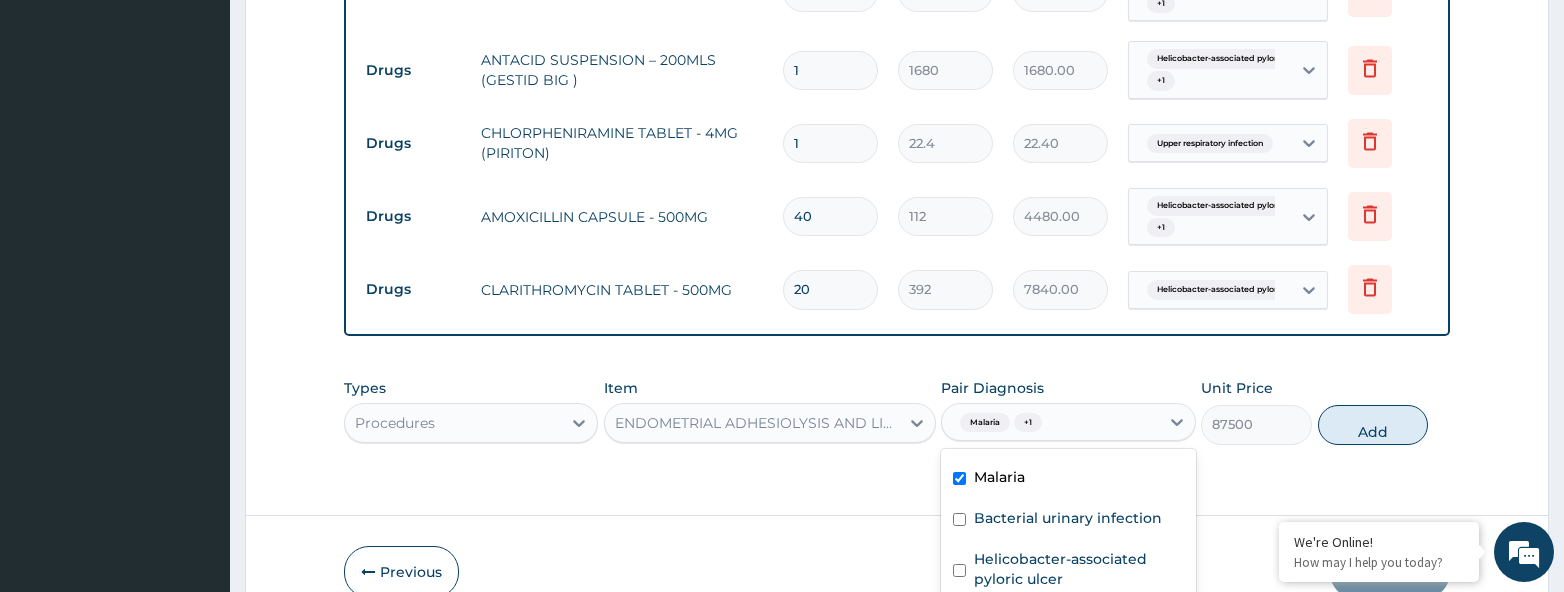 scroll, scrollTop: 35, scrollLeft: 0, axis: vertical 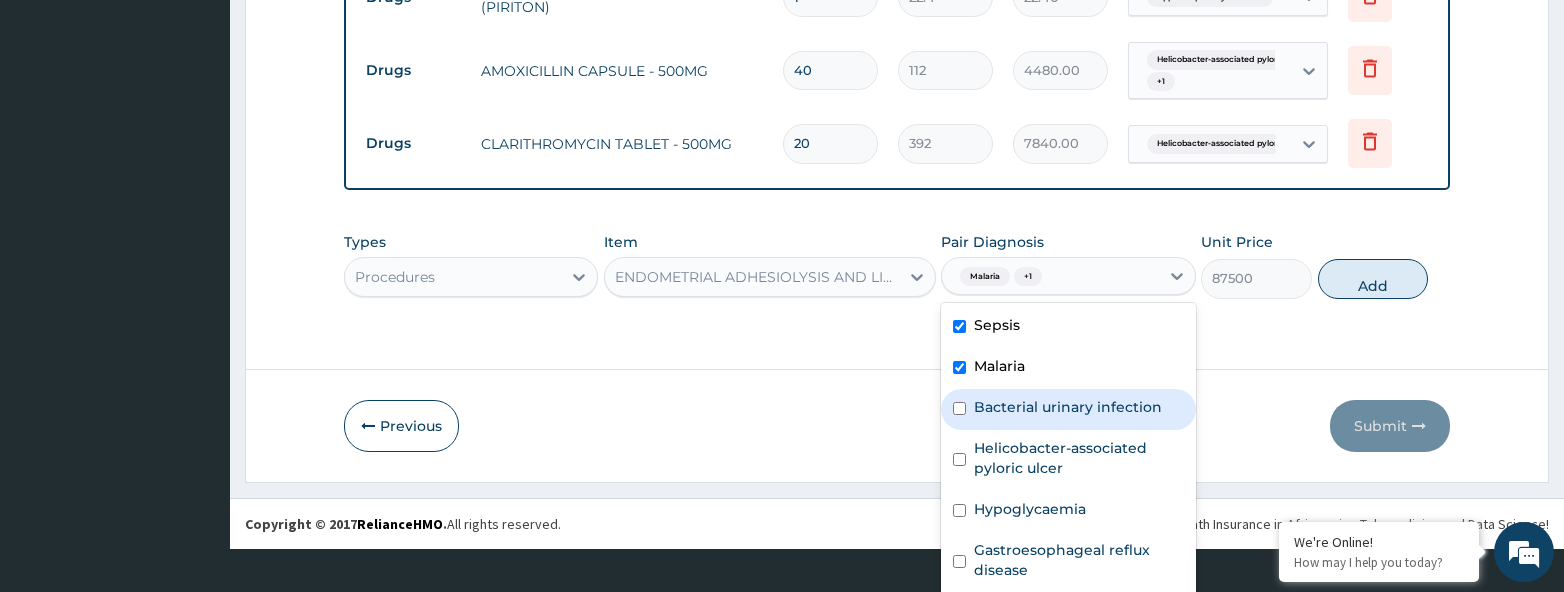 click on "Sepsis" at bounding box center [1068, 327] 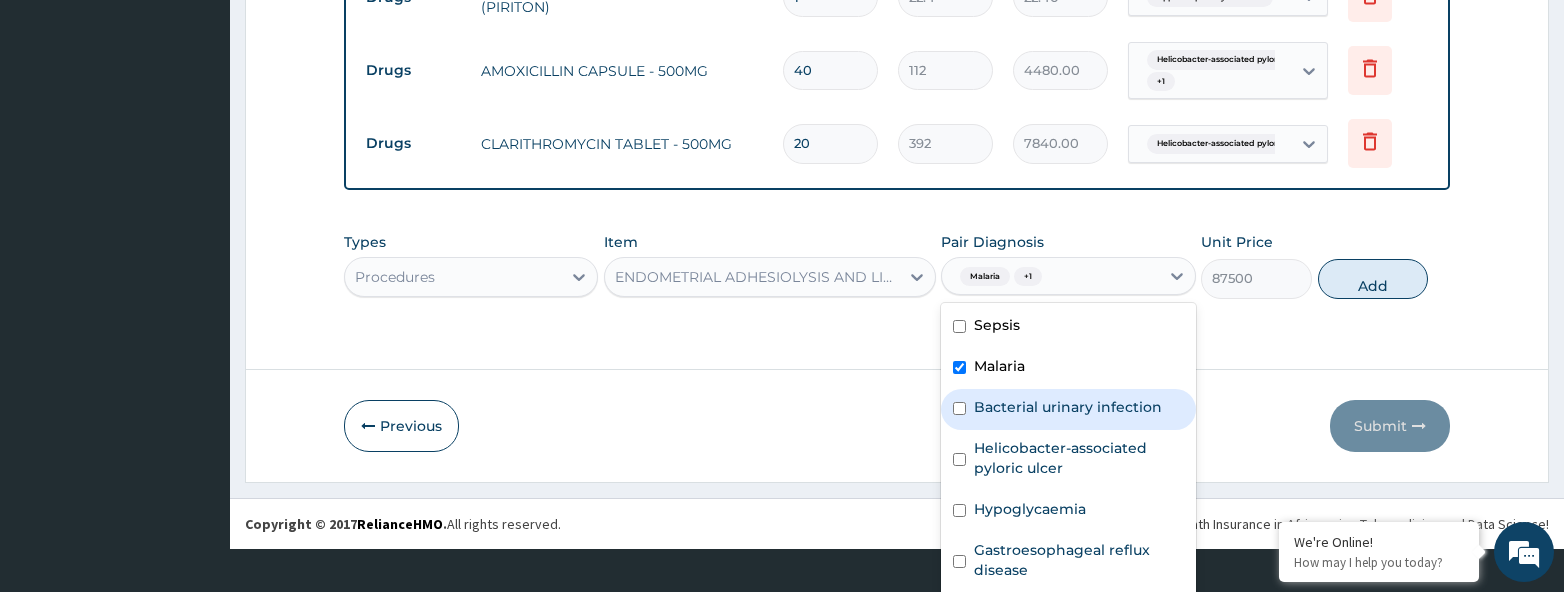 checkbox on "false" 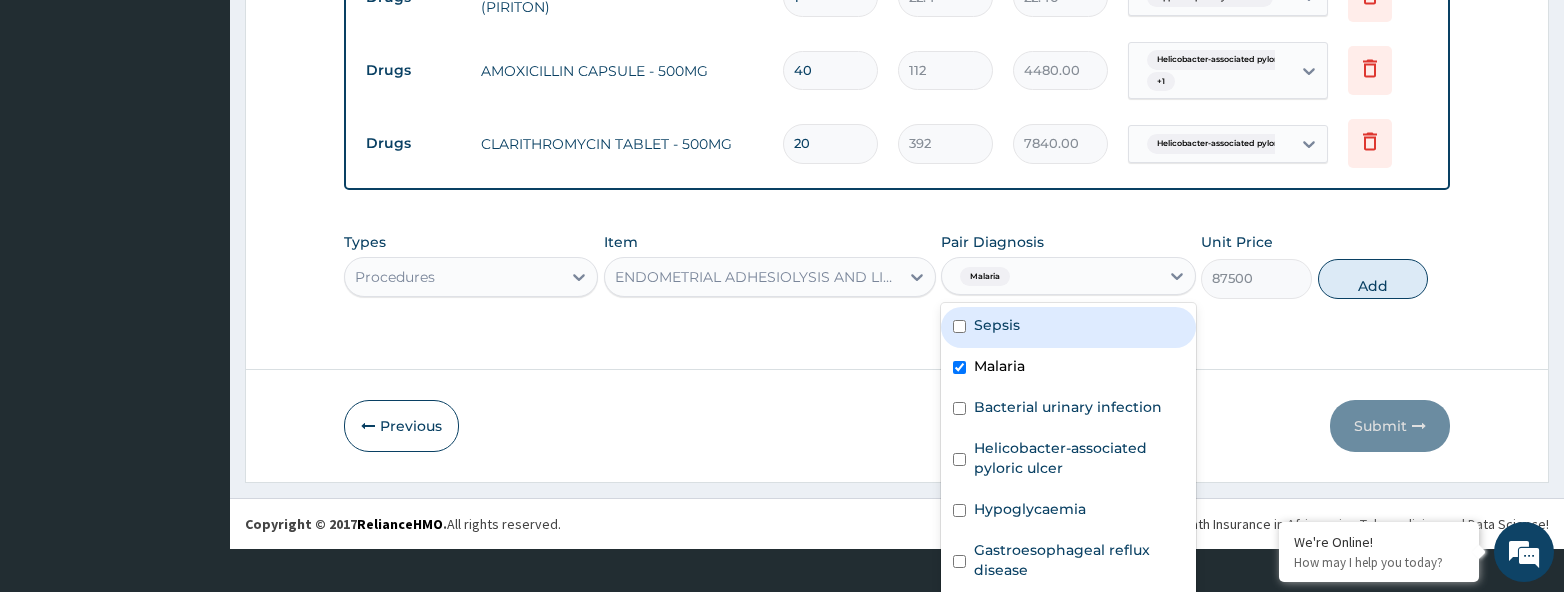 click on "Malaria" at bounding box center [1068, 368] 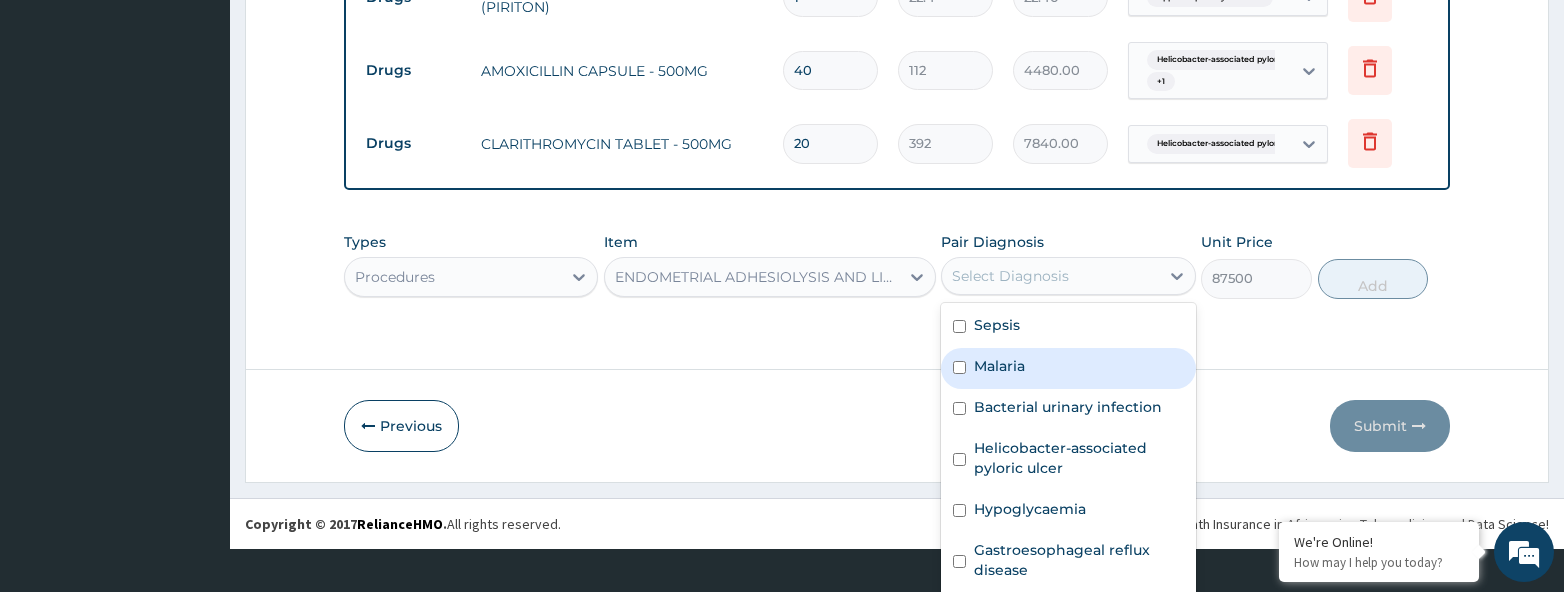 checkbox on "false" 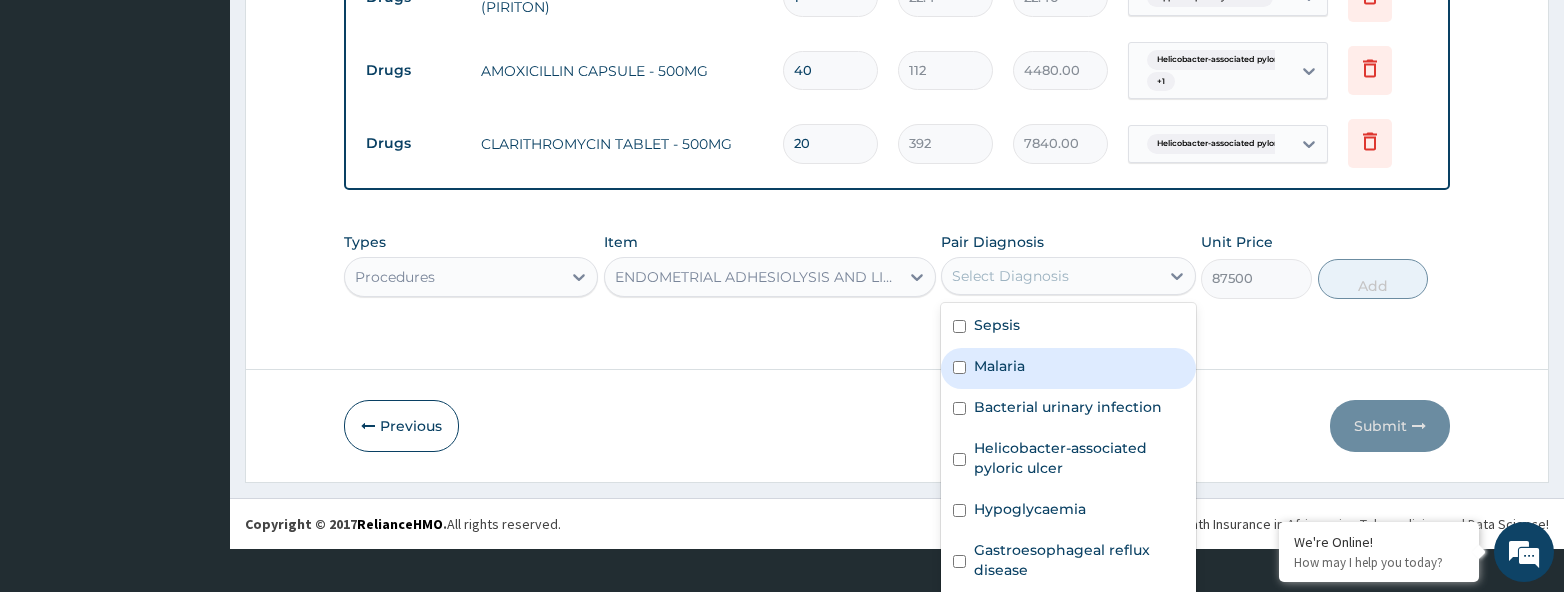 click on "Types Procedures Item ENDOMETRIAL ADHESIOLYSIS AND LIPPES LOOP INSERTION (ALL-INCLUSIVE) Pair Diagnosis option Malaria, deselected. option Malaria focused, 2 of 7. 7 results available. Use Up and Down to choose options, press Enter to select the currently focused option, press Escape to exit the menu, press Tab to select the option and exit the menu. Select Diagnosis Sepsis Malaria Bacterial urinary infection Helicobacter-associated pyloric ulcer Hypoglycaemia Gastroesophageal reflux disease Upper respiratory infection Unit Price 87500 Add" at bounding box center (897, 280) 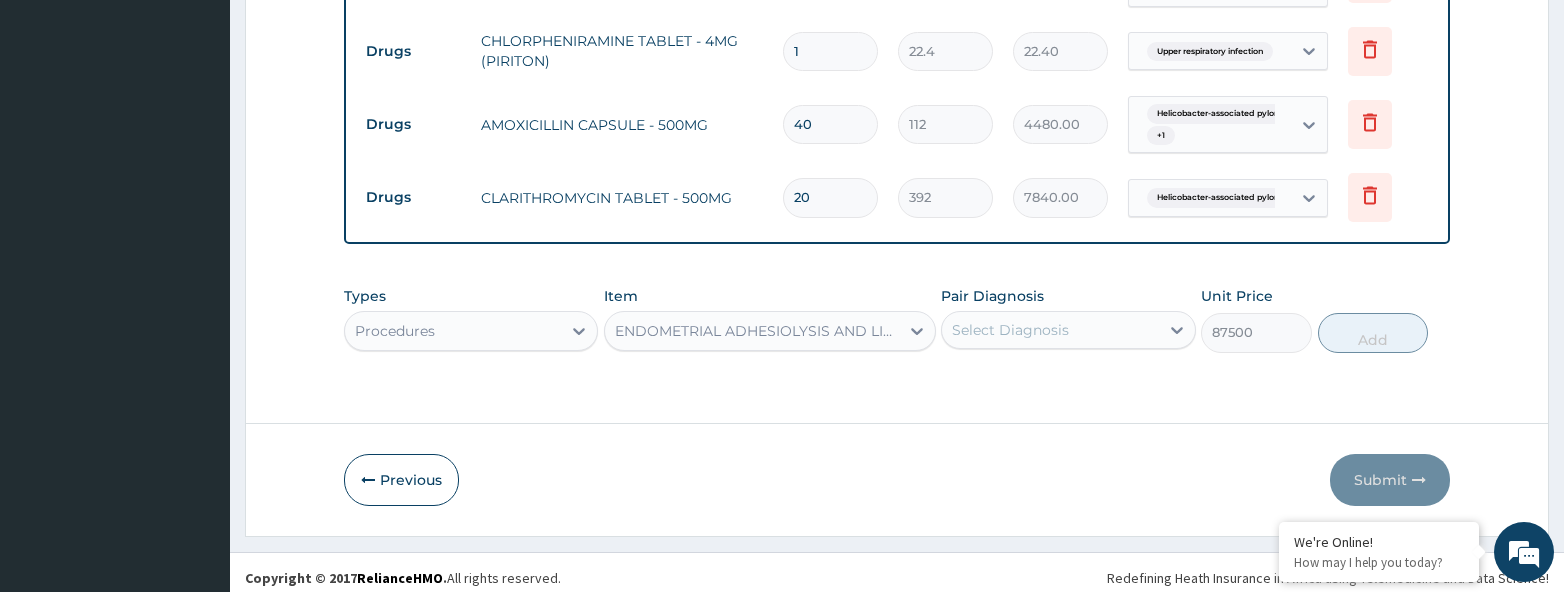 click on "Select Diagnosis" at bounding box center (1050, 330) 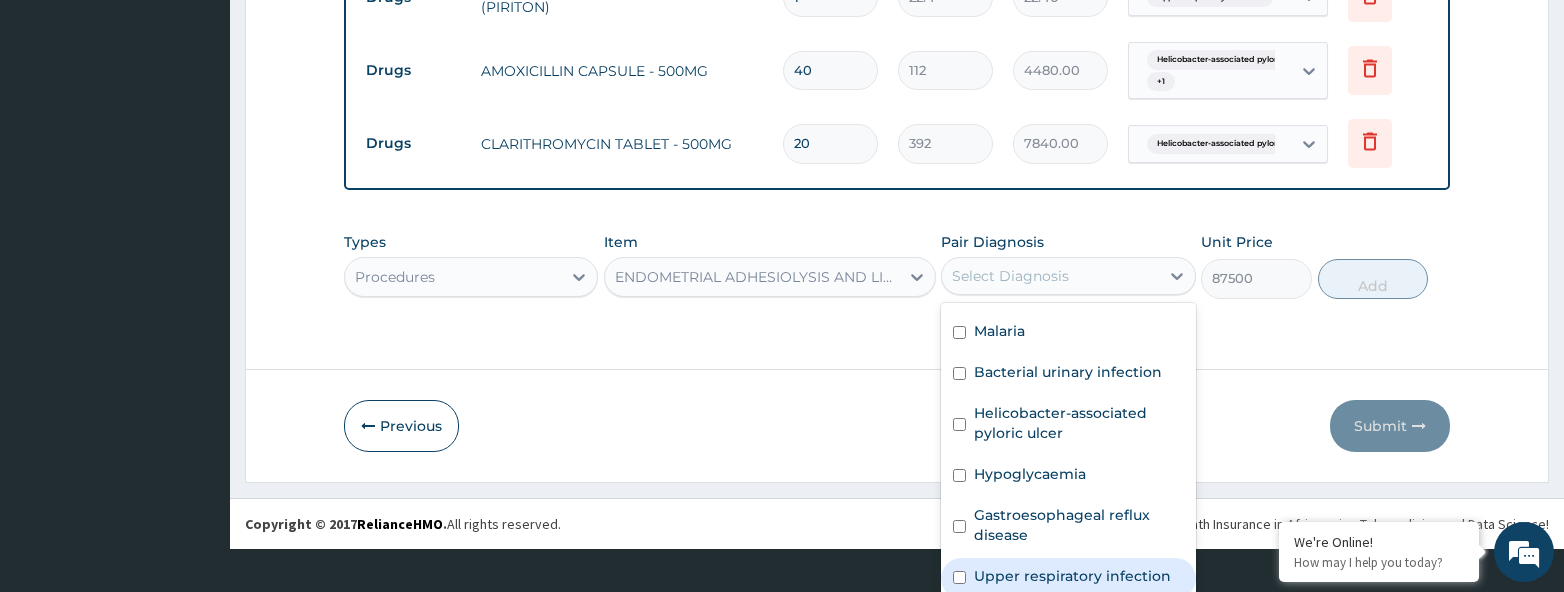 scroll, scrollTop: 0, scrollLeft: 0, axis: both 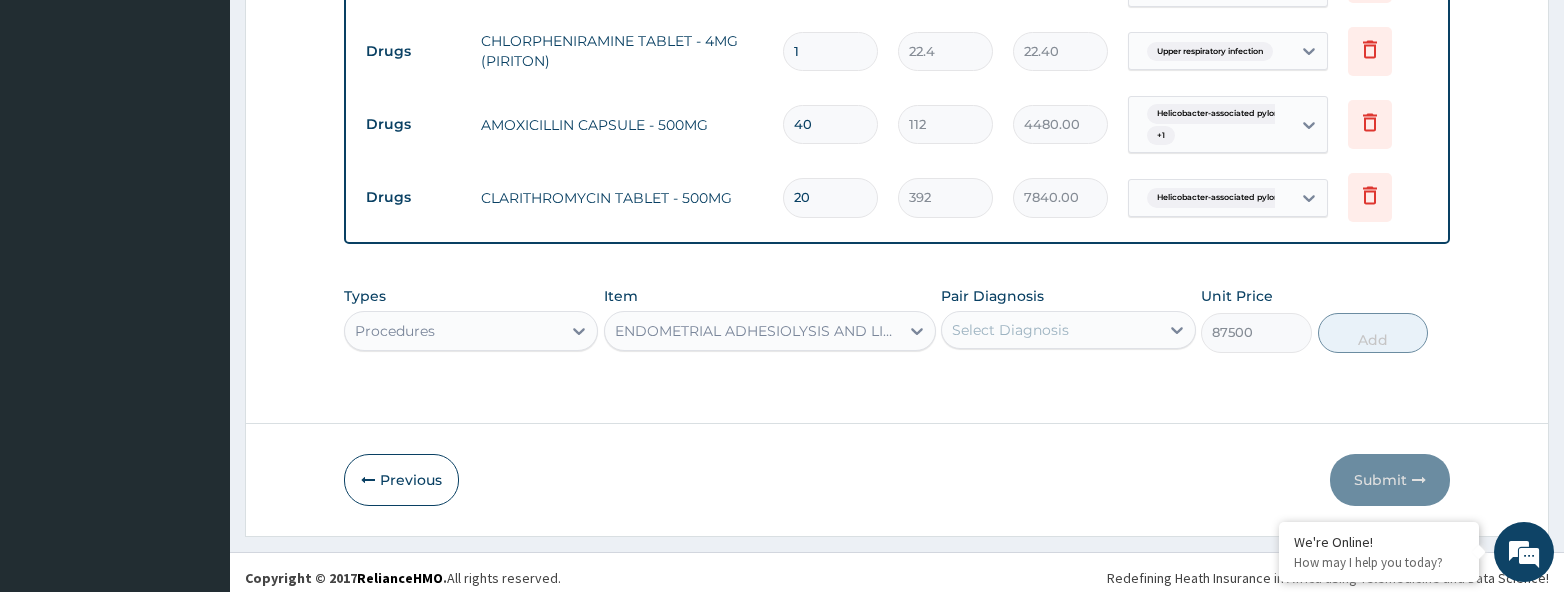 click on "Step  2  of 2 PA Code / Prescription Code Enter Code(Secondary Care Only) Encounter Date [DATE] Important Notice Please enter PA codes before entering items that are not attached to a PA code   All diagnoses entered must be linked to a claim item. Diagnosis & Claim Items that are visible but inactive cannot be edited because they were imported from an already approved PA code. Diagnosis Sepsis Query Malaria Query Bacterial urinary infection Query Helicobacter-associated pyloric ulcer Query Hypoglycaemia Query Gastroesophageal reflux disease Confirmed Upper respiratory infection Confirmed NB: All diagnosis must be linked to a claim item Claim Items Type Name Quantity Unit Price Total Price Pair Diagnosis Actions Laboratory FBC CBC-COMPLETE BLOOD COUNT (HAEMOGRAM) - [BLOOD] 1 5000 5000.00 Sepsis Delete Laboratory MALARIAL PARASITE THICK AND THIN FILMS - [BLOOD] 1 2187.5 2187.50 Malaria Delete Laboratory URINALYSIS 1 2187.5 2187.50 Bacterial urinary infection Delete Laboratory 1 5000 5000.00 Delete 1 5937.5" at bounding box center (897, -481) 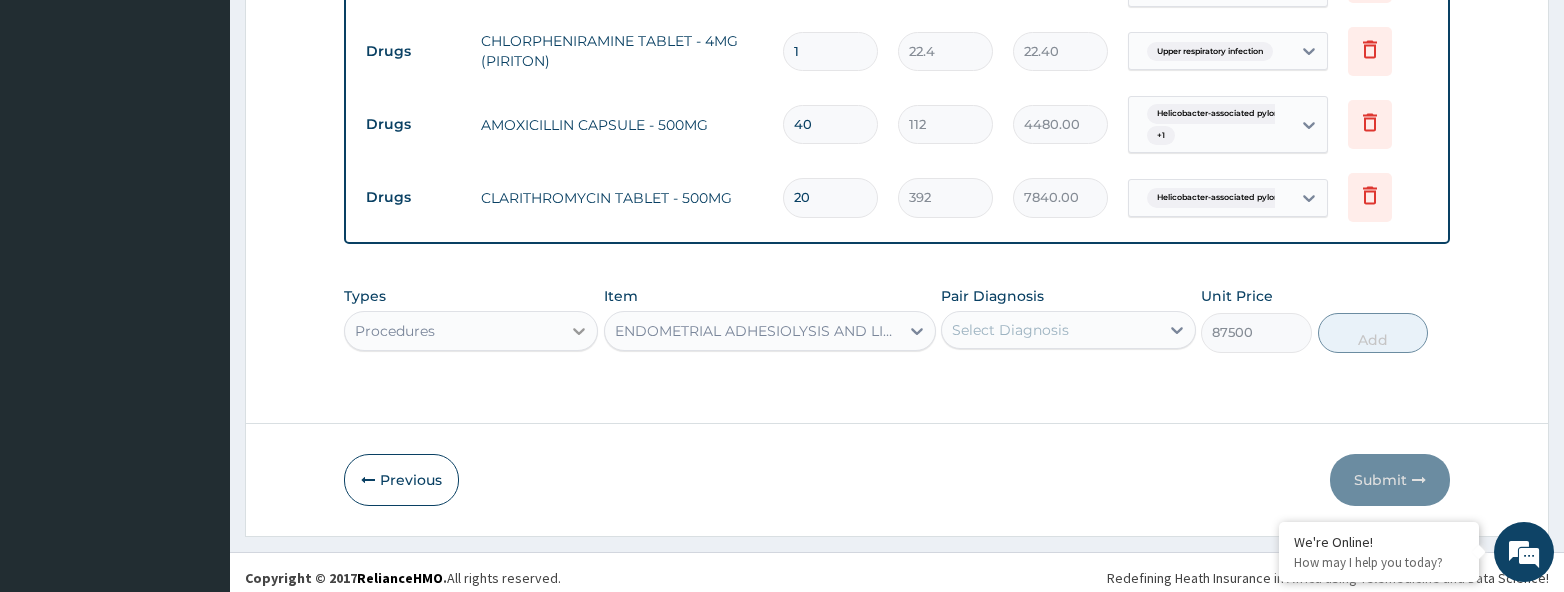 click at bounding box center (579, 331) 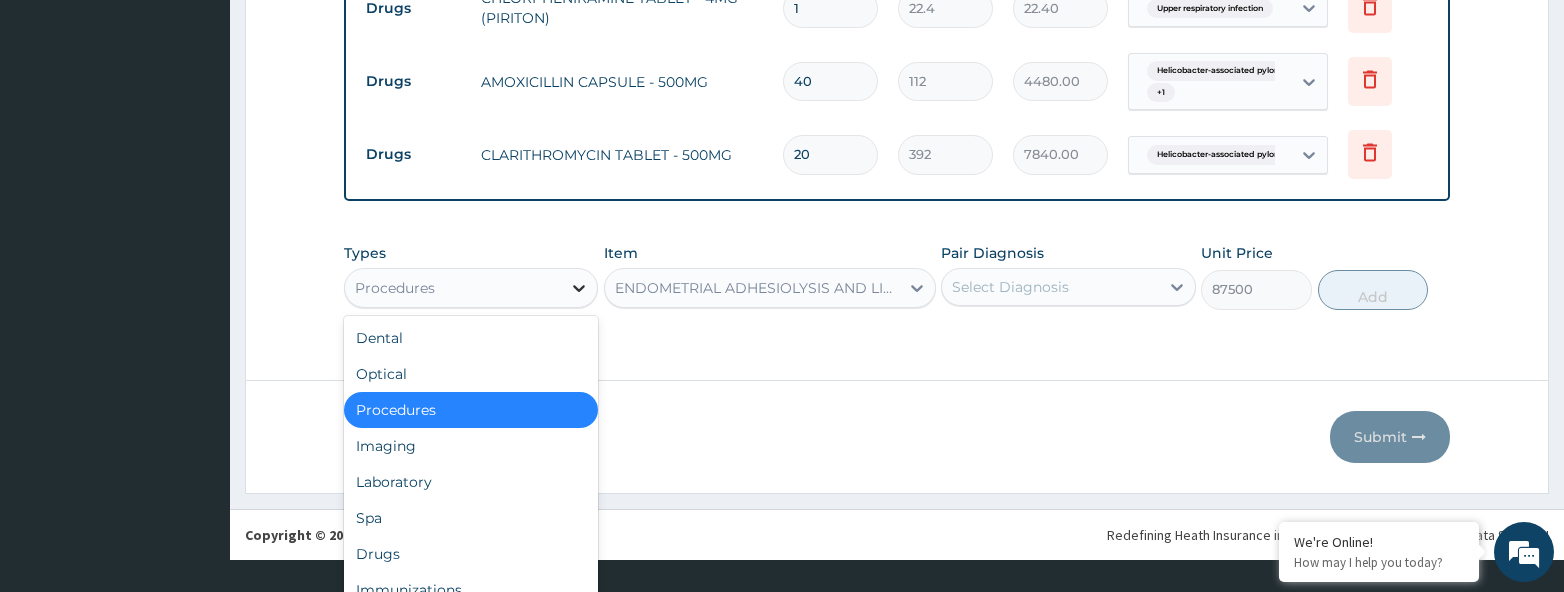 scroll, scrollTop: 56, scrollLeft: 0, axis: vertical 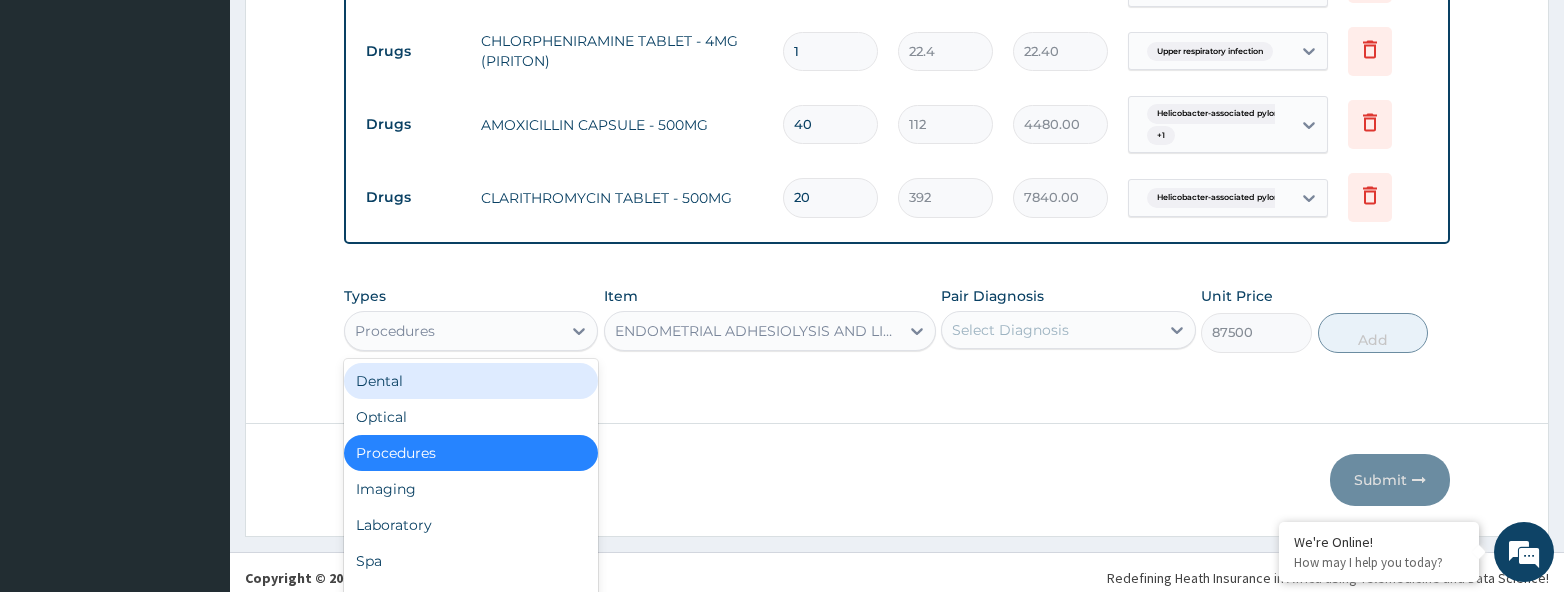 click on "Step  2  of 2 PA Code / Prescription Code Enter Code(Secondary Care Only) Encounter Date [DATE] Important Notice Please enter PA codes before entering items that are not attached to a PA code   All diagnoses entered must be linked to a claim item. Diagnosis & Claim Items that are visible but inactive cannot be edited because they were imported from an already approved PA code. Diagnosis Sepsis Query Malaria Query Bacterial urinary infection Query Helicobacter-associated pyloric ulcer Query Hypoglycaemia Query Gastroesophageal reflux disease Confirmed Upper respiratory infection Confirmed NB: All diagnosis must be linked to a claim item Claim Items Type Name Quantity Unit Price Total Price Pair Diagnosis Actions Laboratory FBC CBC-COMPLETE BLOOD COUNT (HAEMOGRAM) - [BLOOD] 1 5000 5000.00 Sepsis Delete Laboratory MALARIAL PARASITE THICK AND THIN FILMS - [BLOOD] 1 2187.5 2187.50 Malaria Delete Laboratory URINALYSIS 1 2187.5 2187.50 Bacterial urinary infection Delete Laboratory 1 5000 5000.00 Delete 1 5937.5" at bounding box center [897, -481] 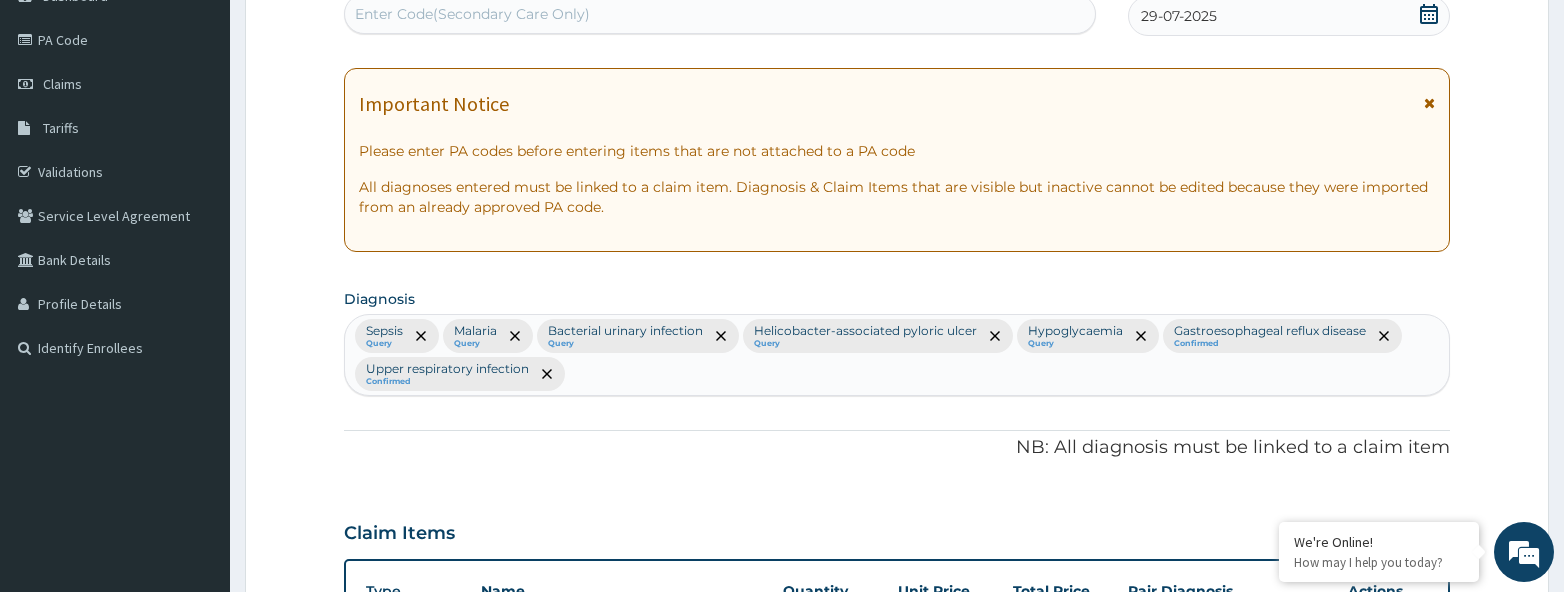 scroll, scrollTop: 209, scrollLeft: 0, axis: vertical 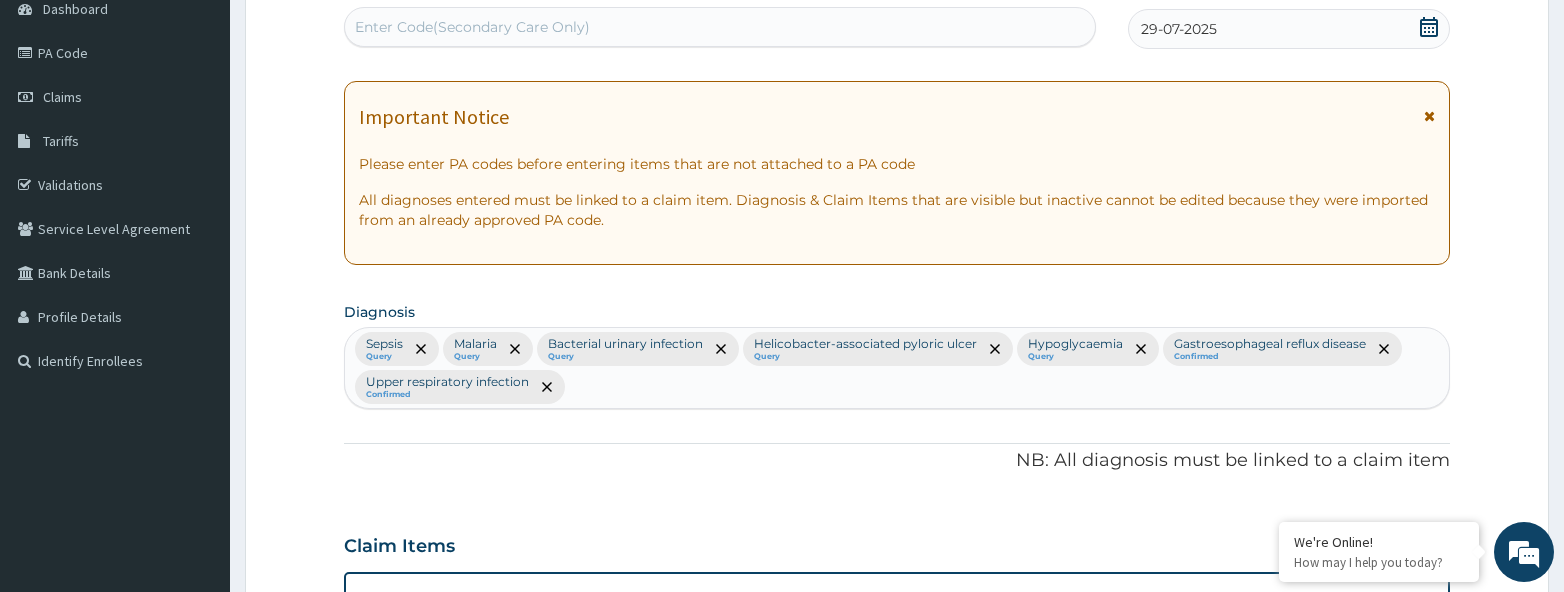 click on "NB: All diagnosis must be linked to a claim item" at bounding box center [897, 461] 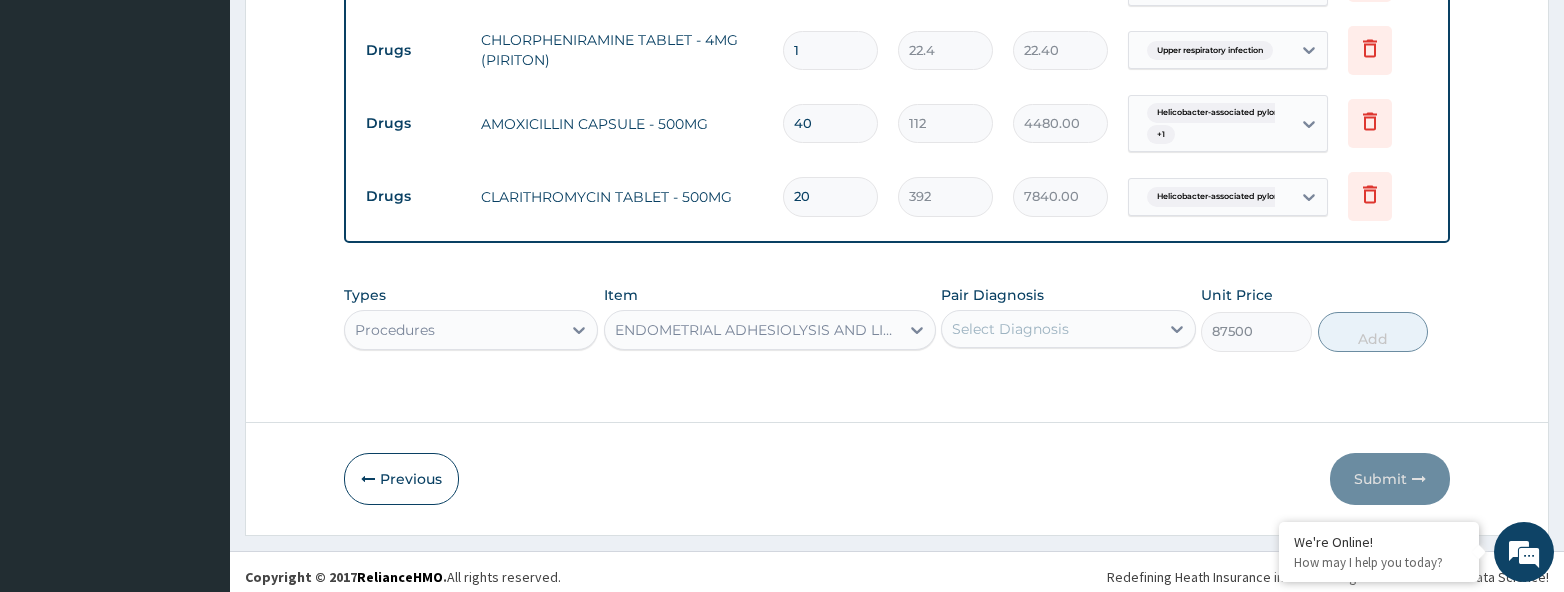 scroll, scrollTop: 1603, scrollLeft: 0, axis: vertical 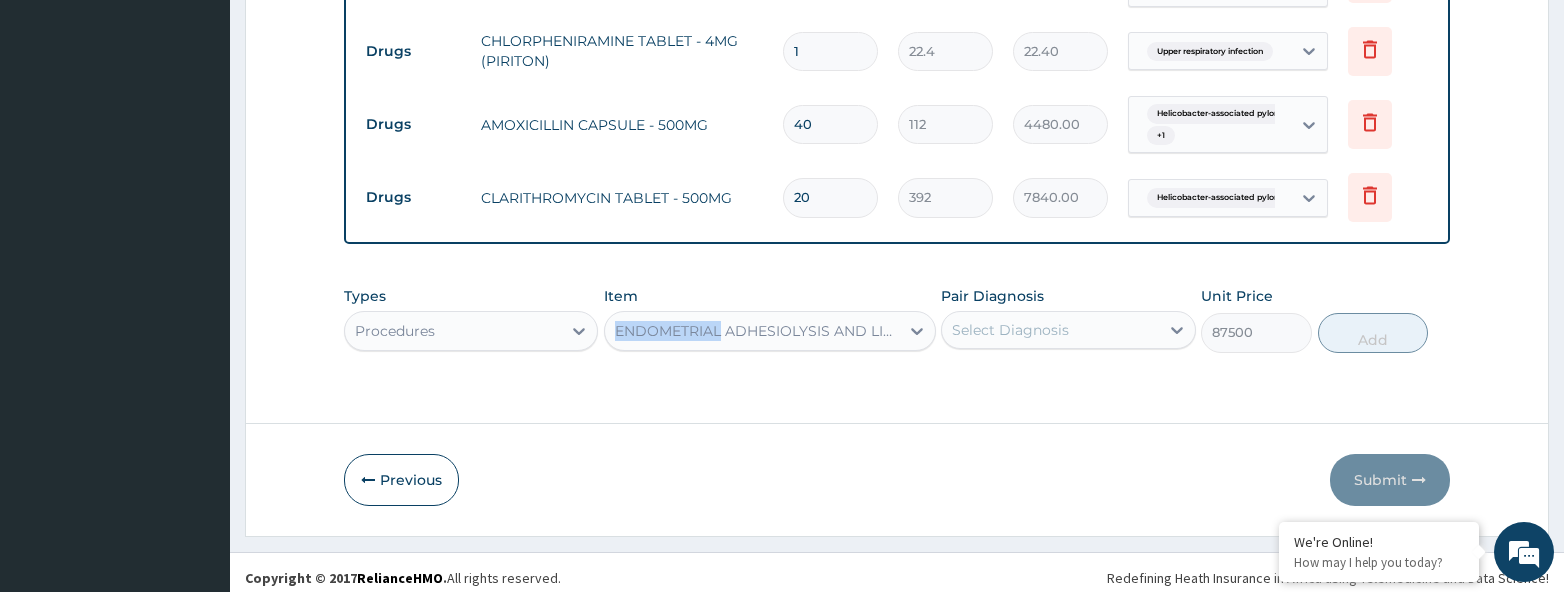 click on "Pair Diagnosis Select Diagnosis" at bounding box center [1068, 319] 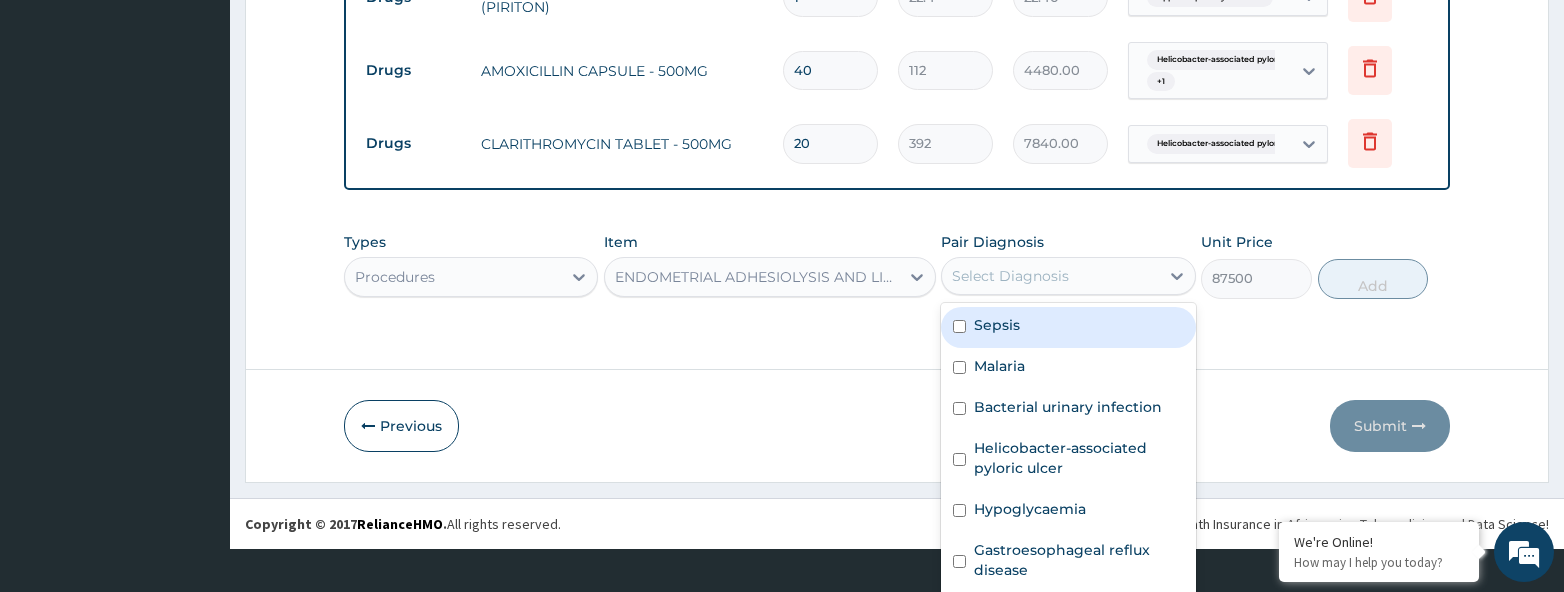 scroll, scrollTop: 55, scrollLeft: 0, axis: vertical 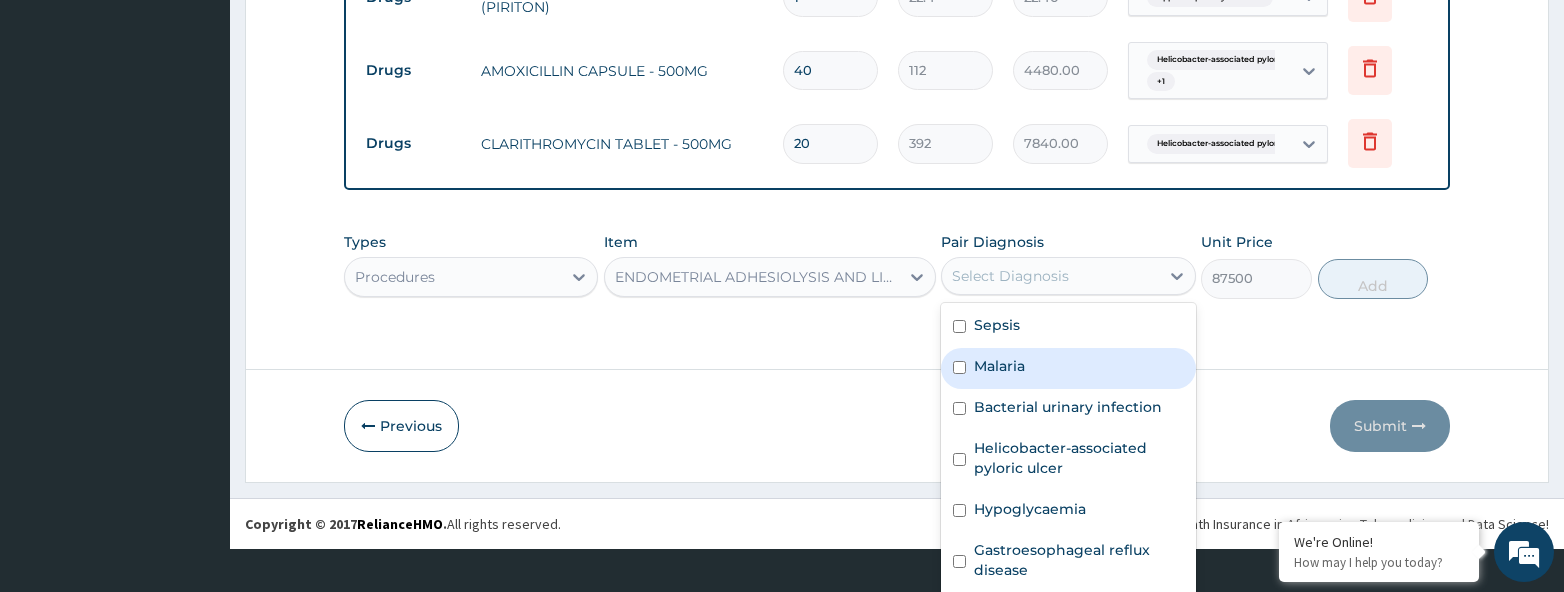 click on "Malaria" at bounding box center [999, 366] 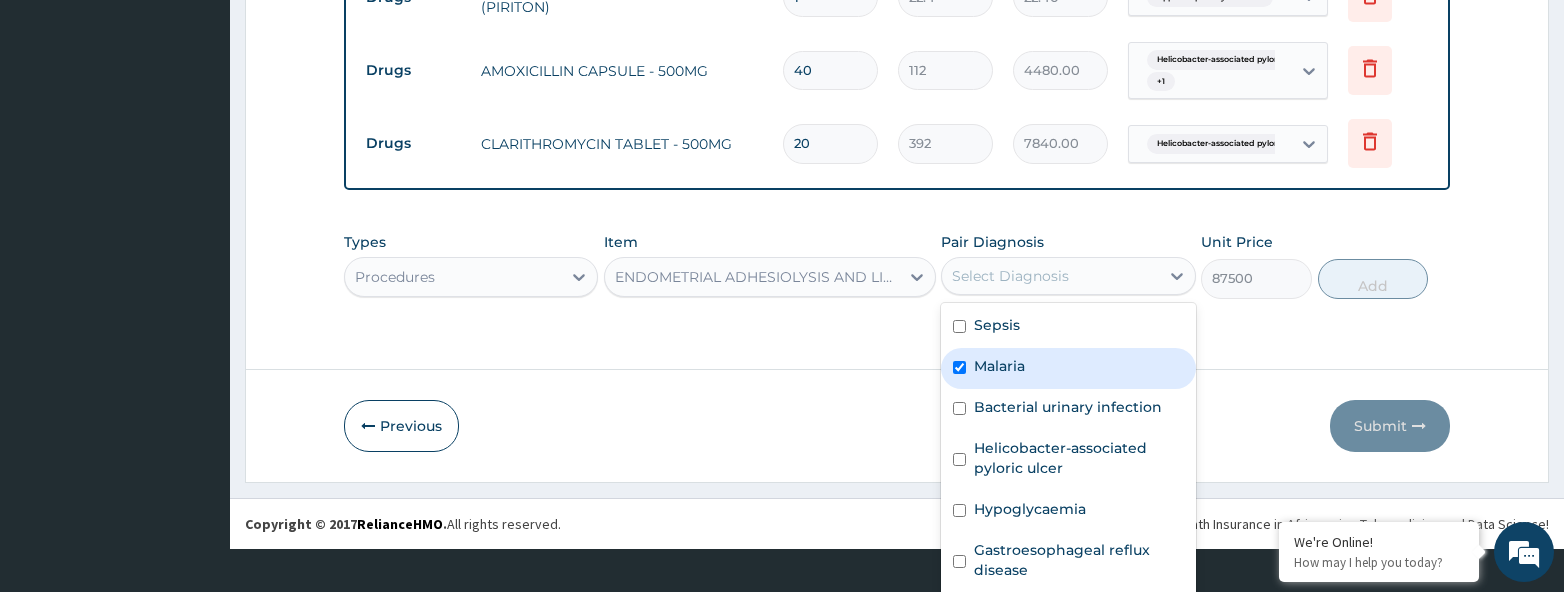 checkbox on "true" 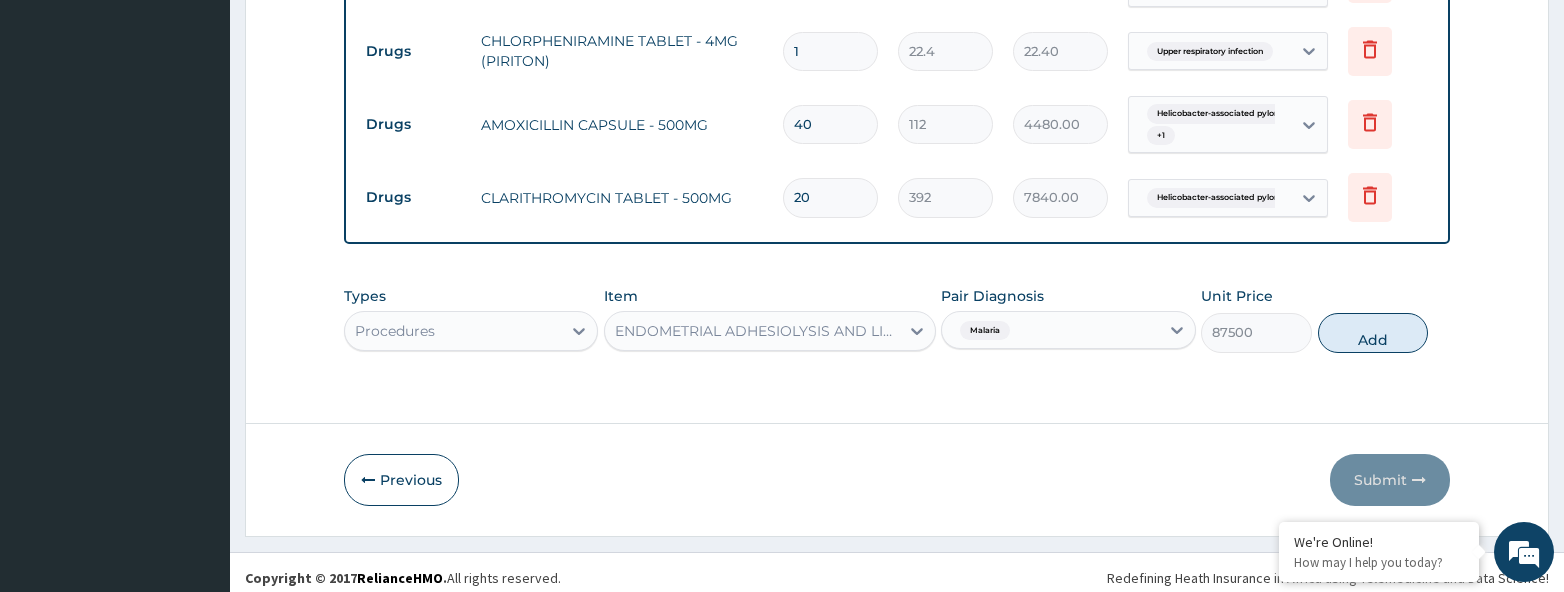 scroll, scrollTop: 0, scrollLeft: 0, axis: both 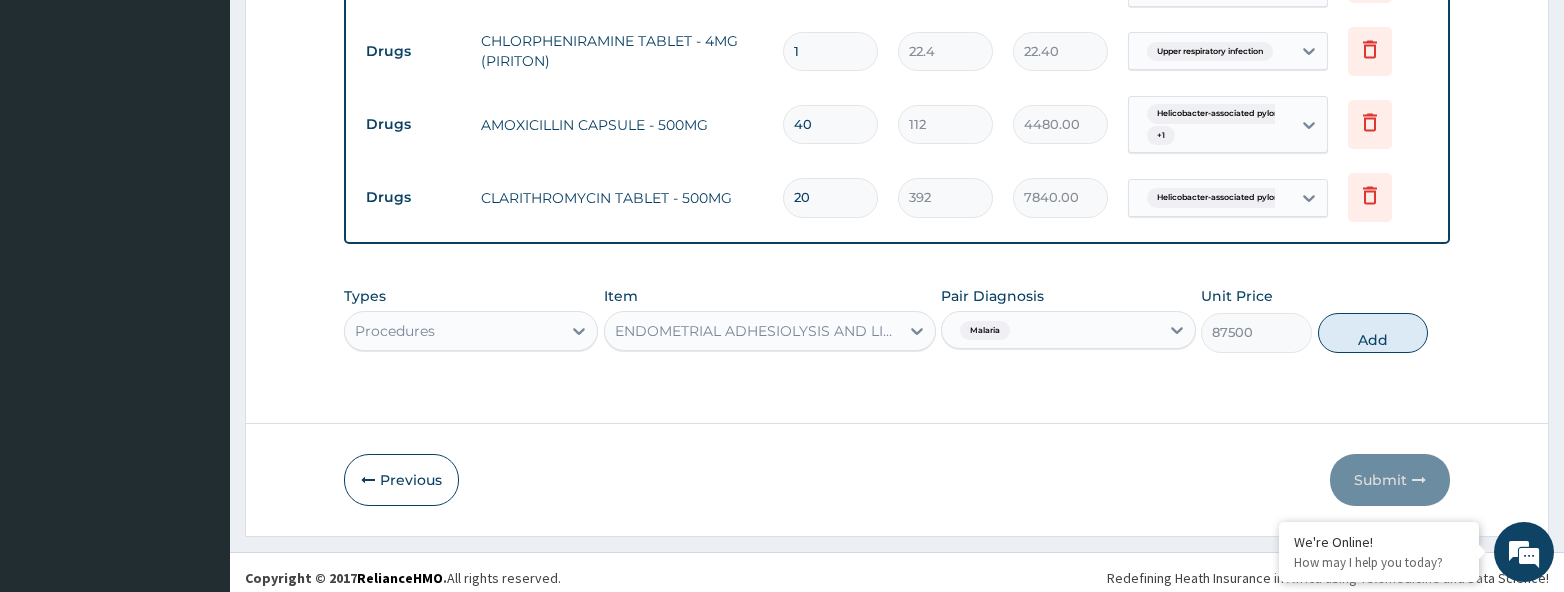 click on "ENDOMETRIAL ADHESIOLYSIS AND LIPPES LOOP INSERTION (ALL-INCLUSIVE)" at bounding box center [752, 331] 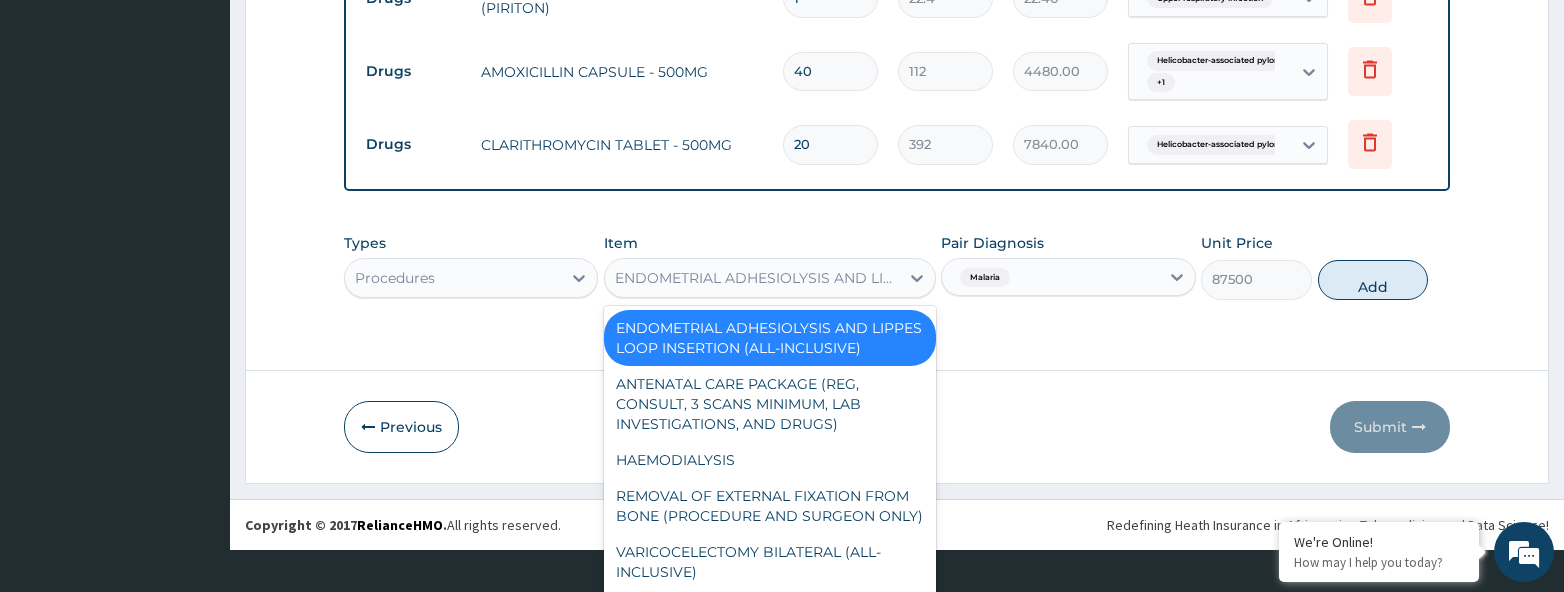 scroll, scrollTop: 57, scrollLeft: 0, axis: vertical 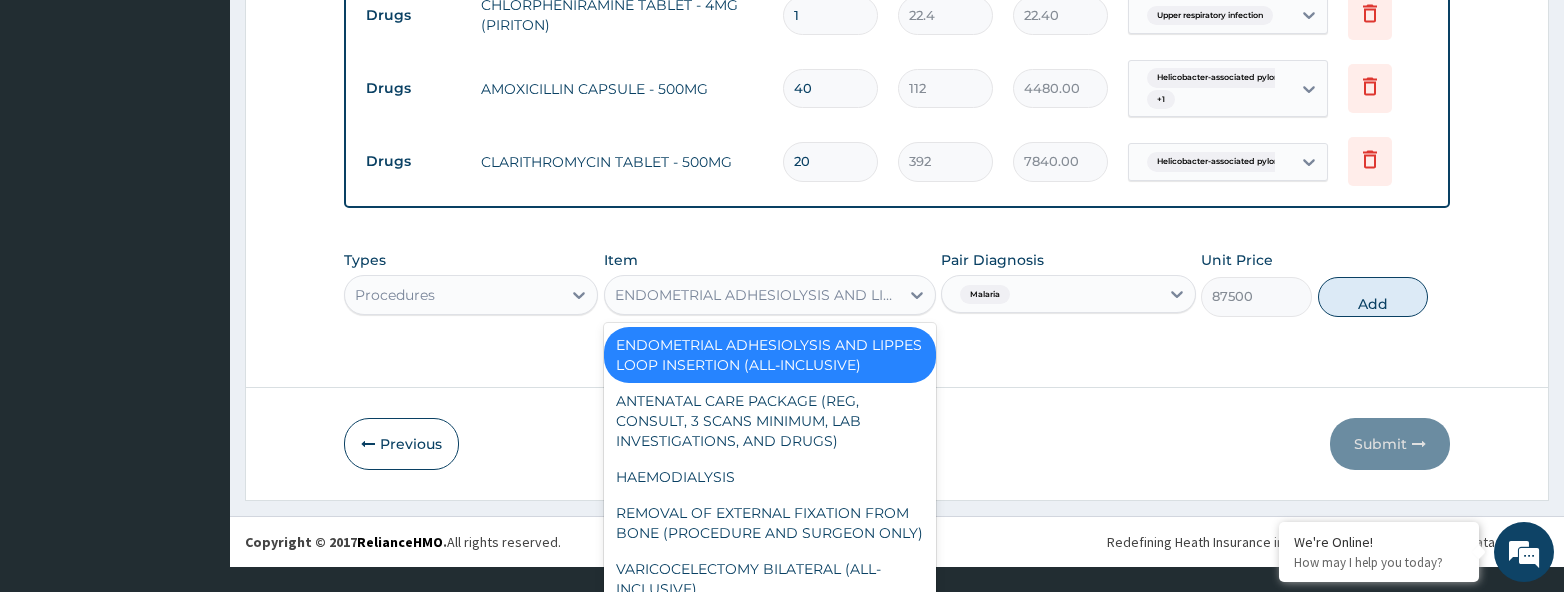 click on "Malaria" at bounding box center [1050, 295] 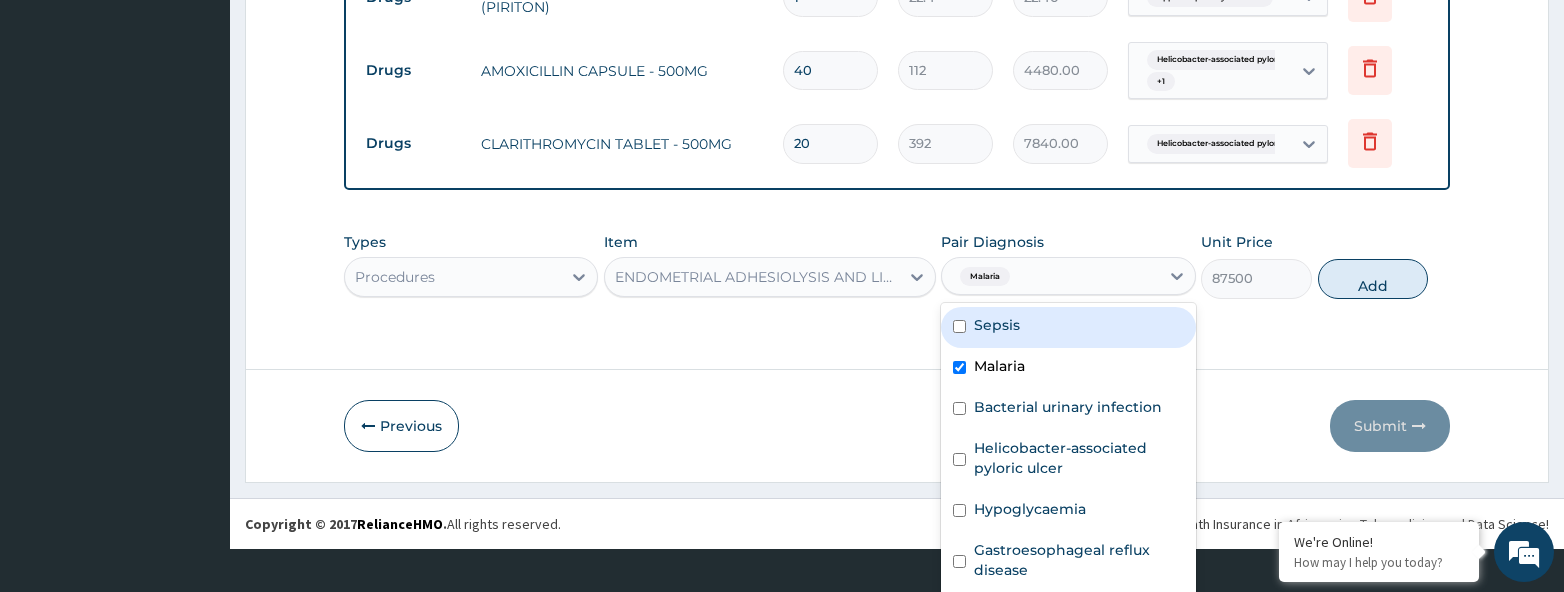 click on "Item ENDOMETRIAL ADHESIOLYSIS AND LIPPES LOOP INSERTION (ALL-INCLUSIVE)" at bounding box center (770, 265) 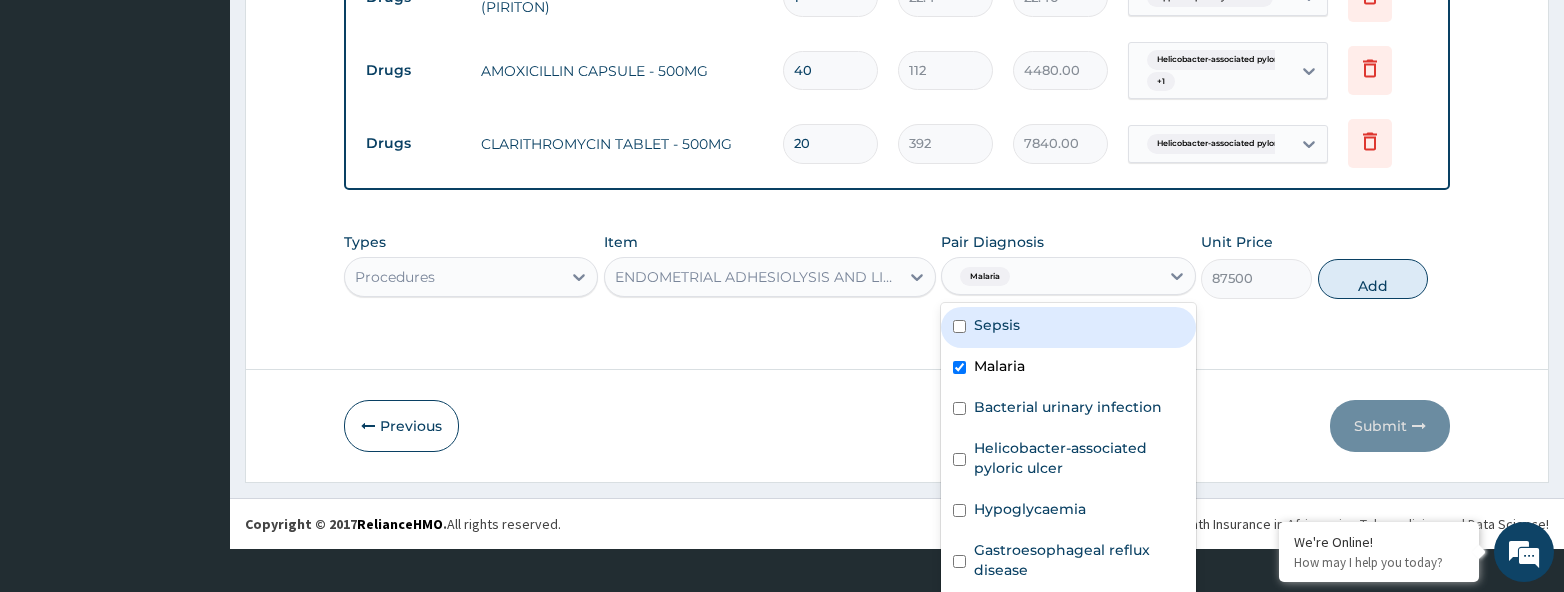 click on "Malaria" at bounding box center (1050, 277) 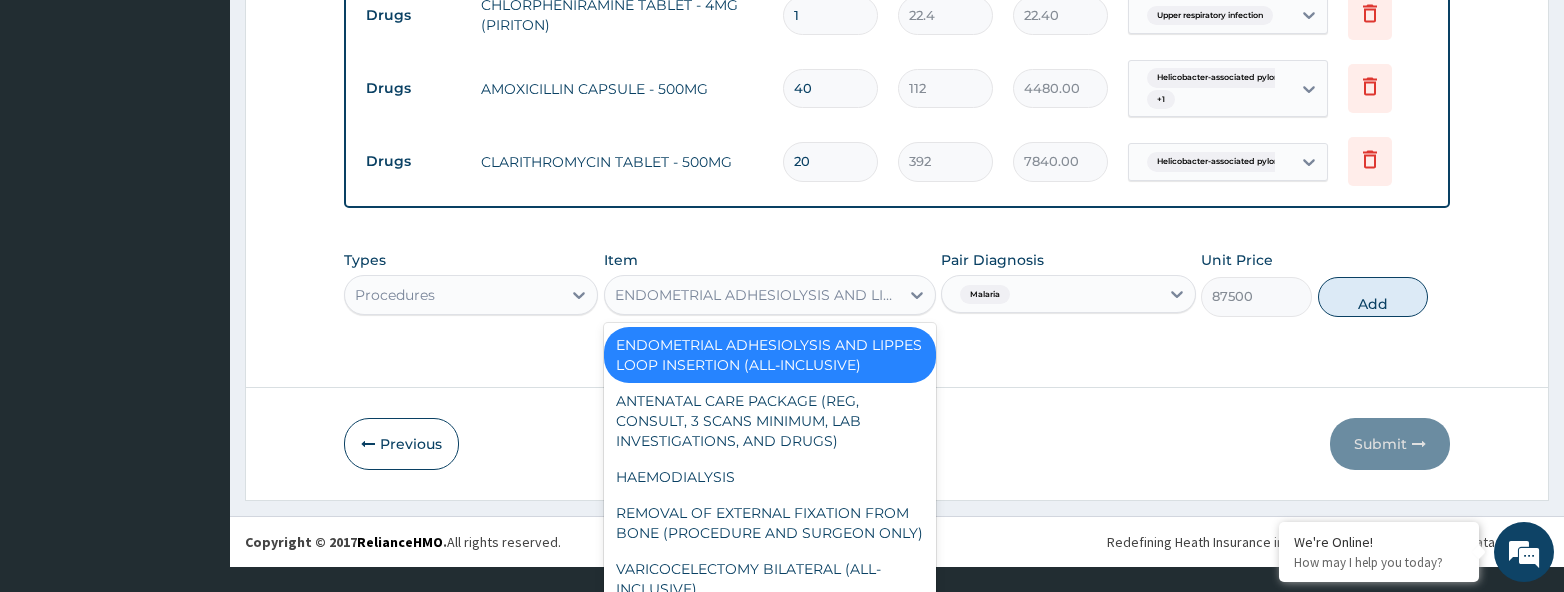 click on "Pair Diagnosis Malaria" at bounding box center (1068, 283) 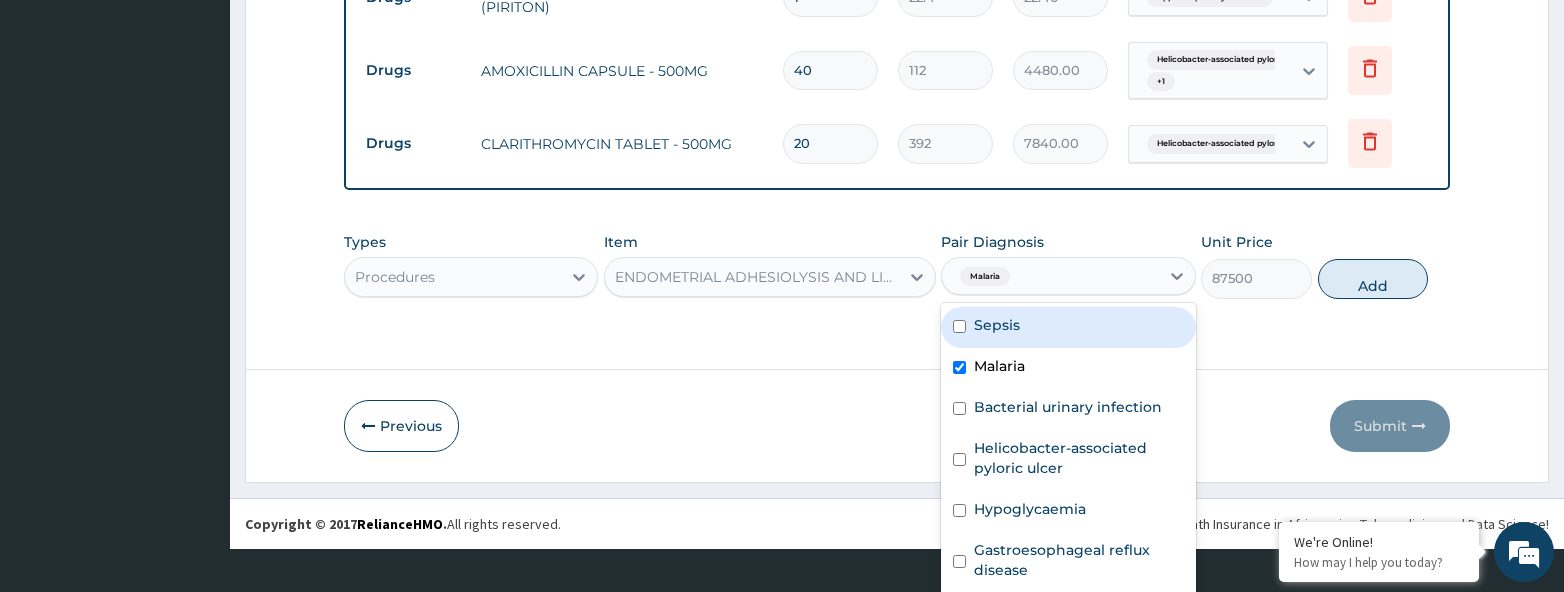 scroll, scrollTop: 0, scrollLeft: 0, axis: both 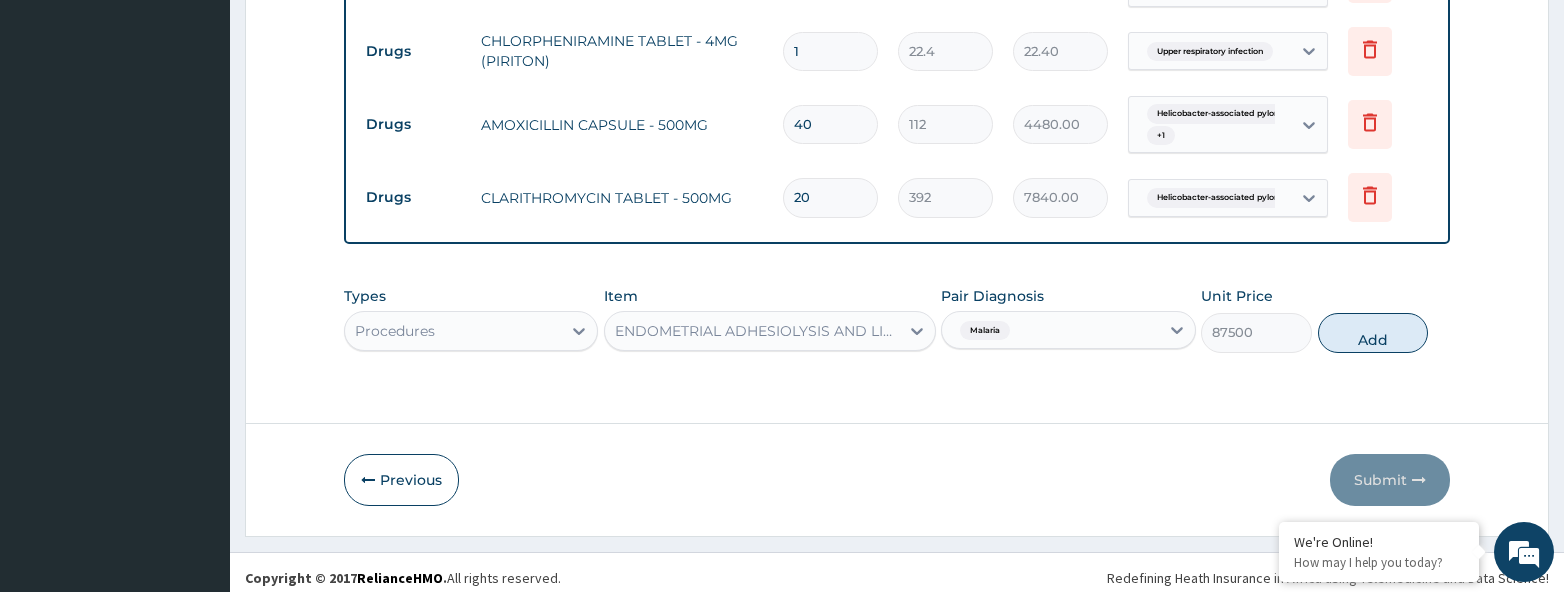 click on "Types Procedures Item ENDOMETRIAL ADHESIOLYSIS AND LIPPES LOOP INSERTION (ALL-INCLUSIVE) Pair Diagnosis option Malaria, selected.   Select is focused ,type to refine list, press Down to open the menu,  press left to focus selected values Malaria Unit Price 87500 Add" at bounding box center [897, 319] 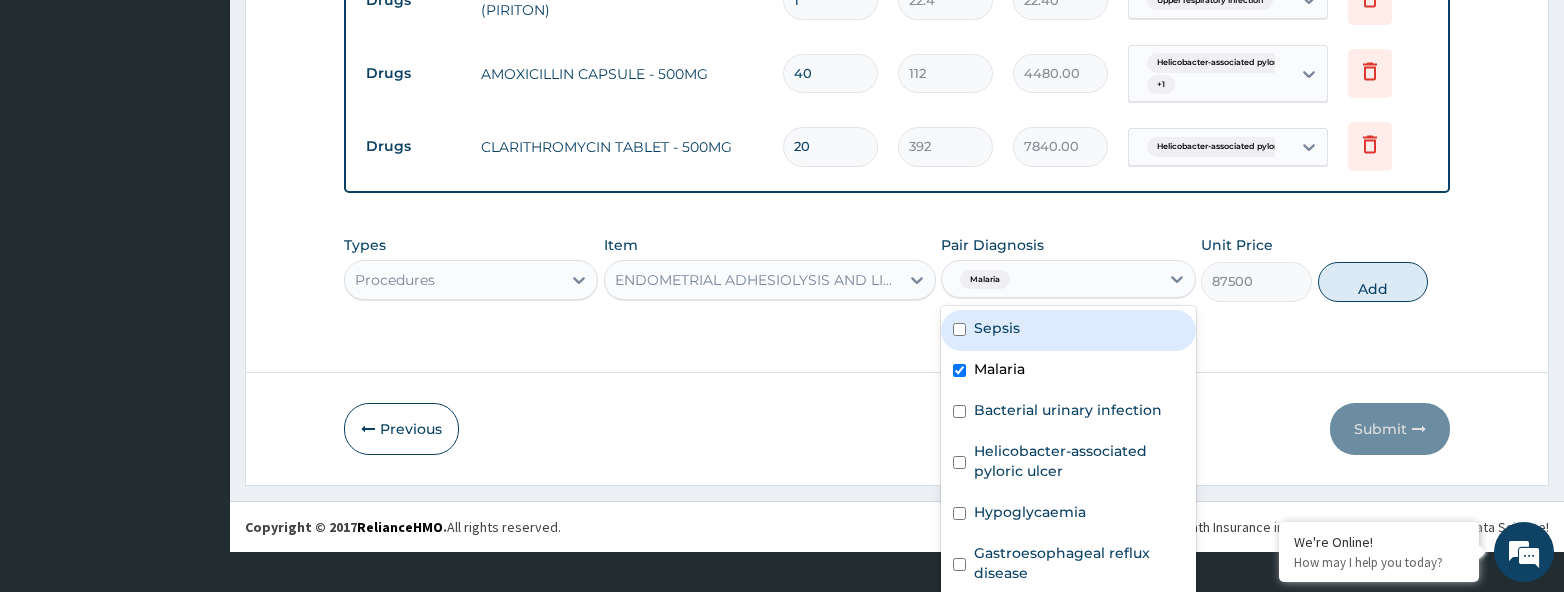 scroll, scrollTop: 55, scrollLeft: 0, axis: vertical 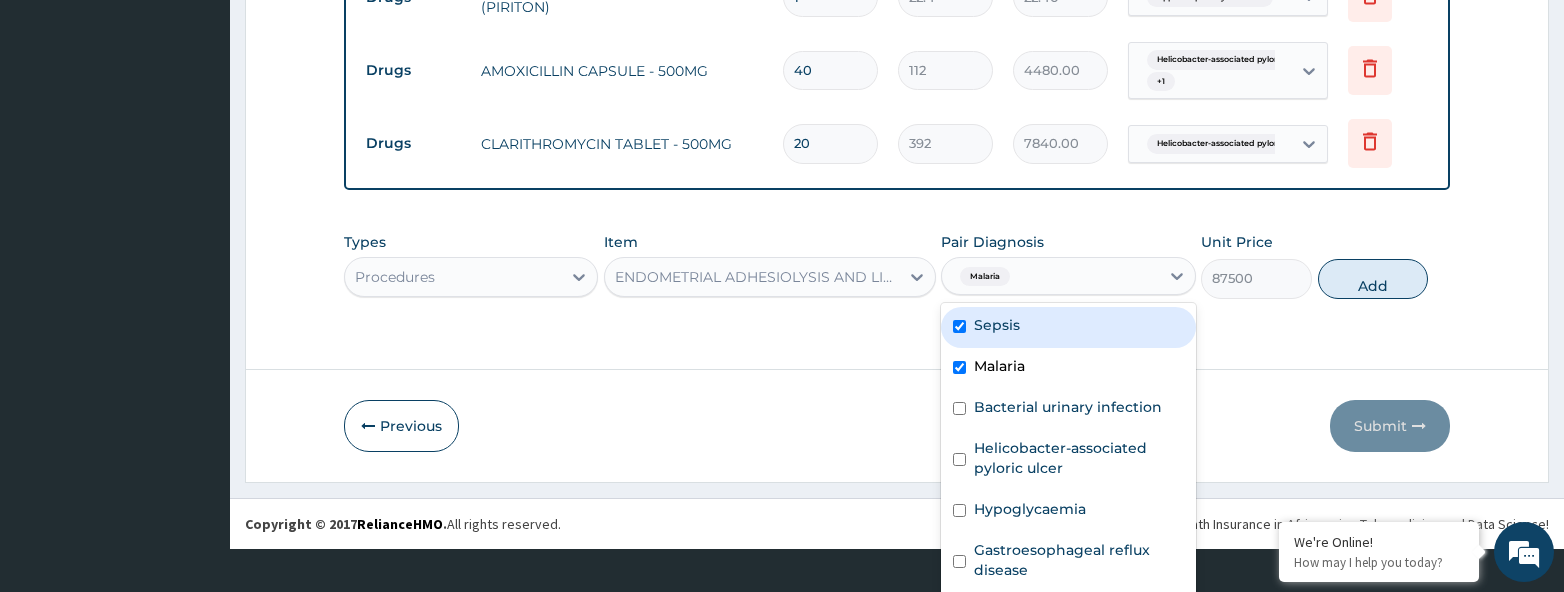 checkbox on "true" 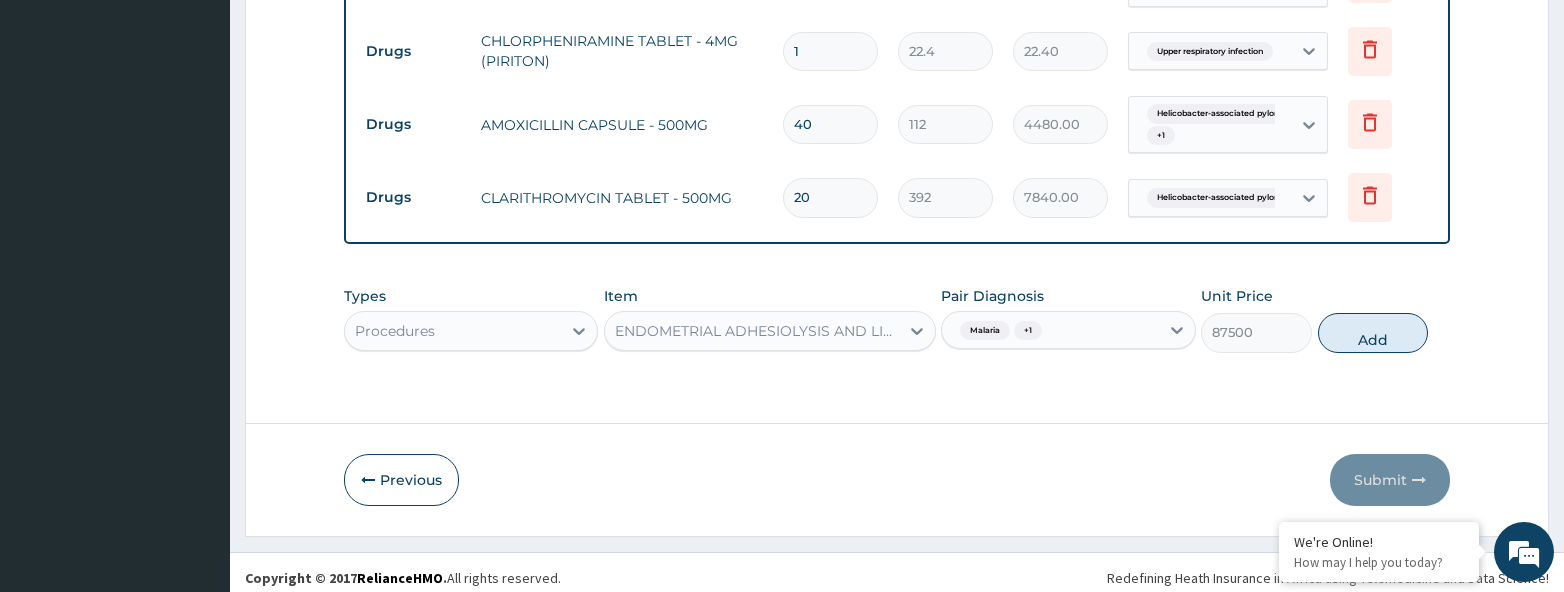scroll, scrollTop: 0, scrollLeft: 0, axis: both 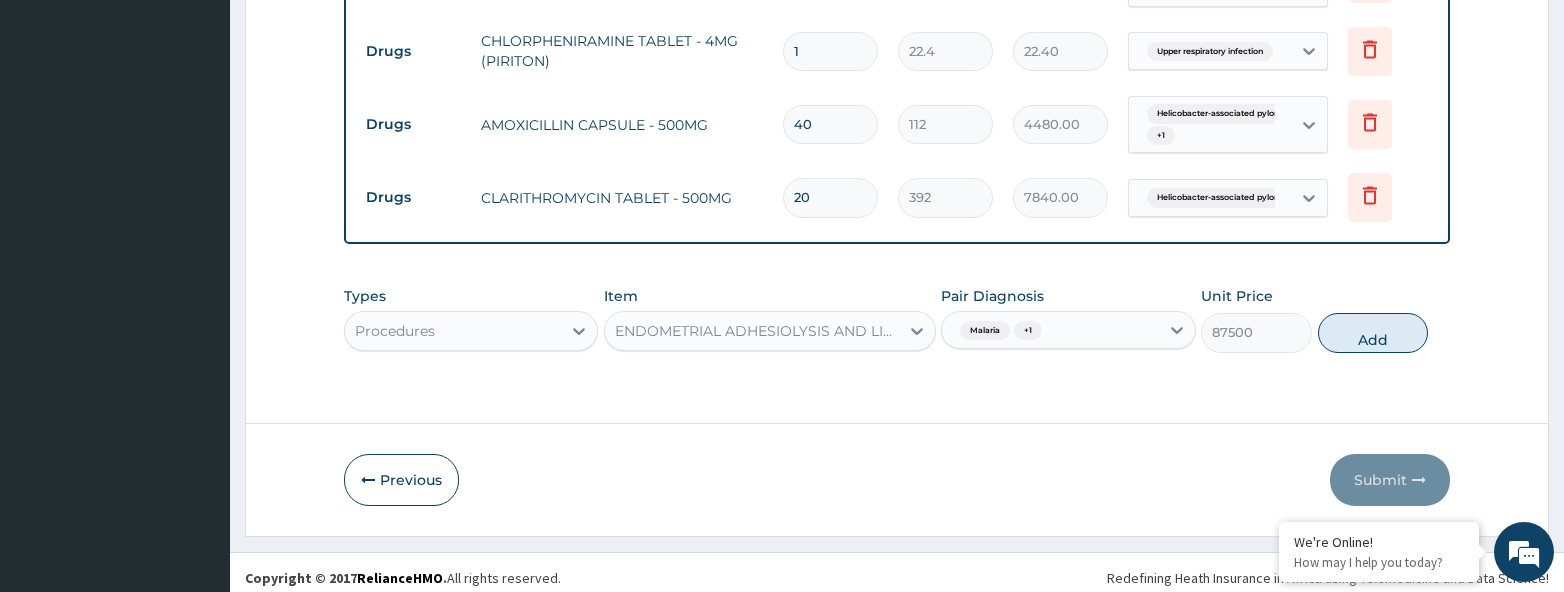 click on "Step  2  of 2 PA Code / Prescription Code Enter Code(Secondary Care Only) Encounter Date [DATE] Important Notice Please enter PA codes before entering items that are not attached to a PA code   All diagnoses entered must be linked to a claim item. Diagnosis & Claim Items that are visible but inactive cannot be edited because they were imported from an already approved PA code. Diagnosis Sepsis Query Malaria Query Bacterial urinary infection Query Helicobacter-associated pyloric ulcer Query Hypoglycaemia Query Gastroesophageal reflux disease Confirmed Upper respiratory infection Confirmed NB: All diagnosis must be linked to a claim item Claim Items Type Name Quantity Unit Price Total Price Pair Diagnosis Actions Laboratory FBC CBC-COMPLETE BLOOD COUNT (HAEMOGRAM) - [BLOOD] 1 5000 5000.00 Sepsis Delete Laboratory MALARIAL PARASITE THICK AND THIN FILMS - [BLOOD] 1 2187.5 2187.50 Malaria Delete Laboratory URINALYSIS 1 2187.5 2187.50 Bacterial urinary infection Delete Laboratory 1 5000 5000.00 Delete 1 5937.5" at bounding box center [897, -481] 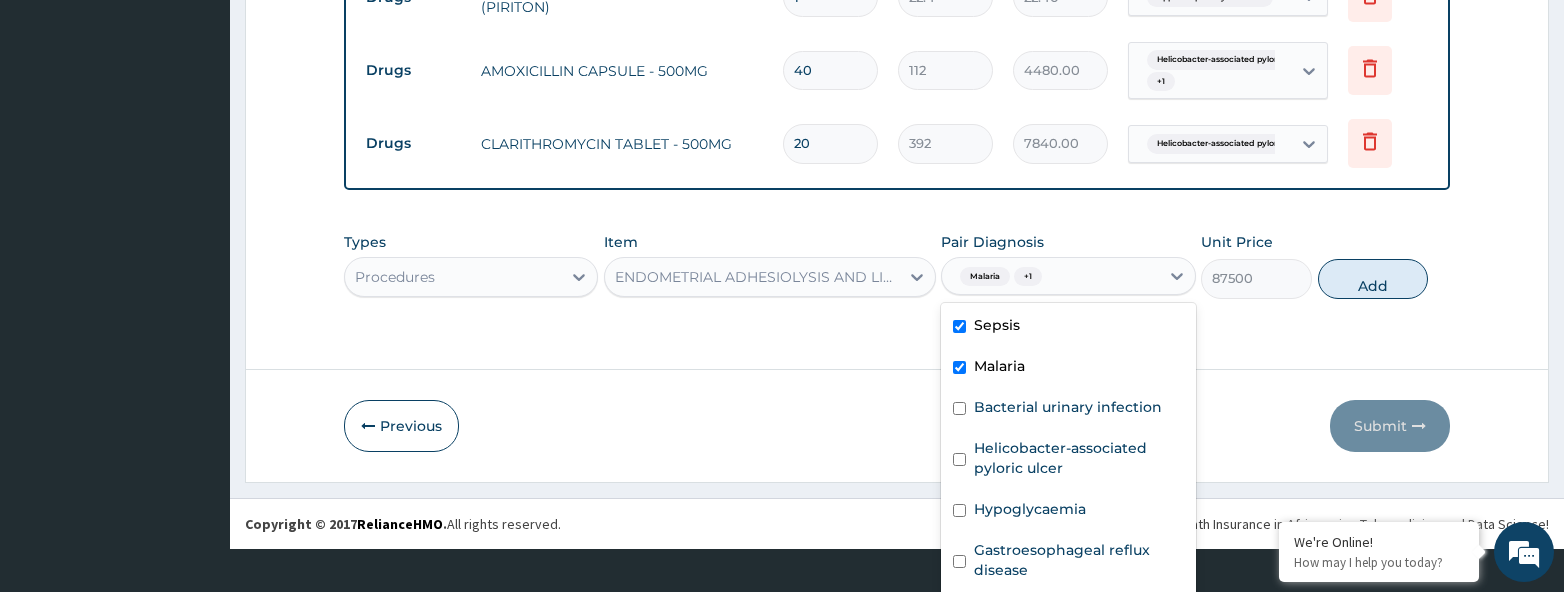 scroll, scrollTop: 55, scrollLeft: 0, axis: vertical 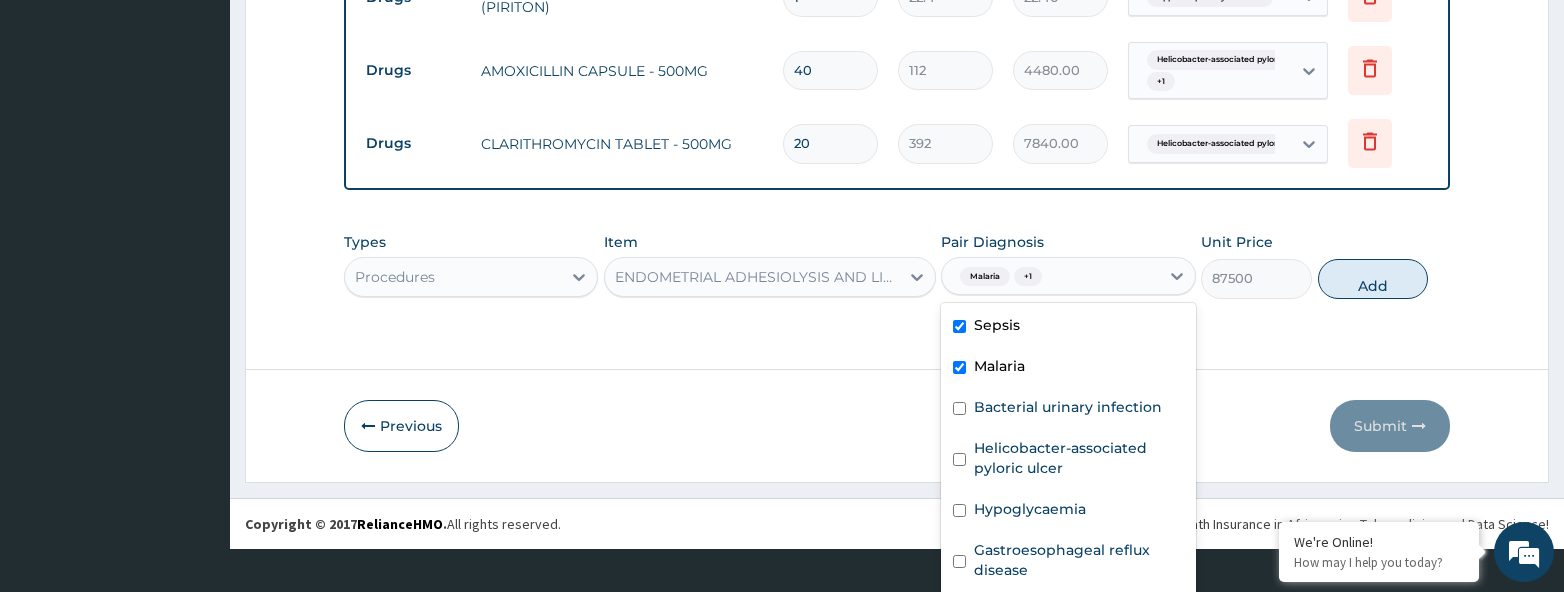click on "Sepsis" at bounding box center [1068, 327] 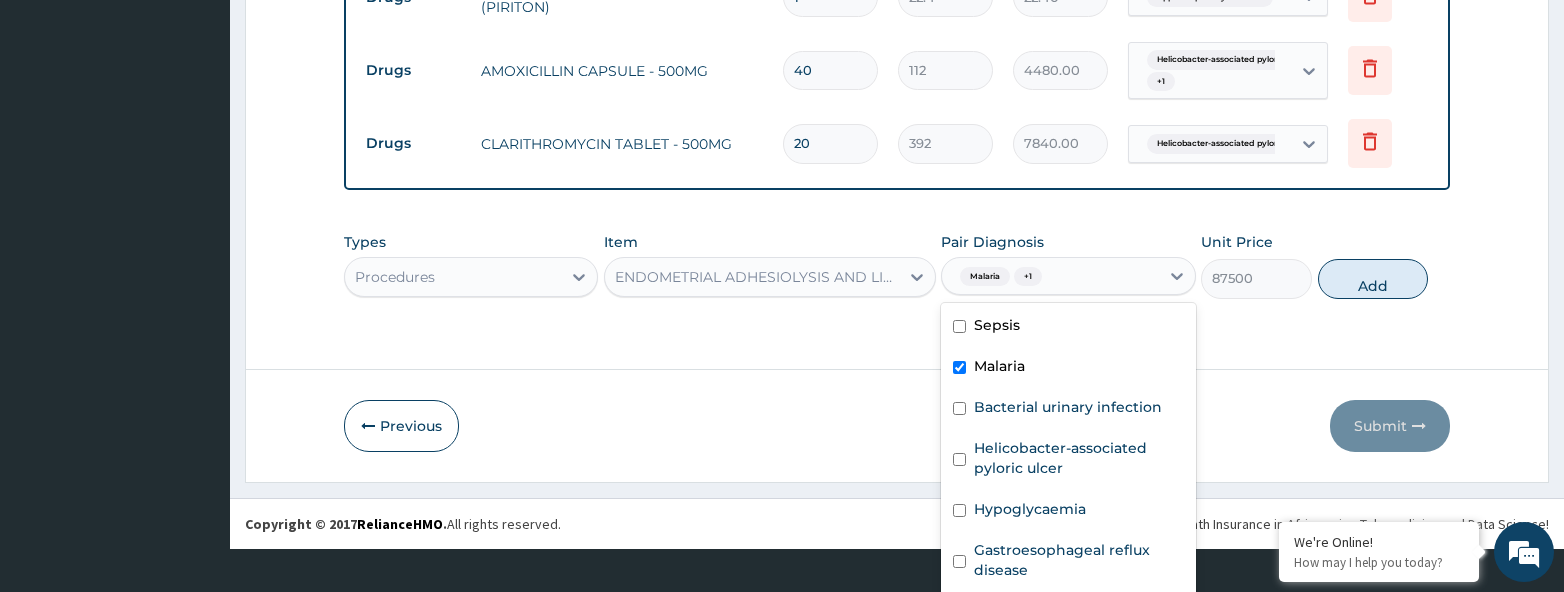 checkbox on "false" 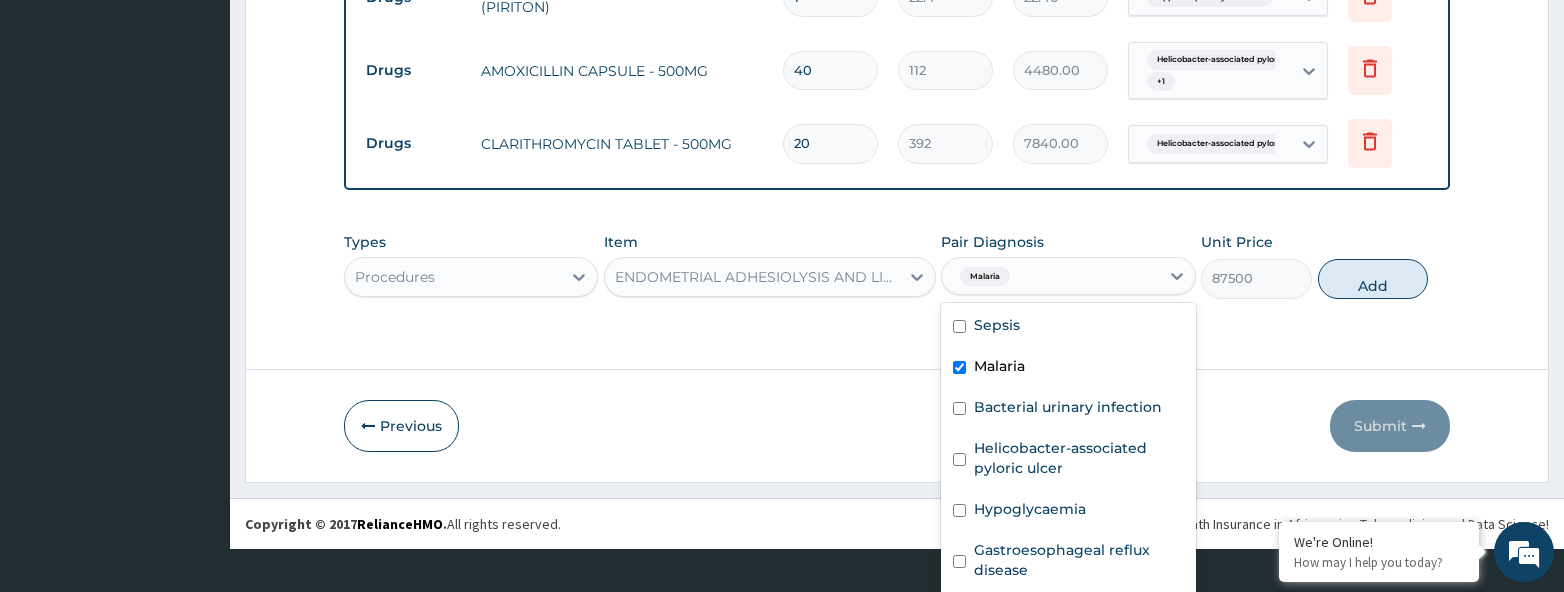 click on "Malaria" at bounding box center [1068, 368] 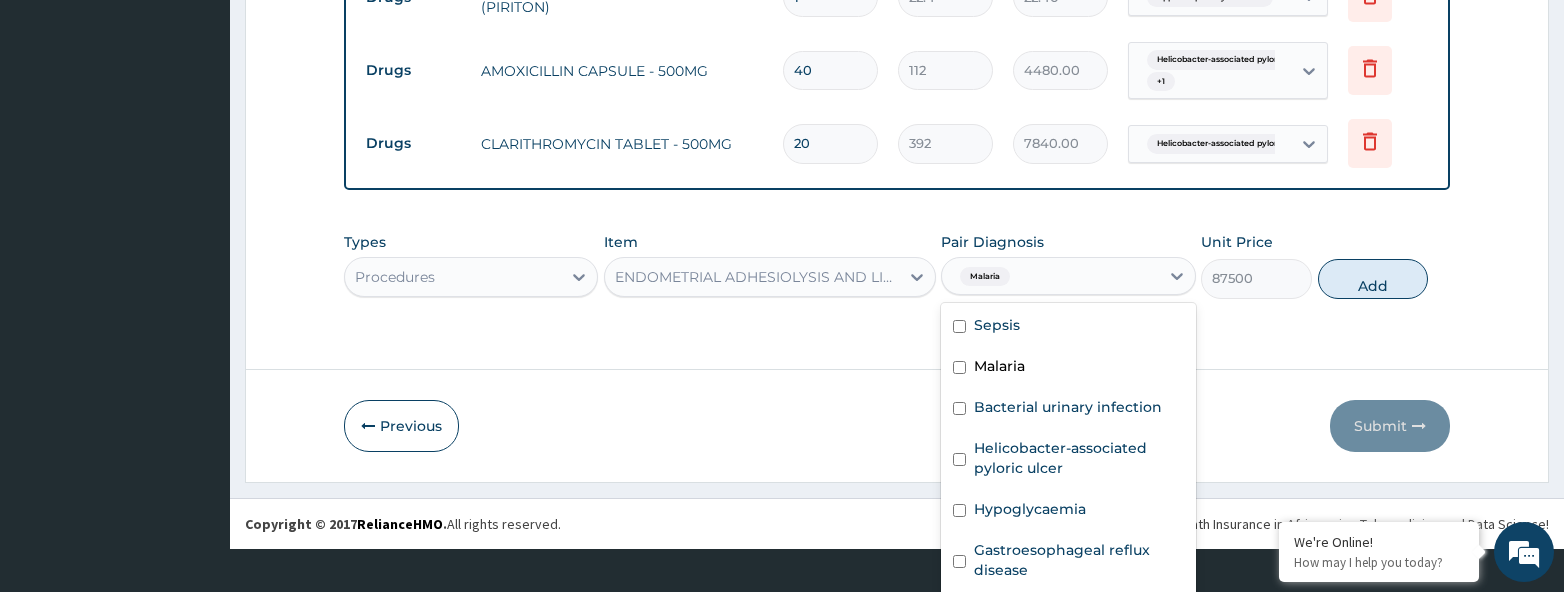 checkbox on "false" 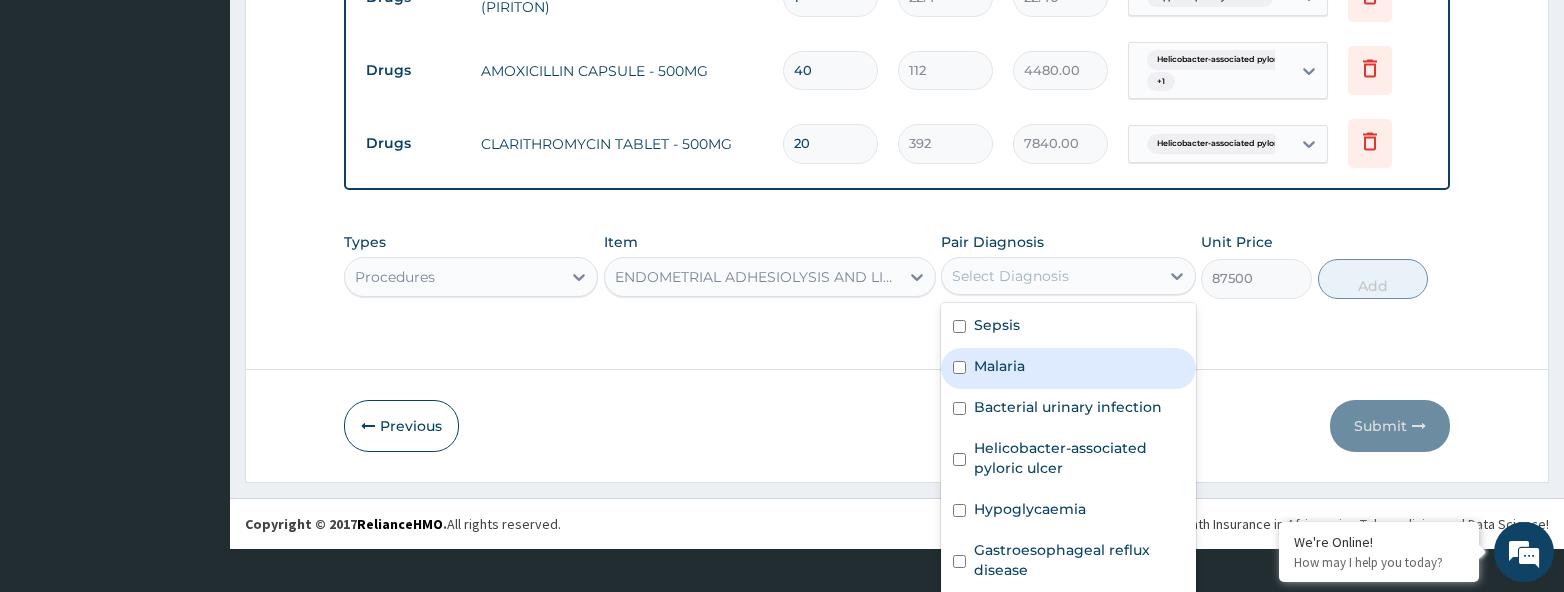 scroll, scrollTop: 0, scrollLeft: 0, axis: both 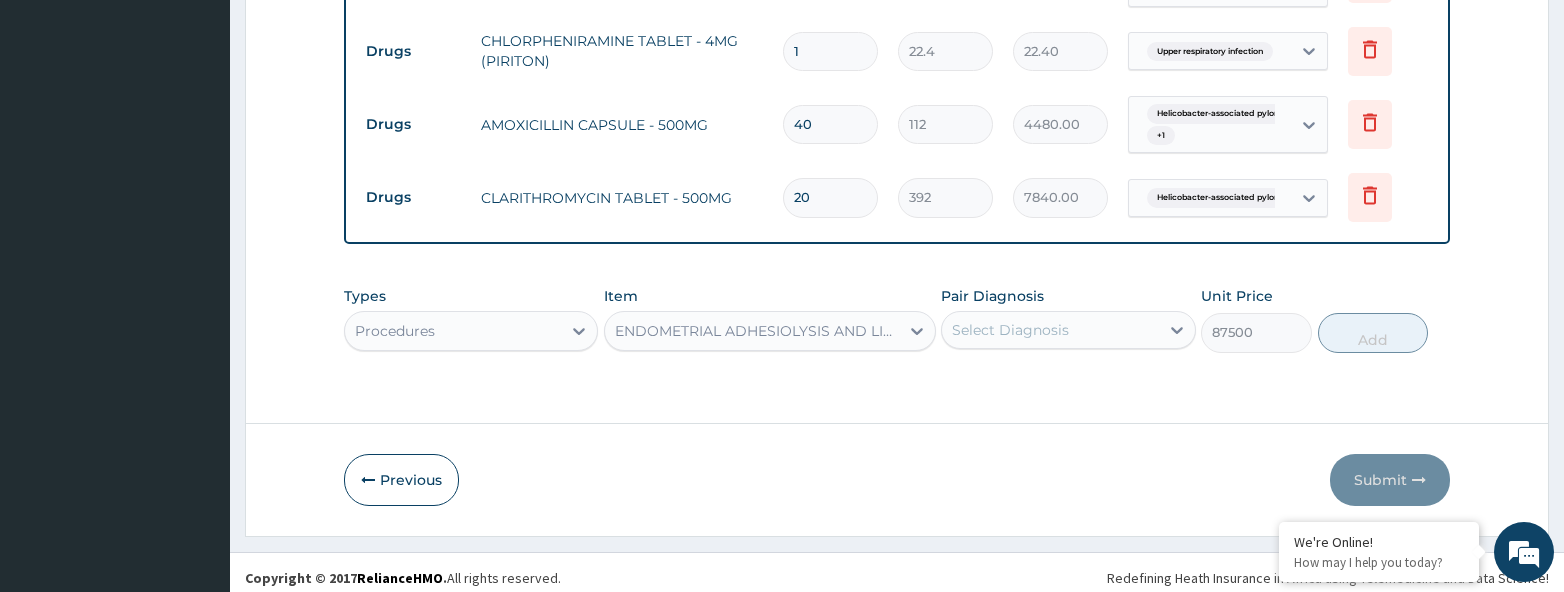 click on "Step  2  of 2 PA Code / Prescription Code Enter Code(Secondary Care Only) Encounter Date [DATE] Important Notice Please enter PA codes before entering items that are not attached to a PA code   All diagnoses entered must be linked to a claim item. Diagnosis & Claim Items that are visible but inactive cannot be edited because they were imported from an already approved PA code. Diagnosis Sepsis Query Malaria Query Bacterial urinary infection Query Helicobacter-associated pyloric ulcer Query Hypoglycaemia Query Gastroesophageal reflux disease Confirmed Upper respiratory infection Confirmed NB: All diagnosis must be linked to a claim item Claim Items Type Name Quantity Unit Price Total Price Pair Diagnosis Actions Laboratory FBC CBC-COMPLETE BLOOD COUNT (HAEMOGRAM) - [BLOOD] 1 5000 5000.00 Sepsis Delete Laboratory MALARIAL PARASITE THICK AND THIN FILMS - [BLOOD] 1 2187.5 2187.50 Malaria Delete Laboratory URINALYSIS 1 2187.5 2187.50 Bacterial urinary infection Delete Laboratory 1 5000 5000.00 Delete 1 5937.5" at bounding box center [897, -481] 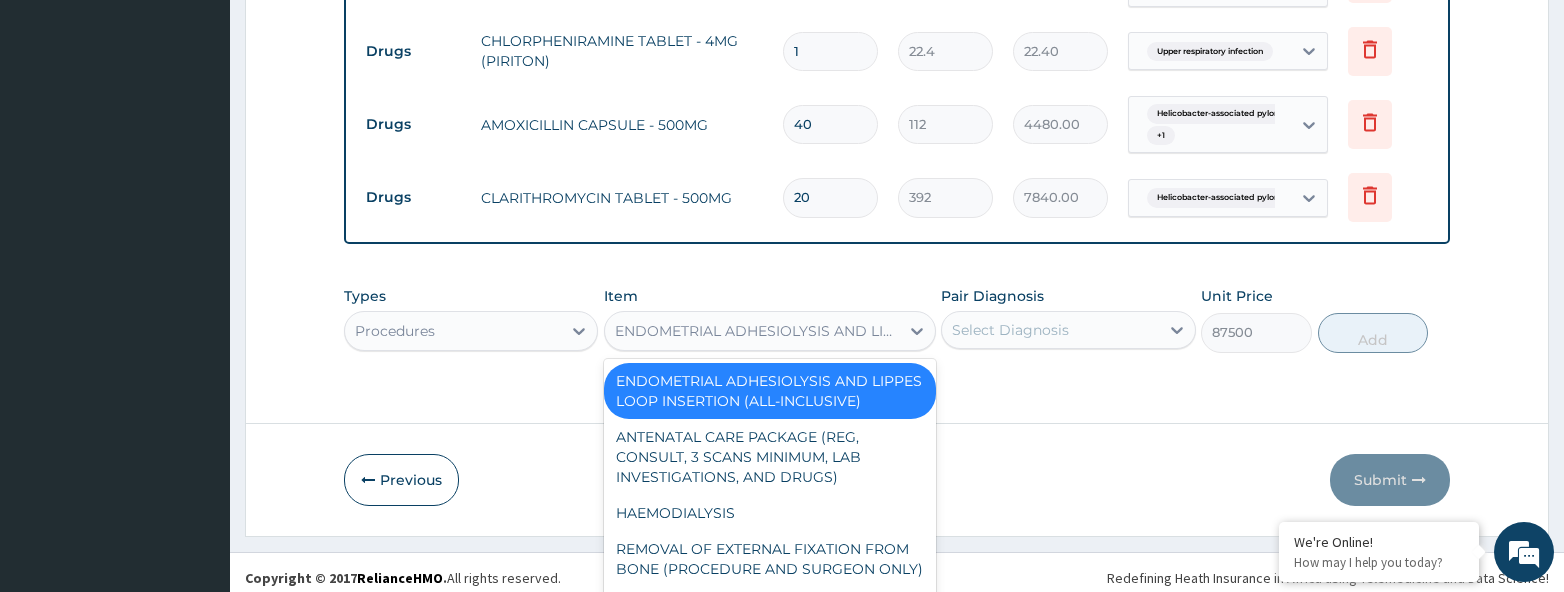 click on "ENDOMETRIAL ADHESIOLYSIS AND LIPPES LOOP INSERTION (ALL-INCLUSIVE)" at bounding box center [752, 331] 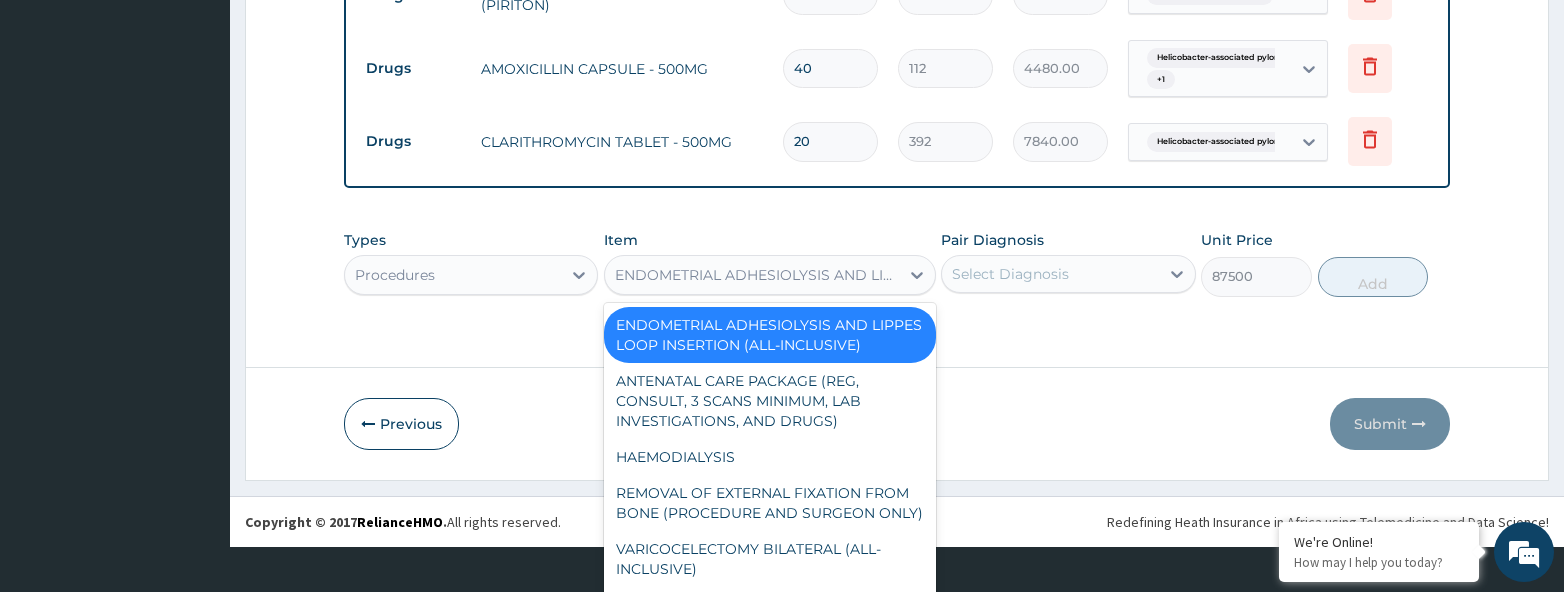 scroll, scrollTop: 57, scrollLeft: 0, axis: vertical 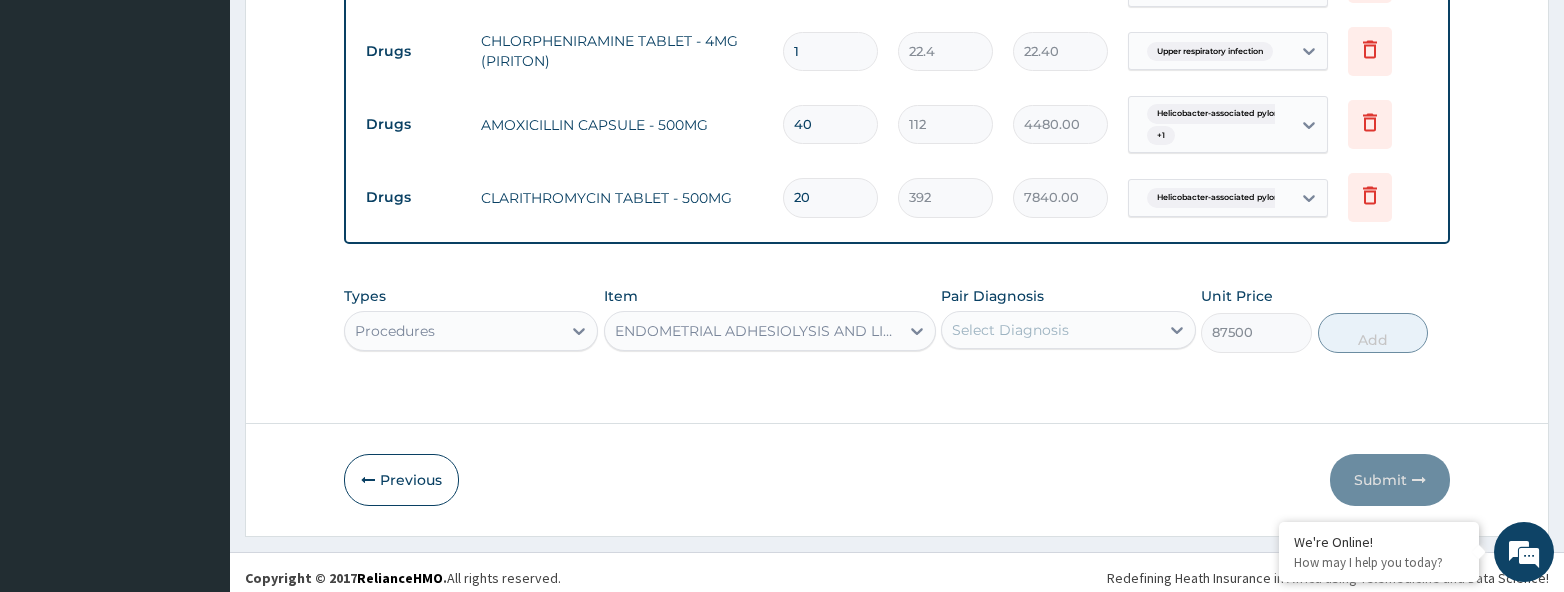 click on "Types Procedures Item option ENDOMETRIAL ADHESIOLYSIS AND LIPPES LOOP INSERTION (ALL-INCLUSIVE), selected.   Select is focused ,type to refine list, press Down to open the menu,  ENDOMETRIAL ADHESIOLYSIS AND LIPPES LOOP INSERTION (ALL-INCLUSIVE) Pair Diagnosis Select Diagnosis Unit Price 87500 Add" at bounding box center [897, 319] 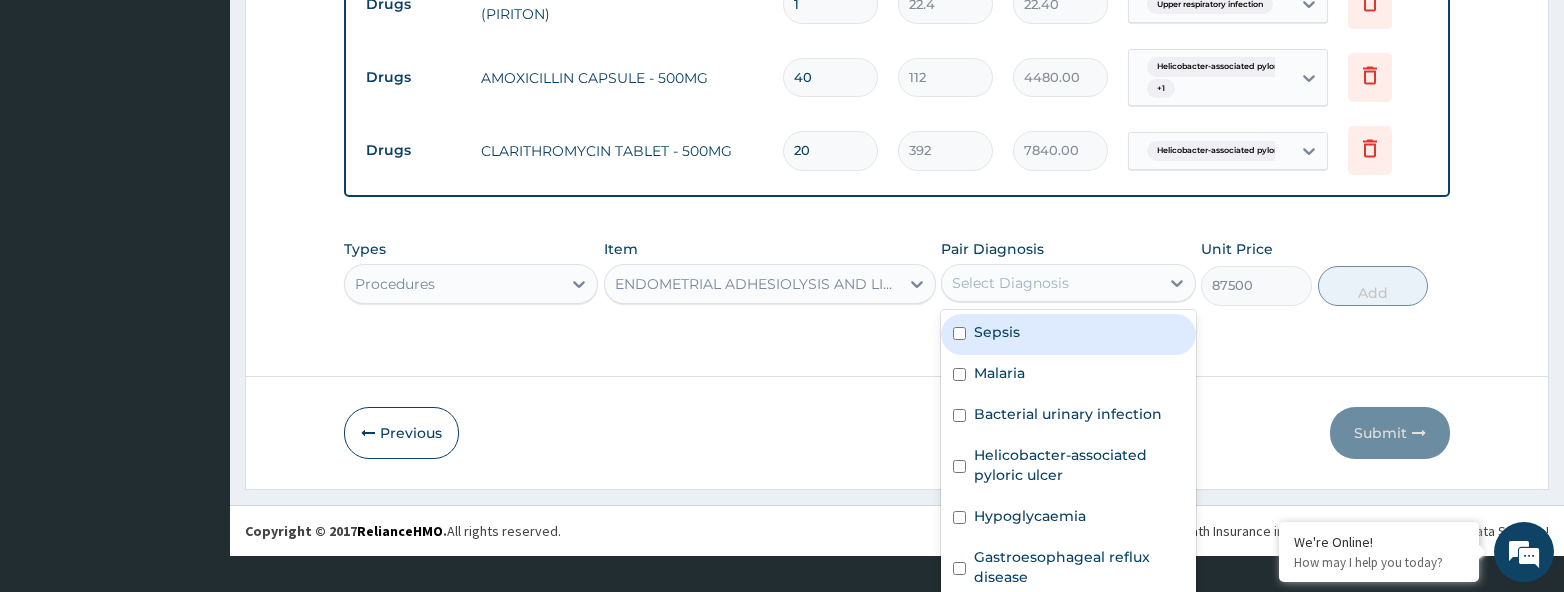 scroll, scrollTop: 55, scrollLeft: 0, axis: vertical 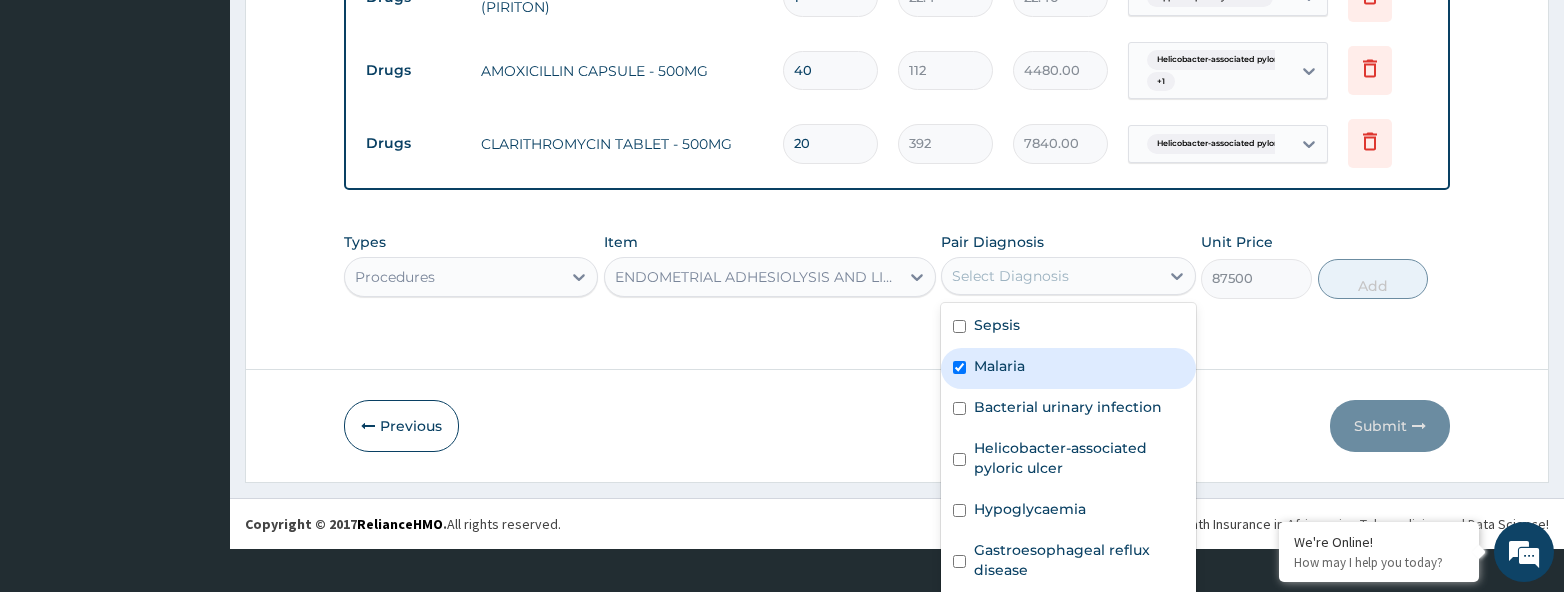 checkbox on "true" 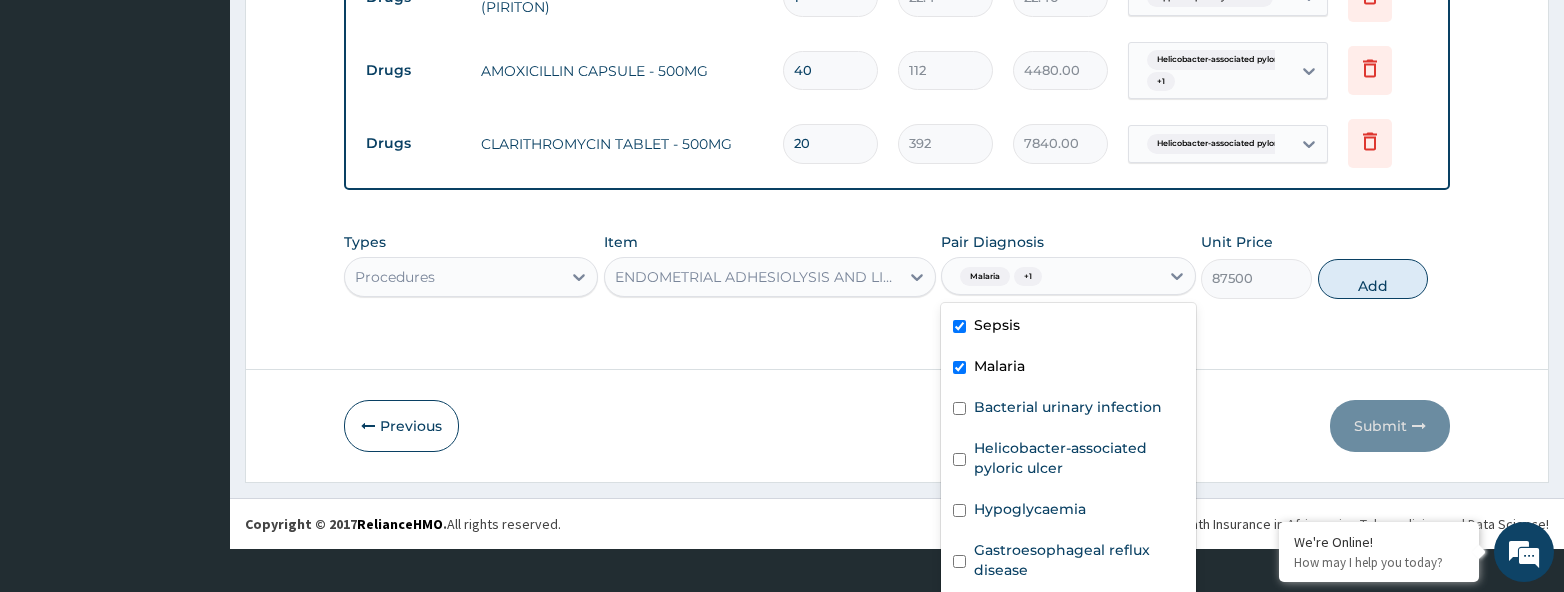 click on "Sepsis" at bounding box center [997, 325] 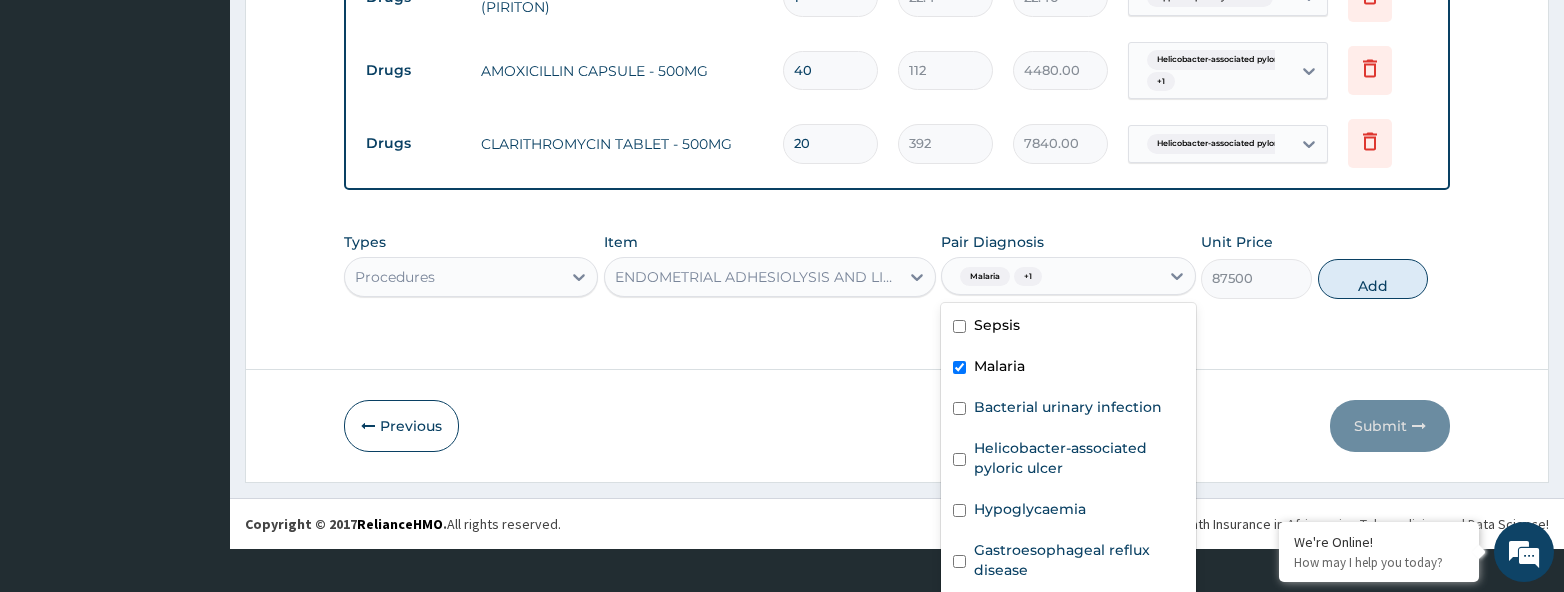 checkbox on "false" 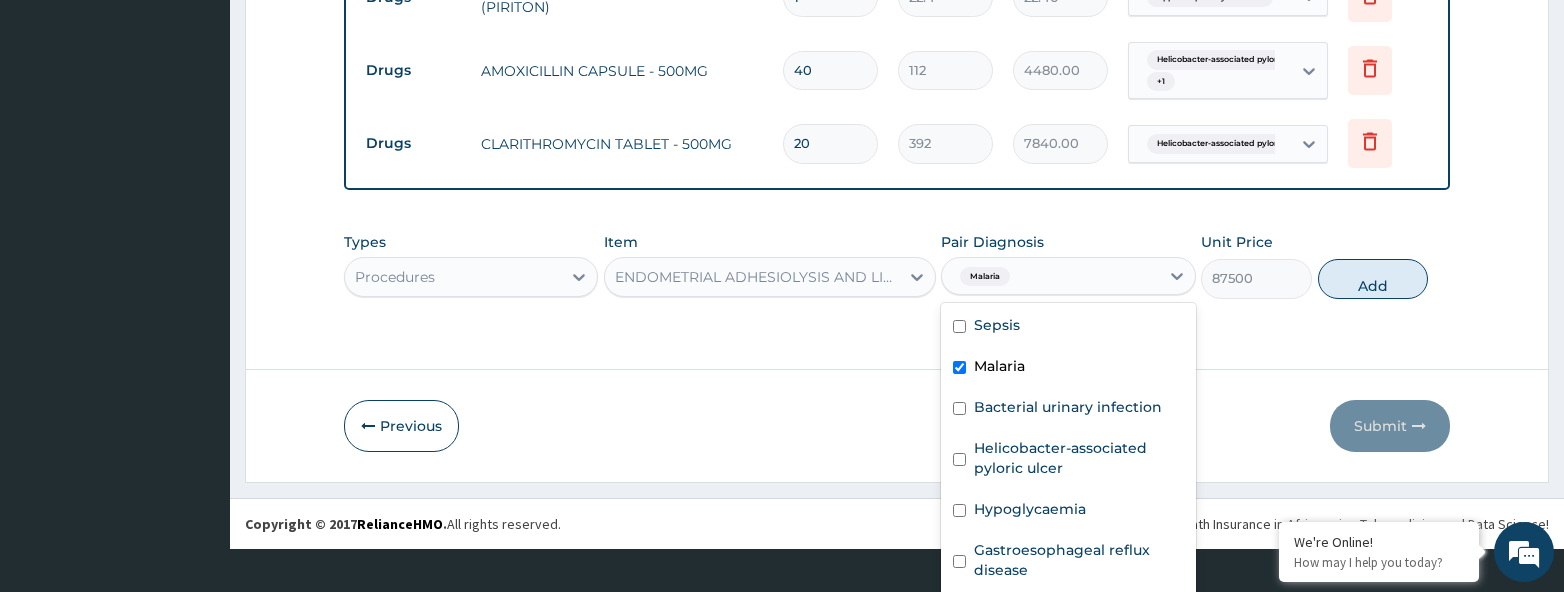 click on "Malaria" at bounding box center [999, 366] 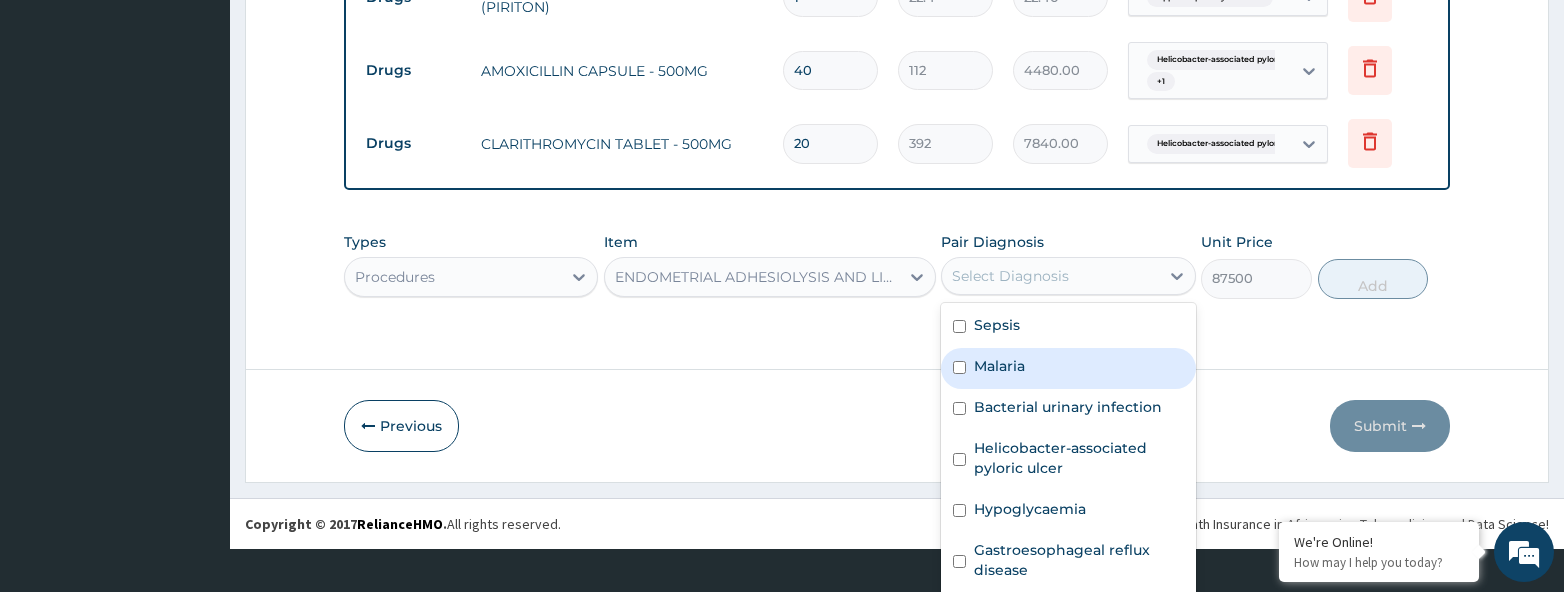 checkbox on "false" 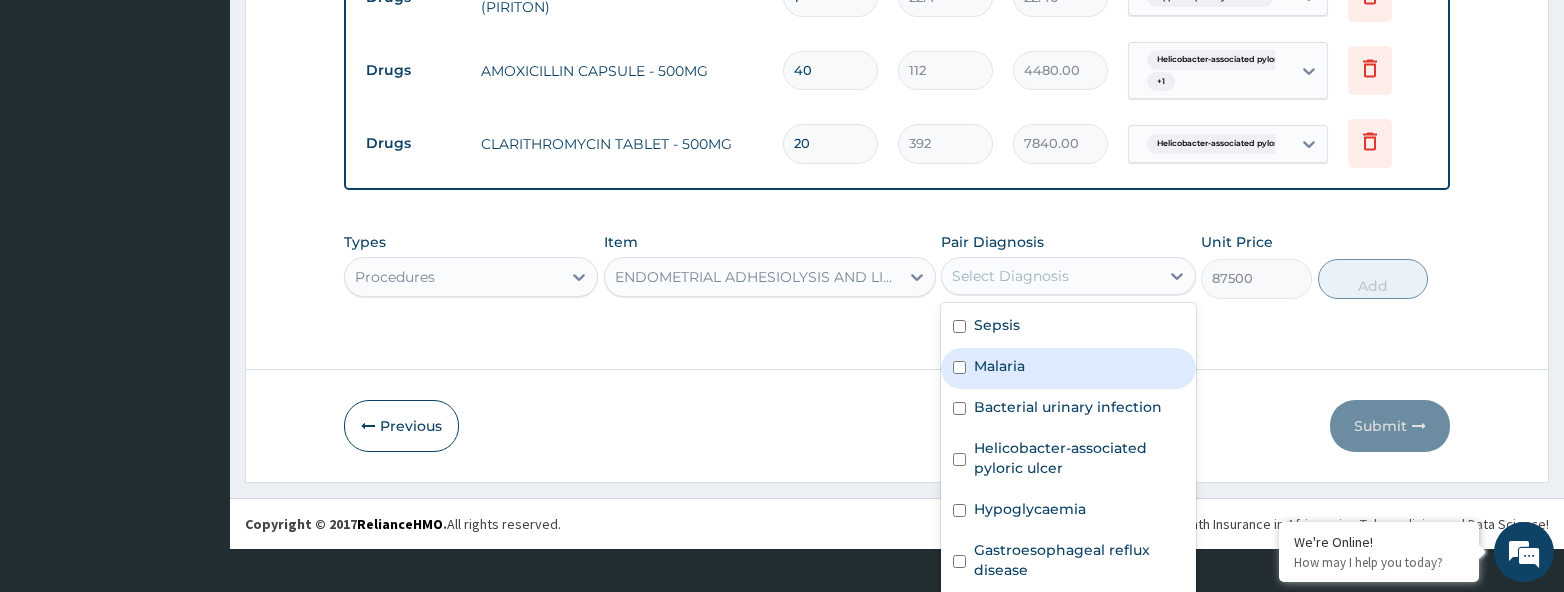scroll, scrollTop: 0, scrollLeft: 0, axis: both 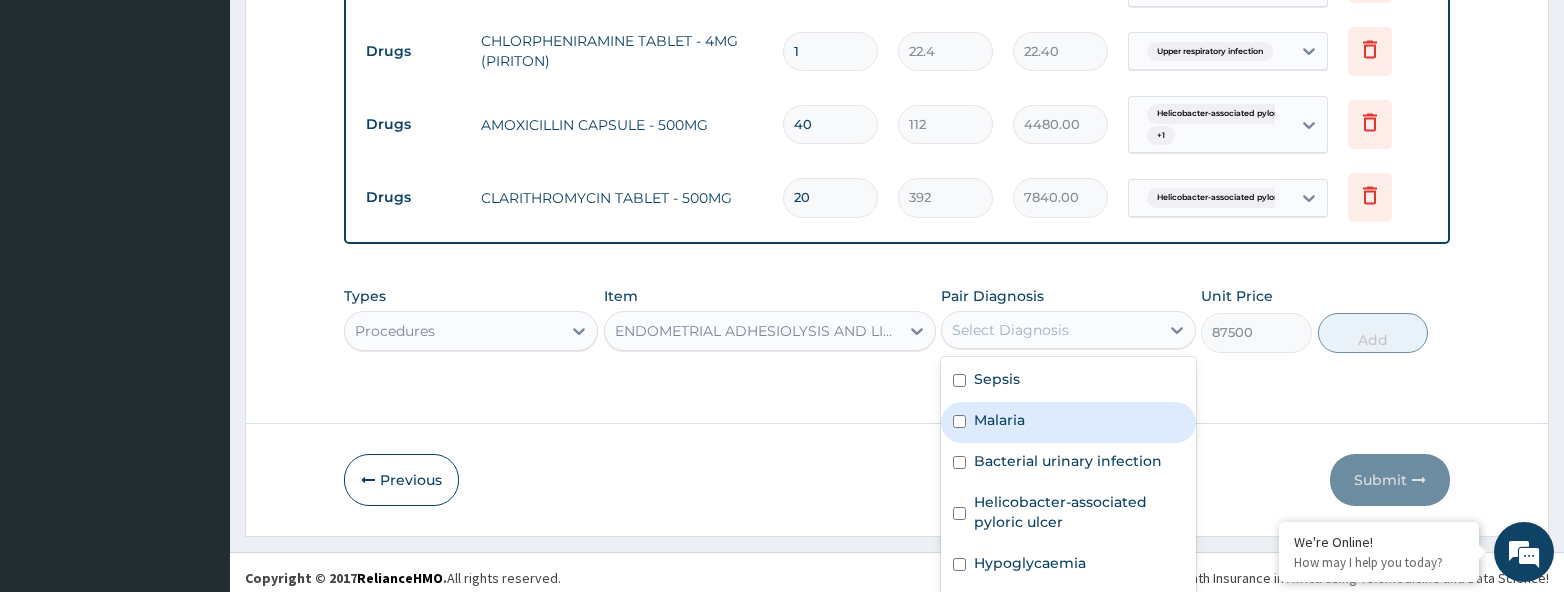 click on "Step  2  of 2 PA Code / Prescription Code Enter Code(Secondary Care Only) Encounter Date [DATE] Important Notice Please enter PA codes before entering items that are not attached to a PA code   All diagnoses entered must be linked to a claim item. Diagnosis & Claim Items that are visible but inactive cannot be edited because they were imported from an already approved PA code. Diagnosis Sepsis Query Malaria Query Bacterial urinary infection Query Helicobacter-associated pyloric ulcer Query Hypoglycaemia Query Gastroesophageal reflux disease Confirmed Upper respiratory infection Confirmed NB: All diagnosis must be linked to a claim item Claim Items Type Name Quantity Unit Price Total Price Pair Diagnosis Actions Laboratory FBC CBC-COMPLETE BLOOD COUNT (HAEMOGRAM) - [BLOOD] 1 5000 5000.00 Sepsis Delete Laboratory MALARIAL PARASITE THICK AND THIN FILMS - [BLOOD] 1 2187.5 2187.50 Malaria Delete Laboratory URINALYSIS 1 2187.5 2187.50 Bacterial urinary infection Delete Laboratory 1 5000 5000.00 Delete 1 5937.5" at bounding box center (897, -481) 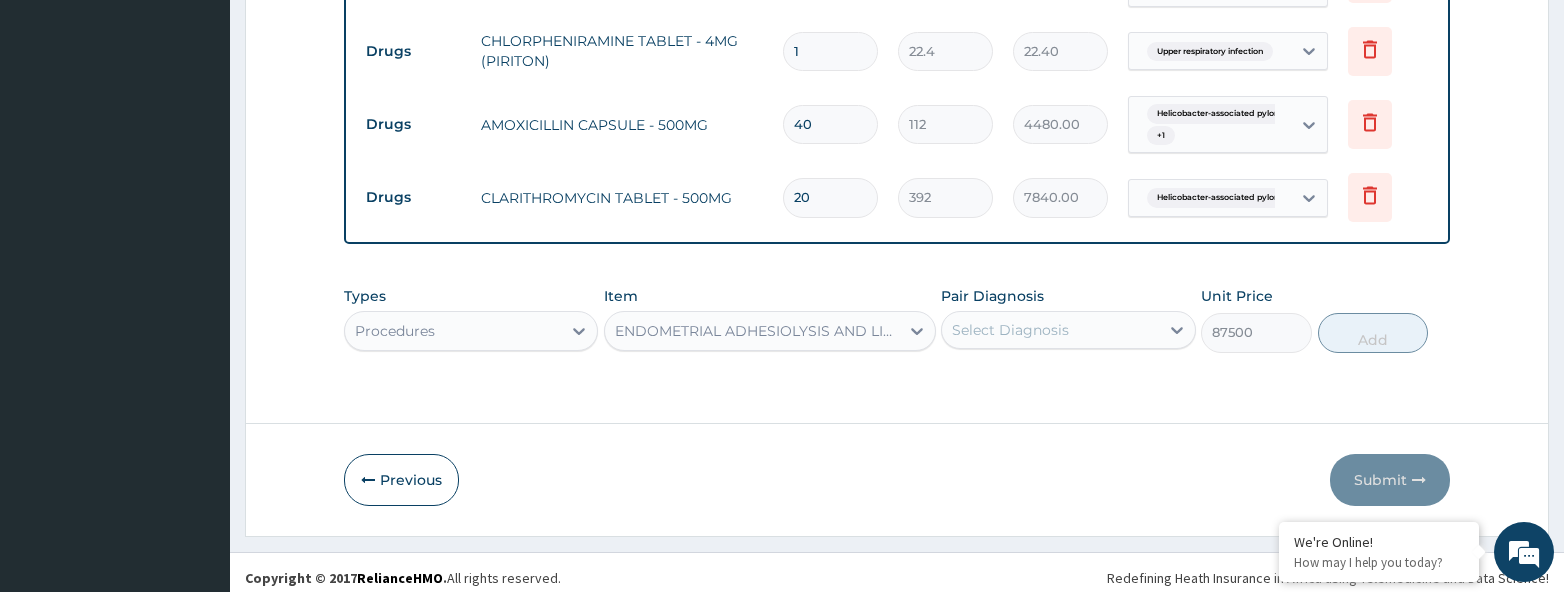 click on "Pair Diagnosis Select Diagnosis" at bounding box center [1068, 319] 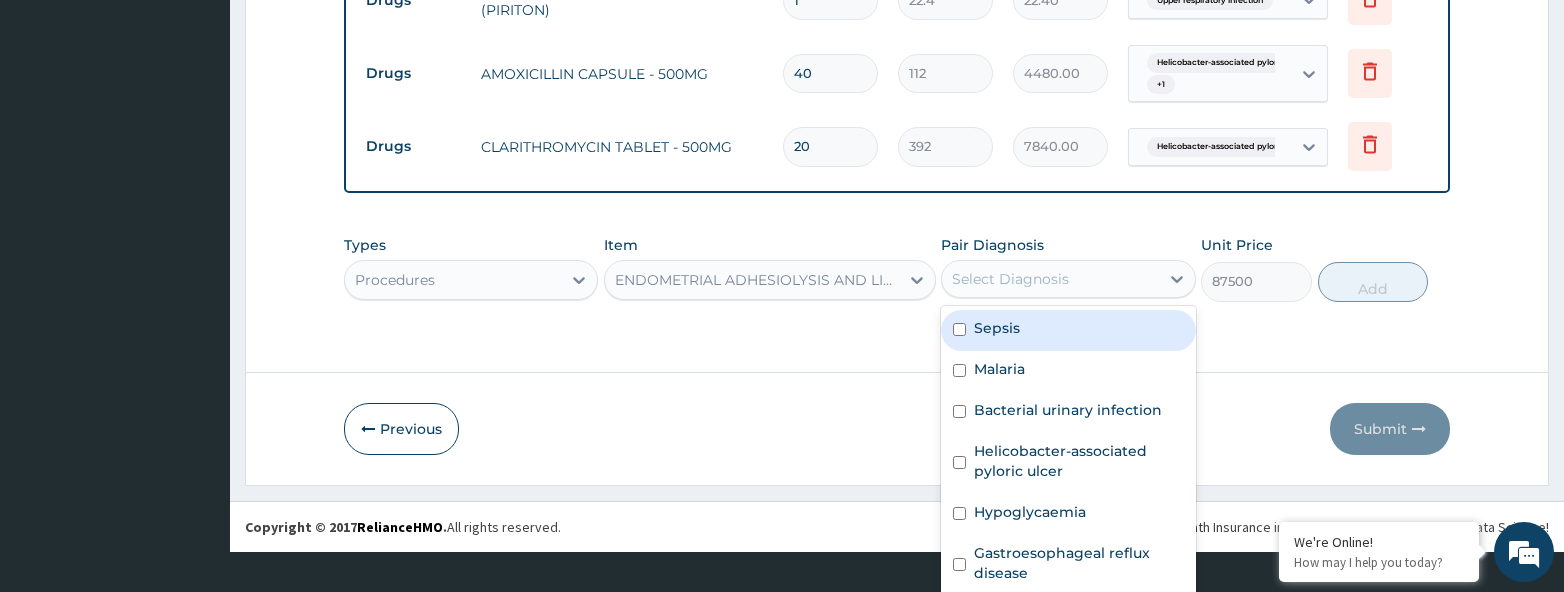 scroll, scrollTop: 55, scrollLeft: 0, axis: vertical 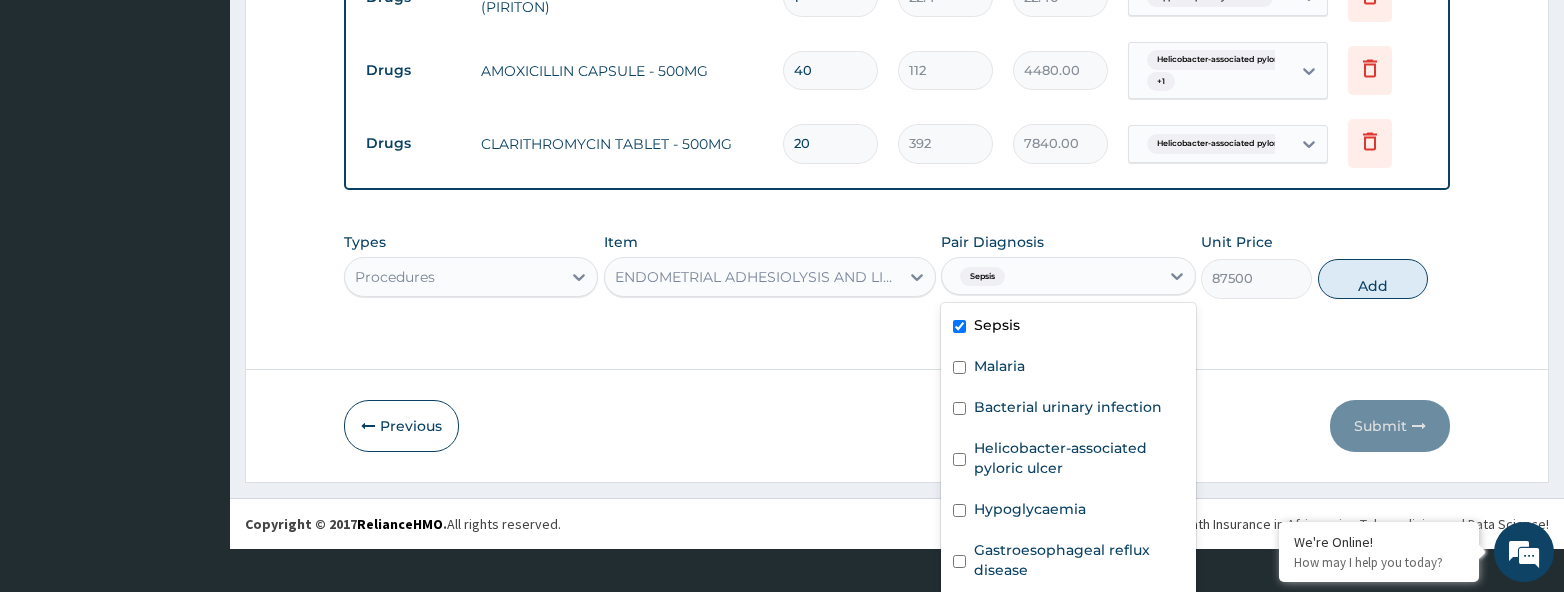 click on "Sepsis" at bounding box center (1068, 327) 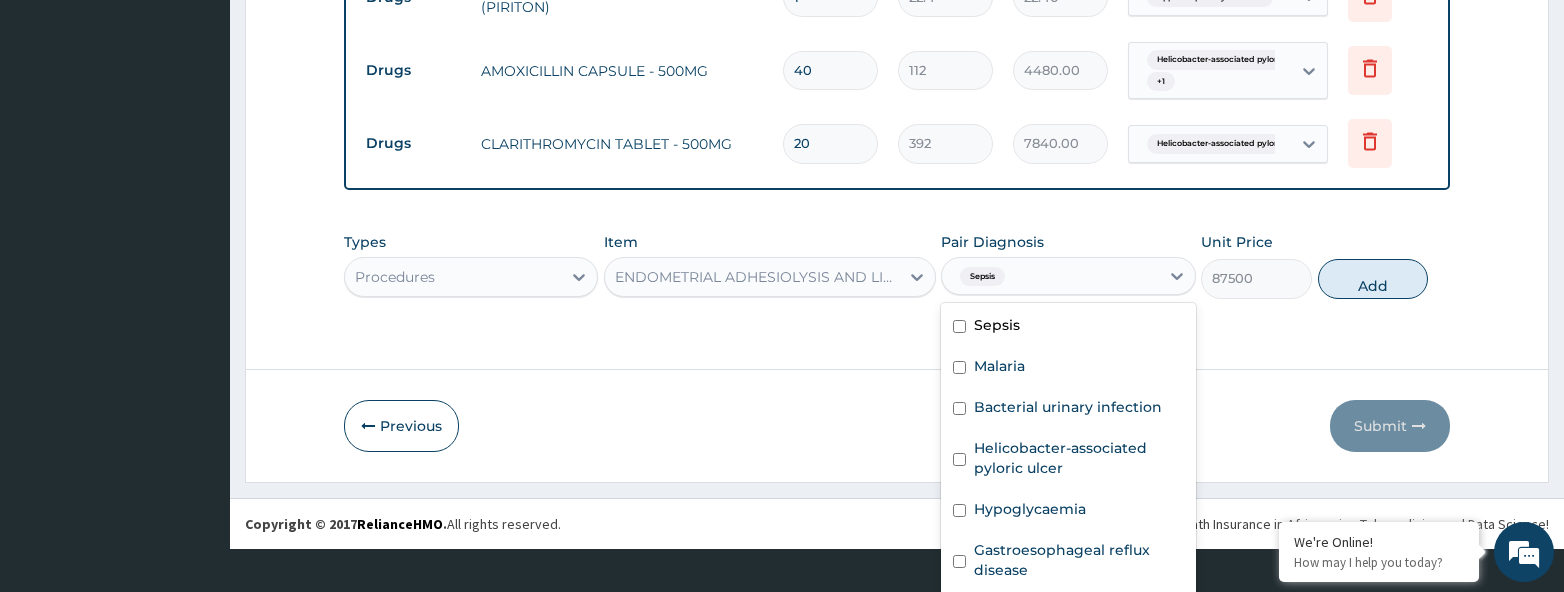 checkbox on "false" 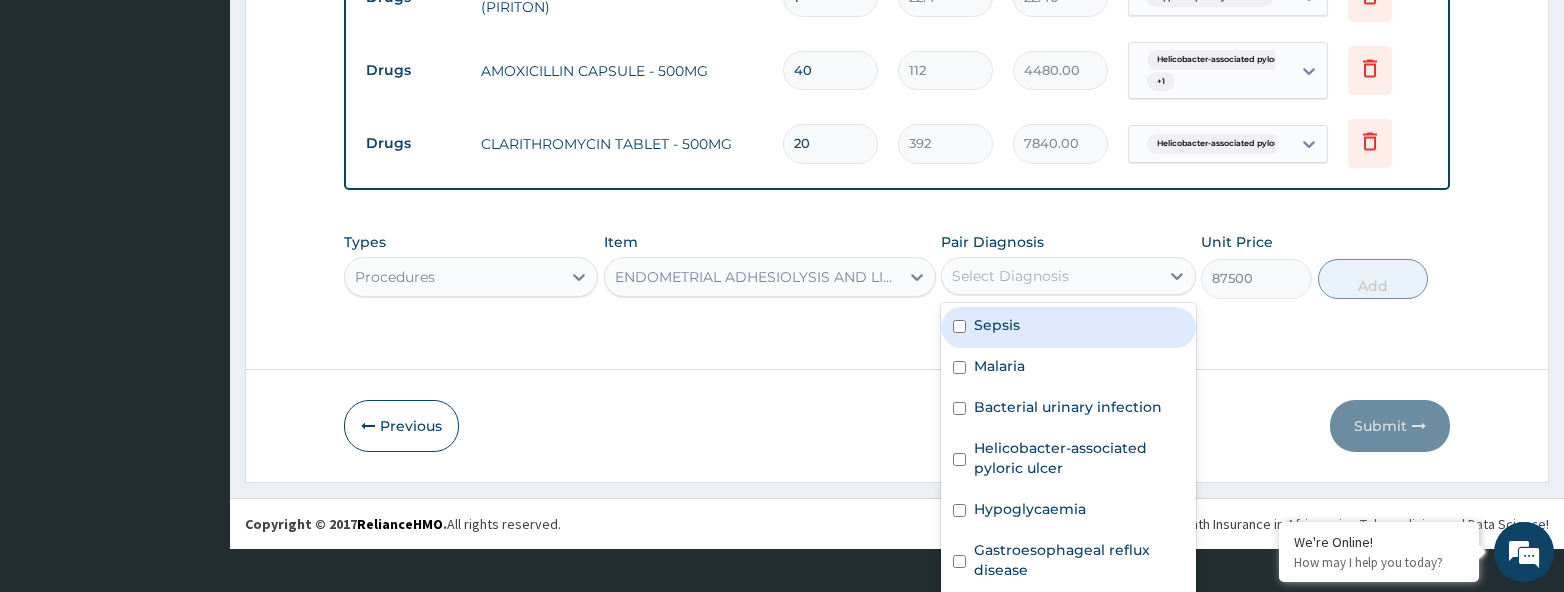scroll, scrollTop: 0, scrollLeft: 0, axis: both 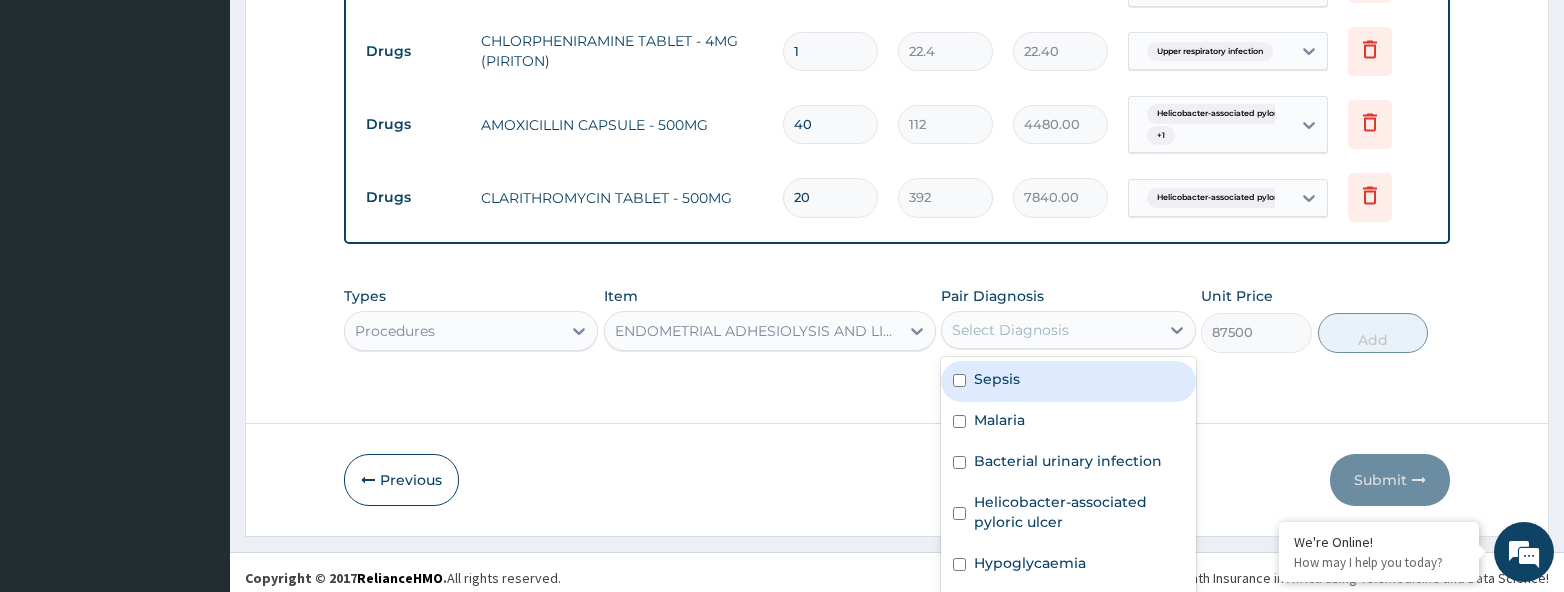 click on "Types Procedures Item ENDOMETRIAL ADHESIOLYSIS AND LIPPES LOOP INSERTION (ALL-INCLUSIVE) Pair Diagnosis option Sepsis, deselected. option Sepsis focused, 1 of 7. 7 results available. Use Up and Down to choose options, press Enter to select the currently focused option, press Escape to exit the menu, press Tab to select the option and exit the menu. Select Diagnosis Sepsis Malaria Bacterial urinary infection Helicobacter-associated pyloric ulcer Hypoglycaemia Gastroesophageal reflux disease Upper respiratory infection Unit Price 87500 Add" at bounding box center [897, 334] 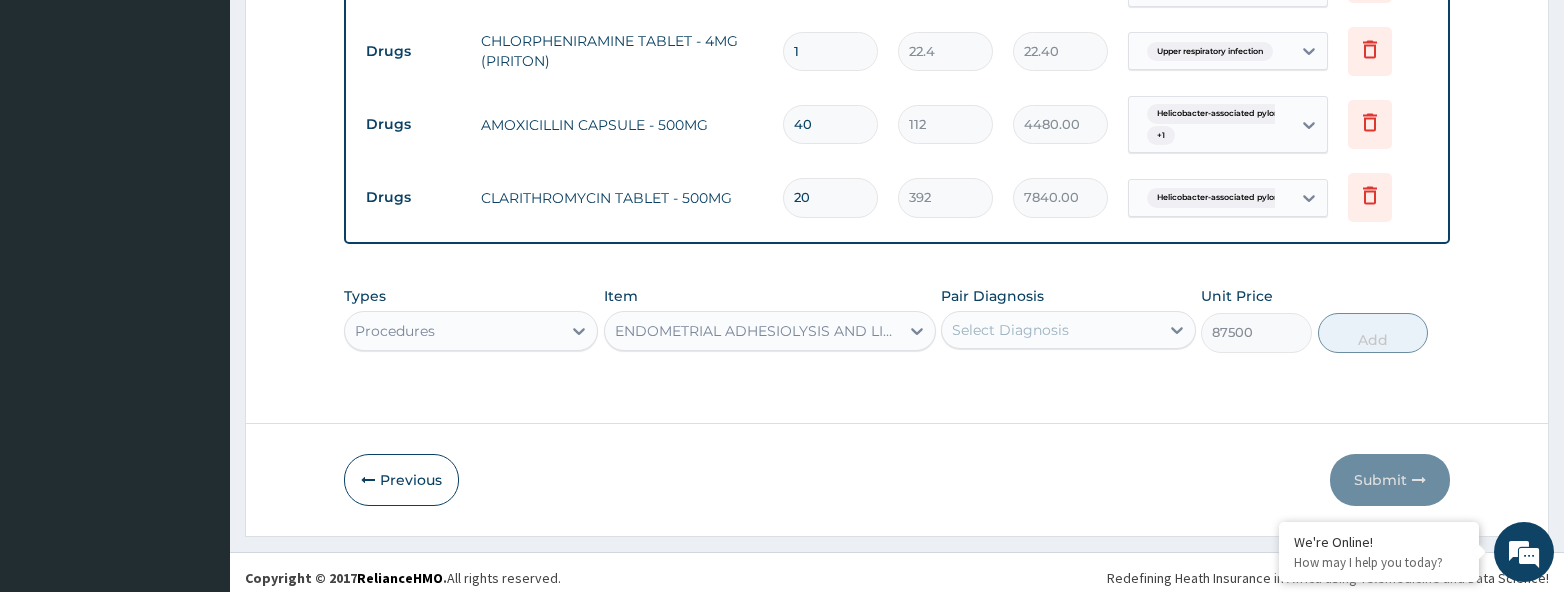 click on "Select Diagnosis" at bounding box center [1068, 330] 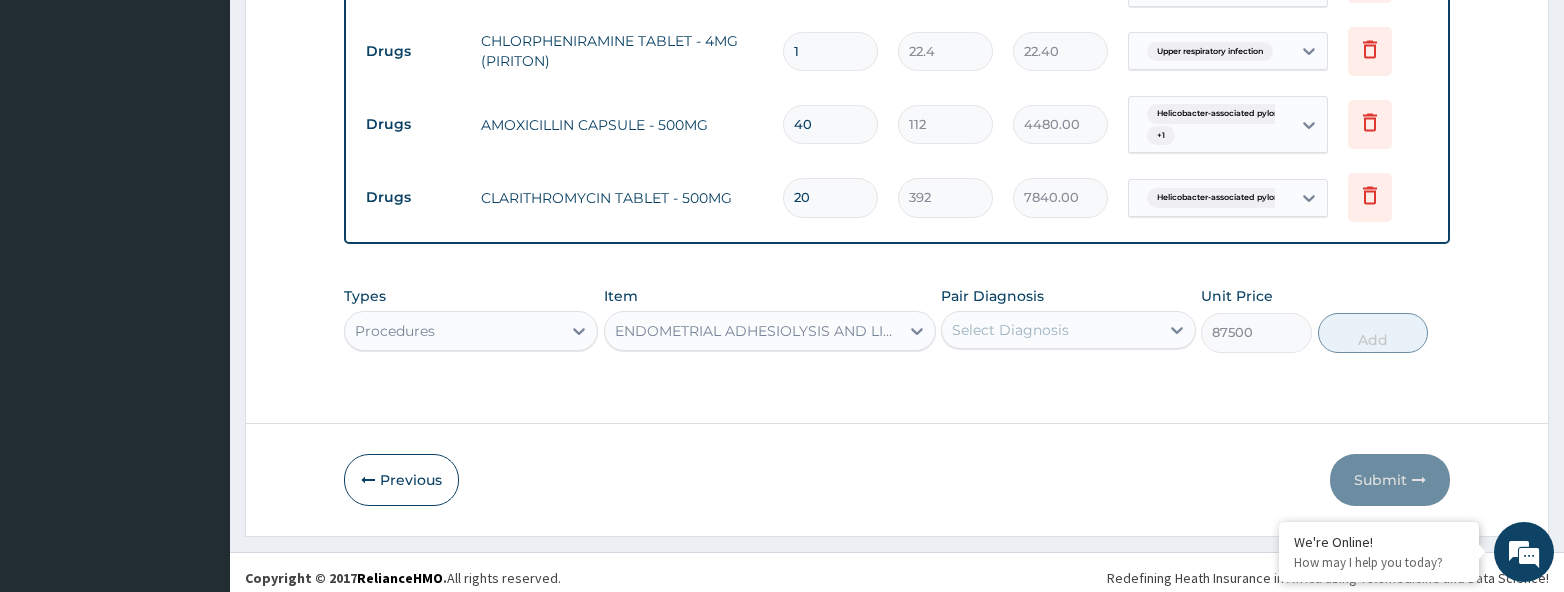 scroll, scrollTop: 0, scrollLeft: 0, axis: both 